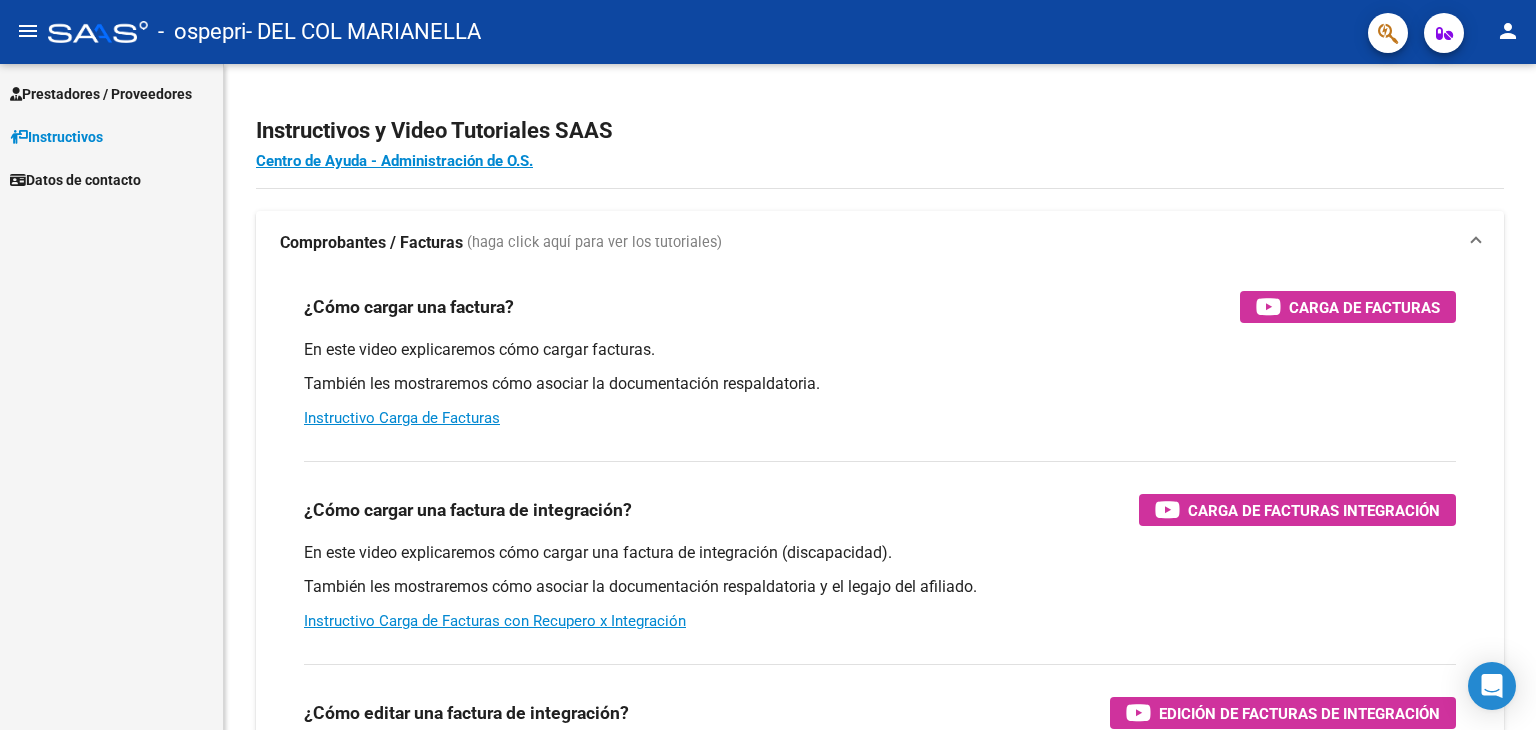 scroll, scrollTop: 0, scrollLeft: 0, axis: both 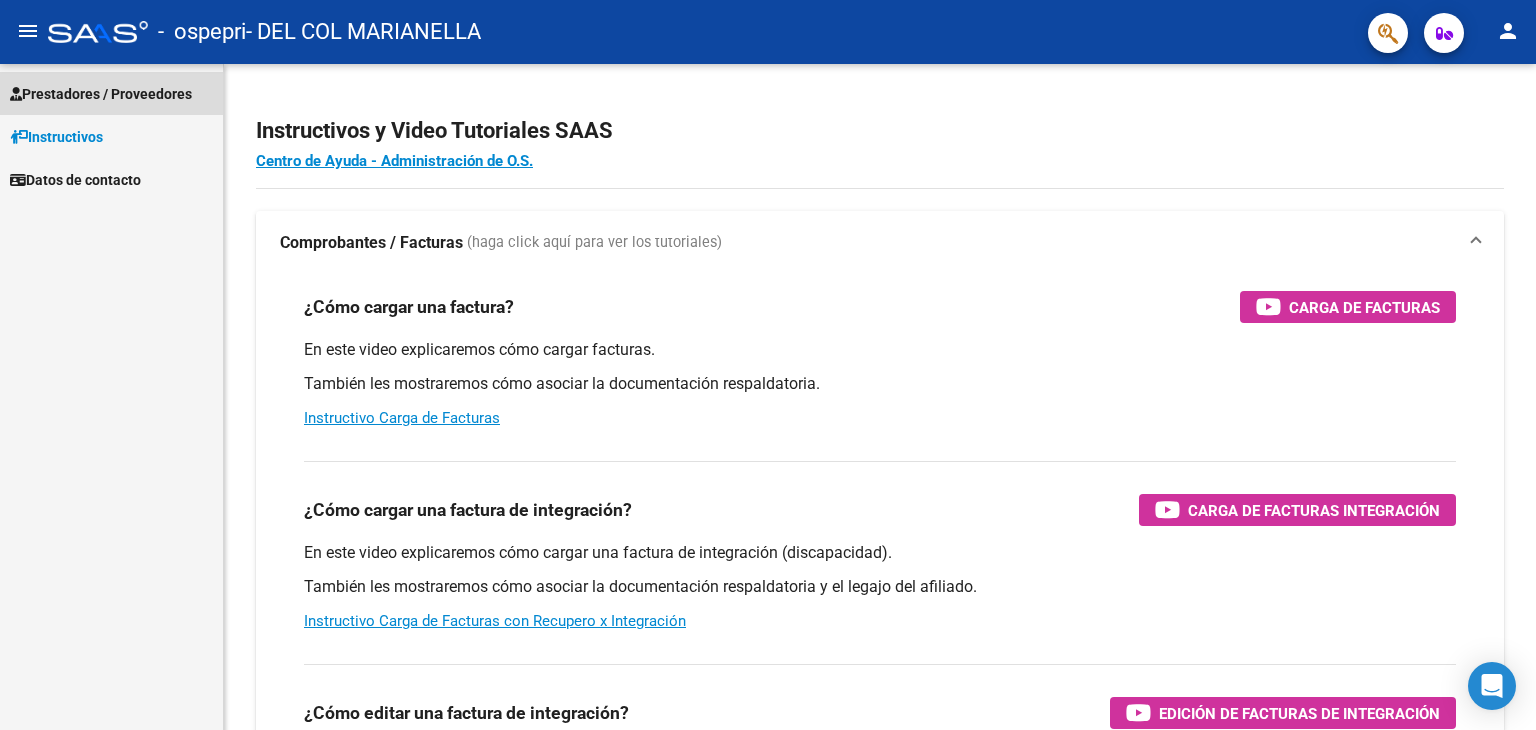 click on "Prestadores / Proveedores" at bounding box center (101, 94) 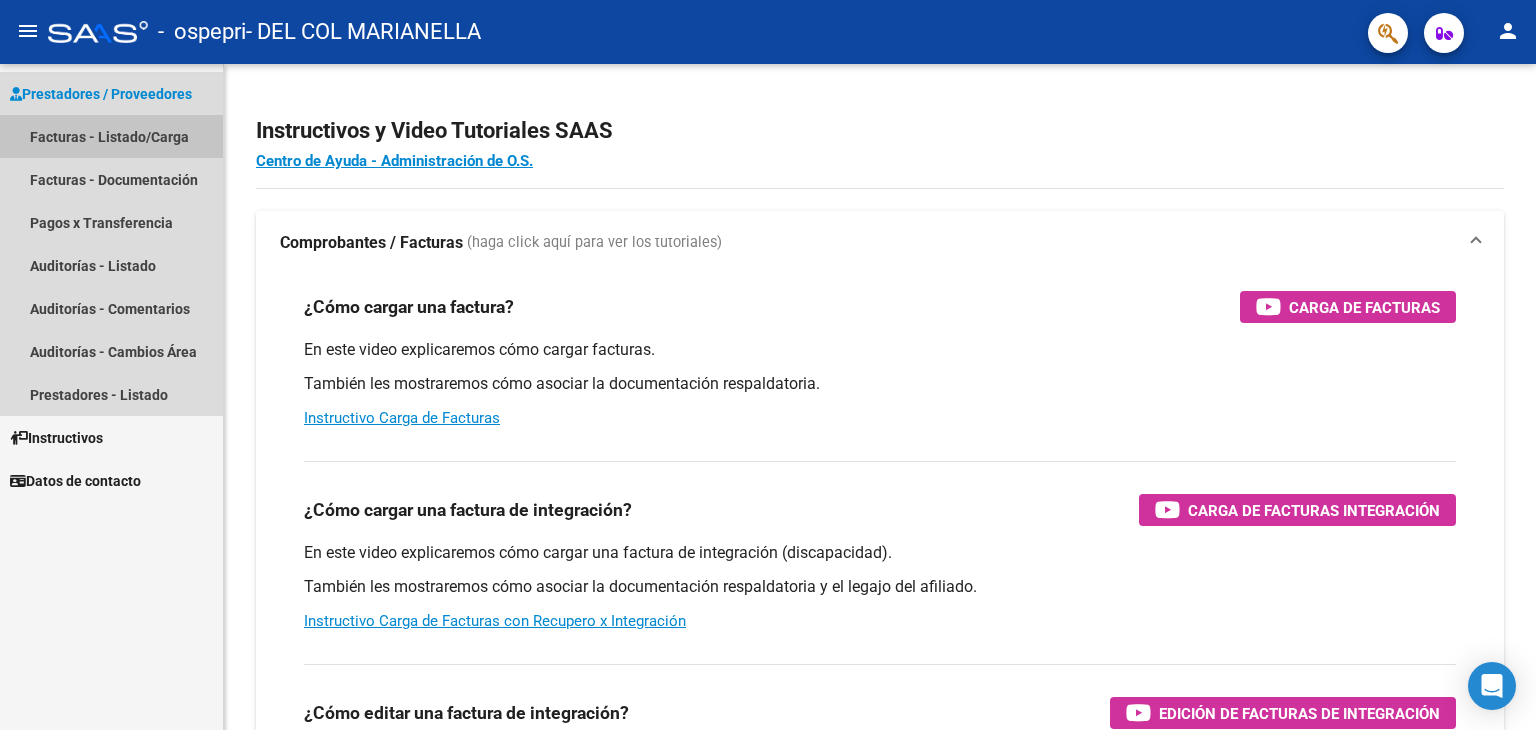 click on "Facturas - Listado/Carga" at bounding box center [111, 136] 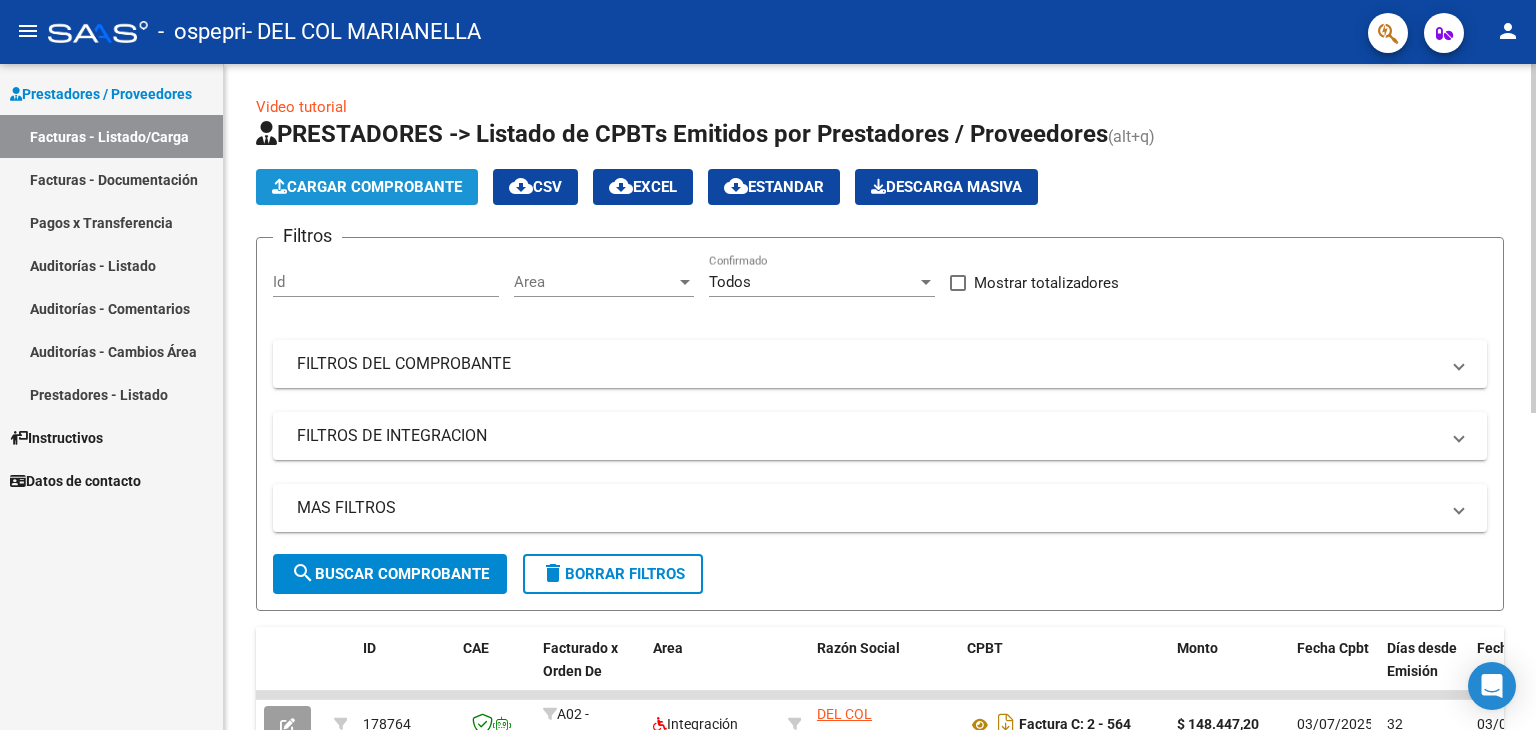 click on "Cargar Comprobante" 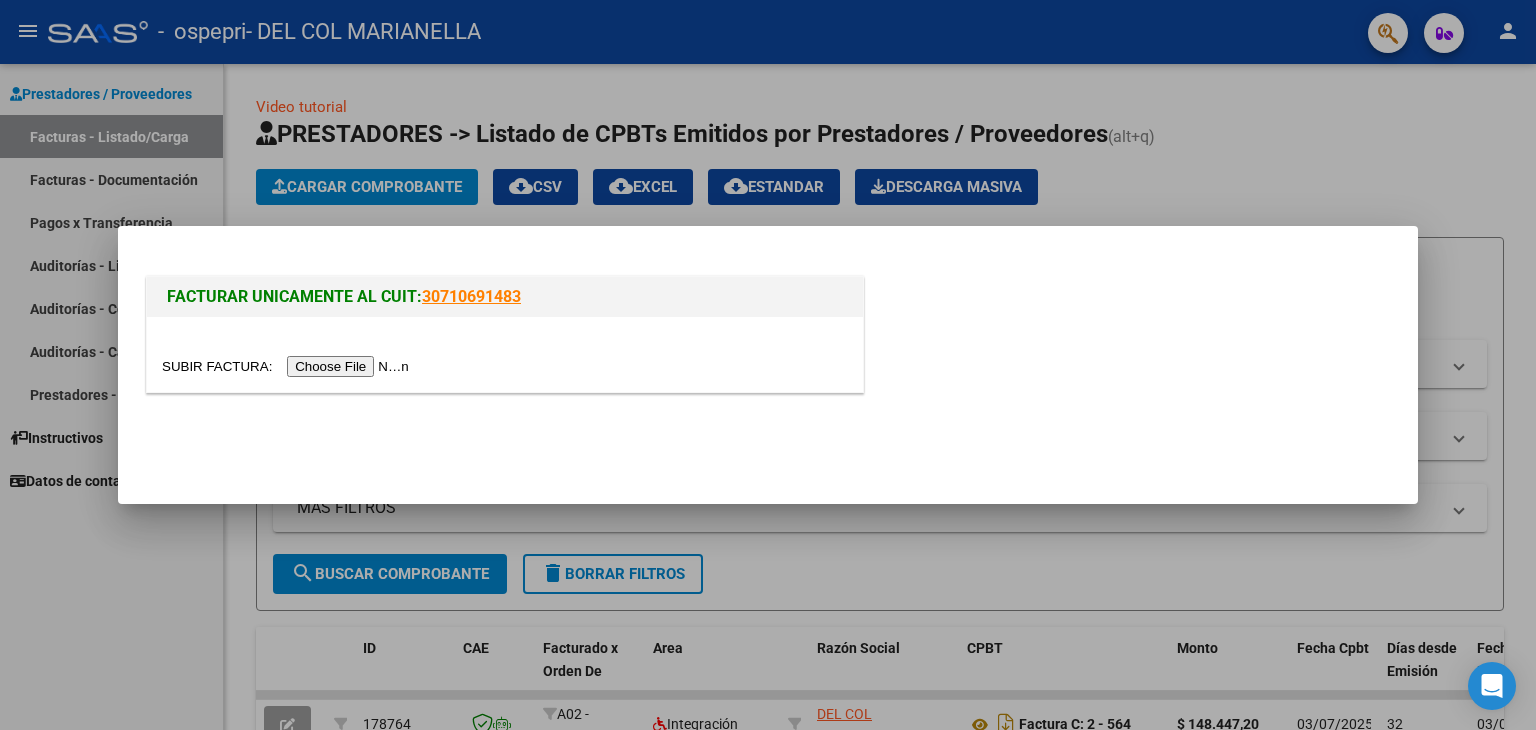 click at bounding box center (288, 366) 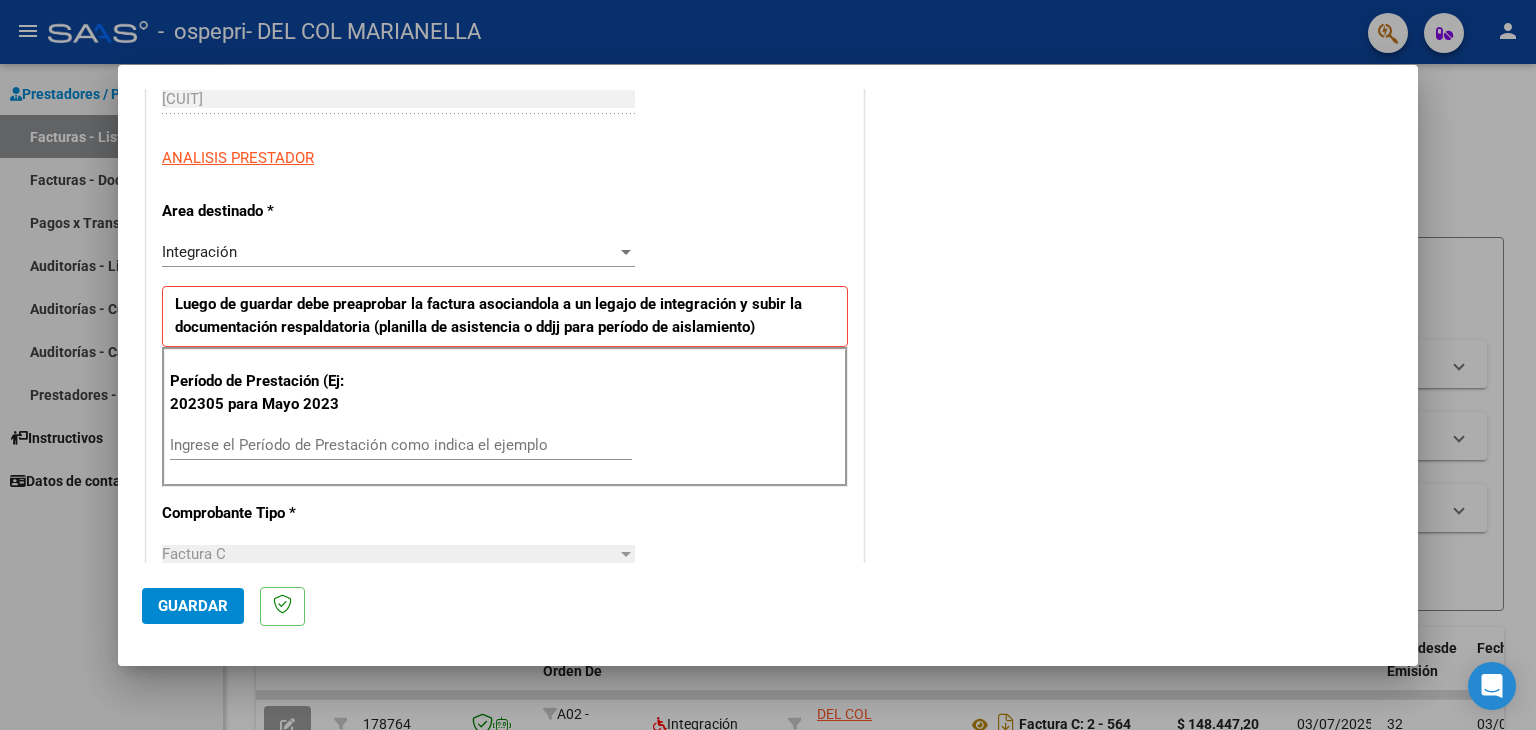 scroll, scrollTop: 354, scrollLeft: 0, axis: vertical 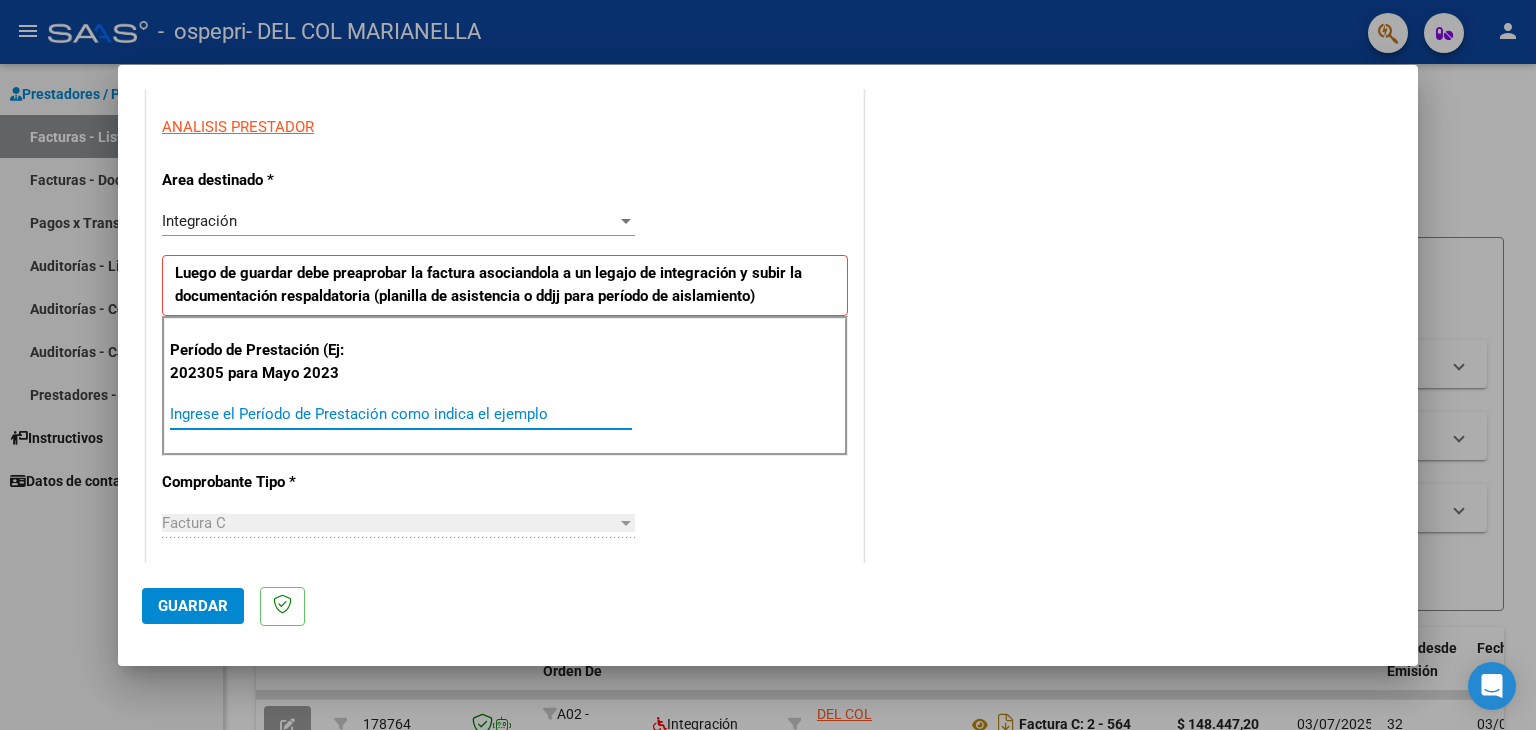 click on "Ingrese el Período de Prestación como indica el ejemplo" at bounding box center [401, 414] 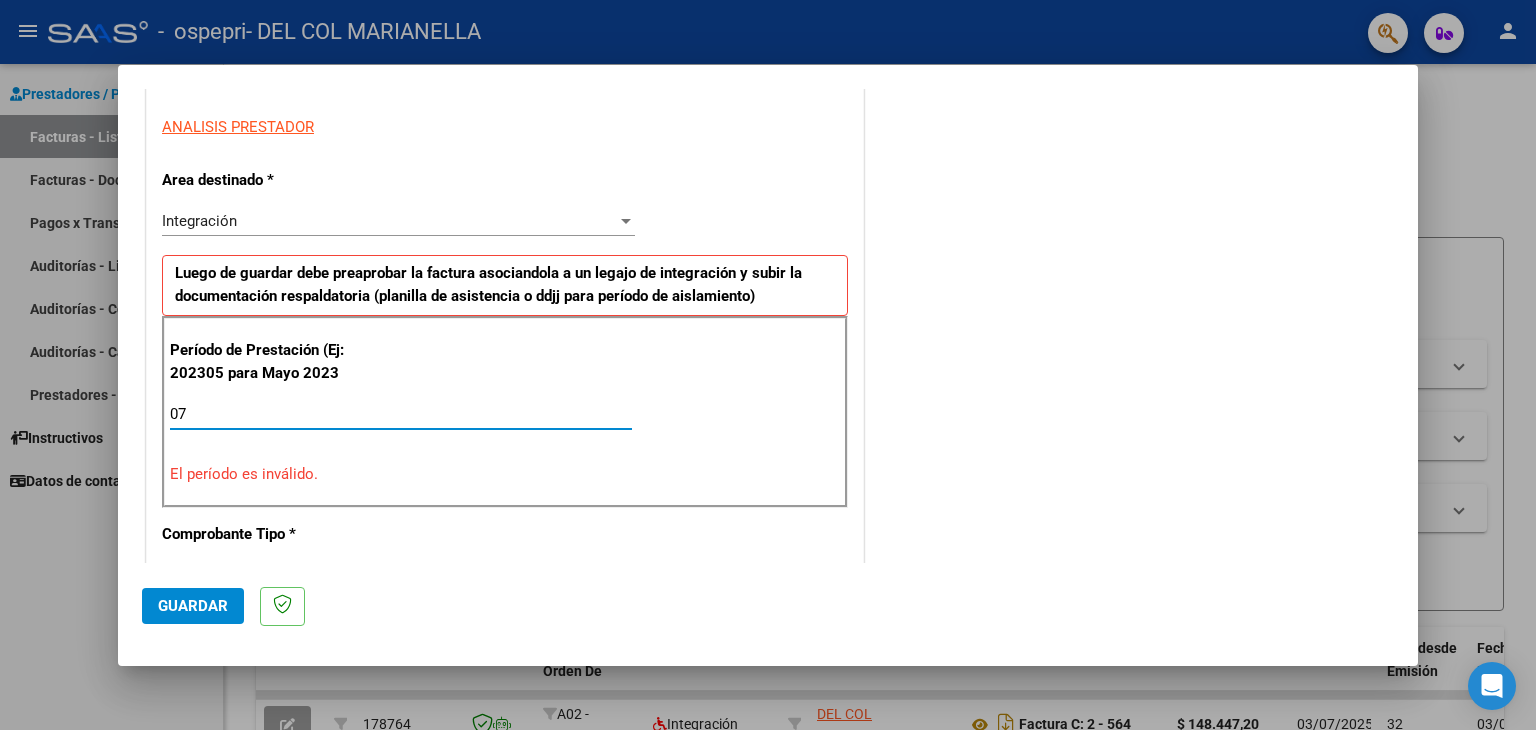 type on "0" 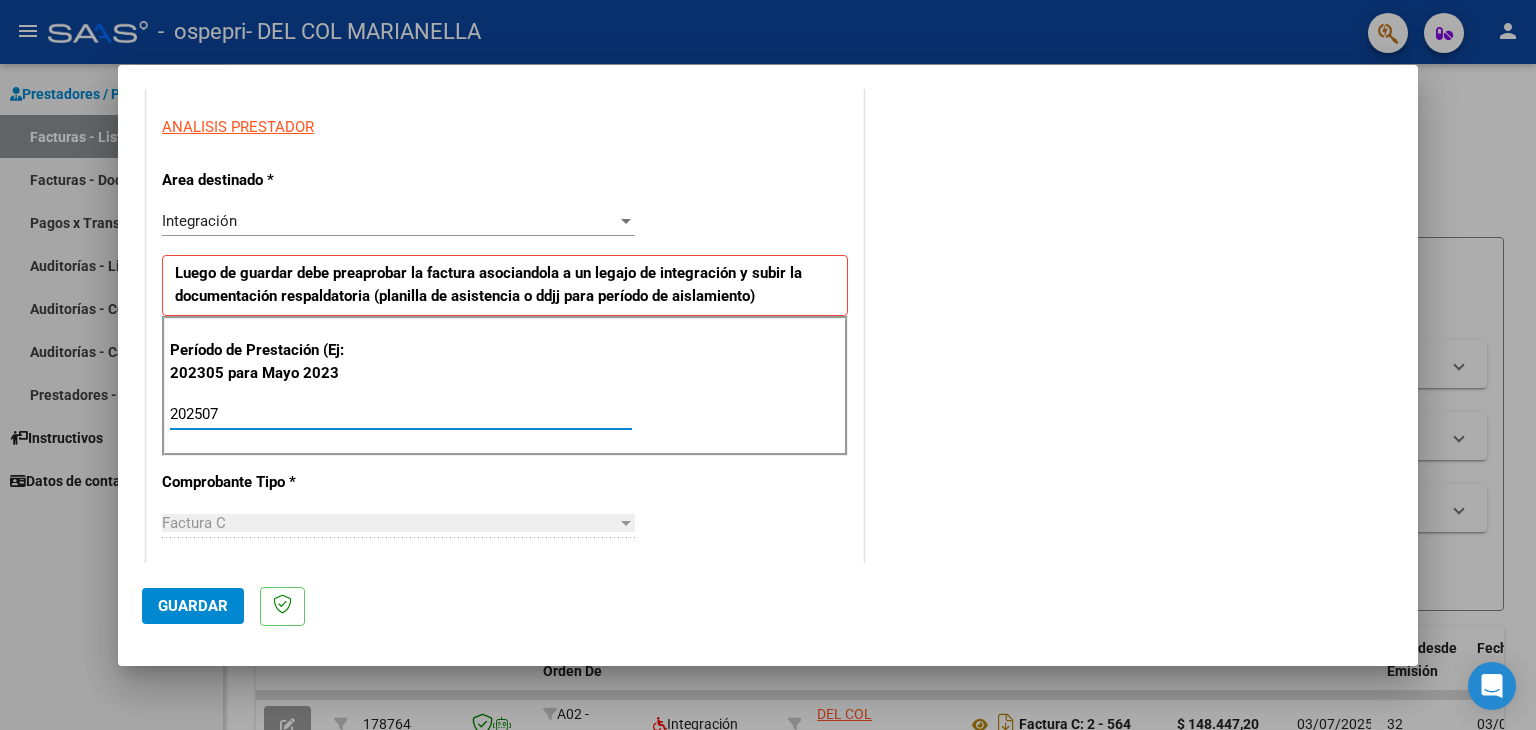type on "202507" 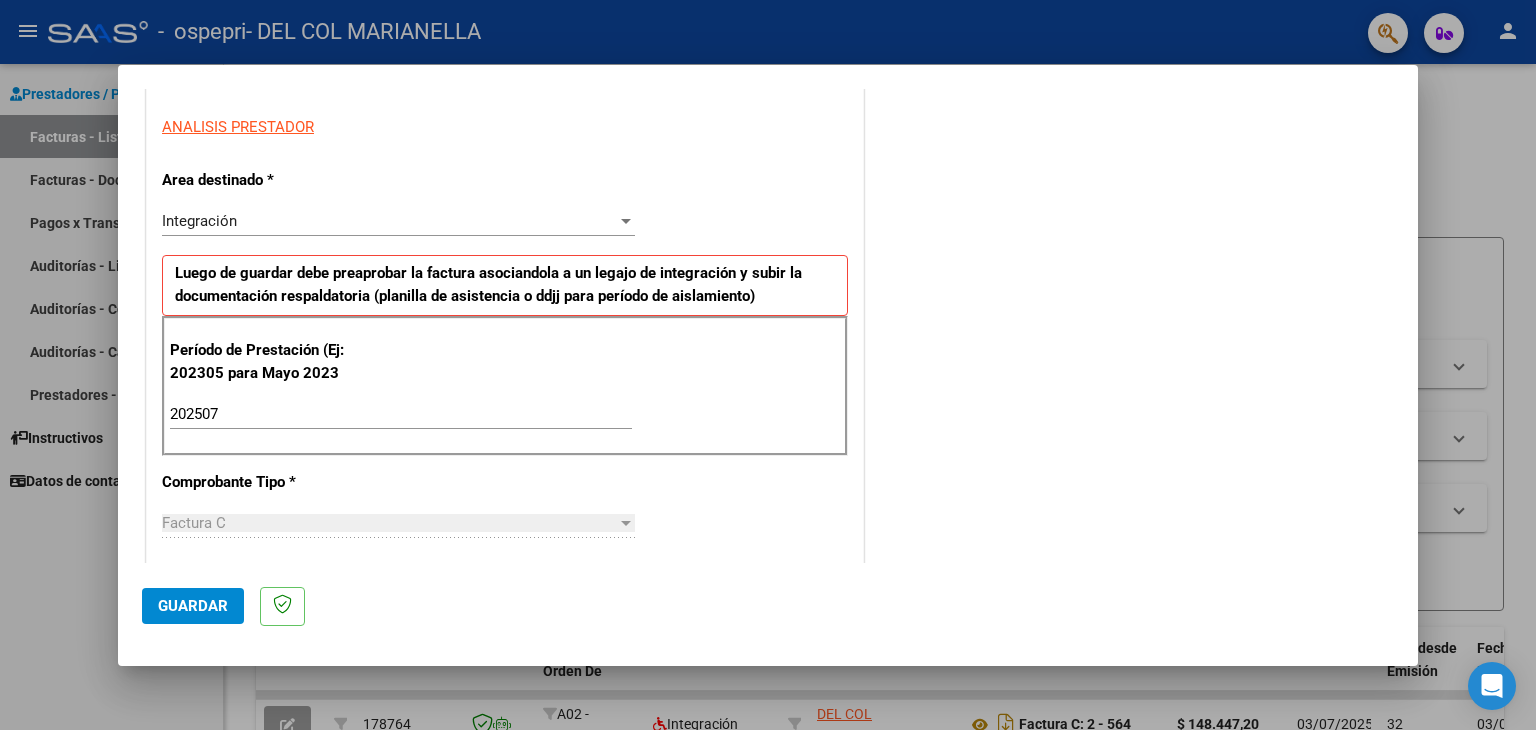 click on "Factura C" at bounding box center [389, 523] 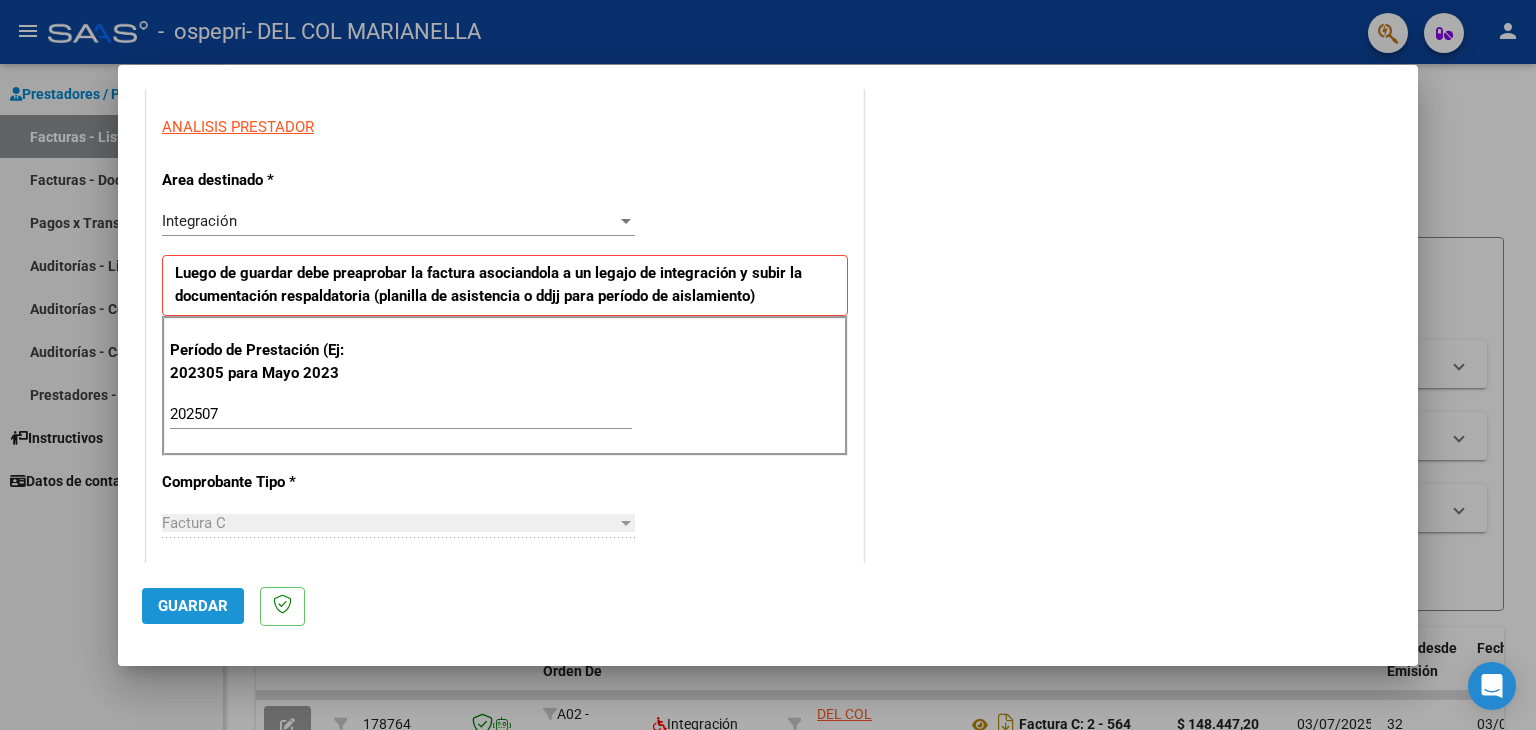 click on "Guardar" 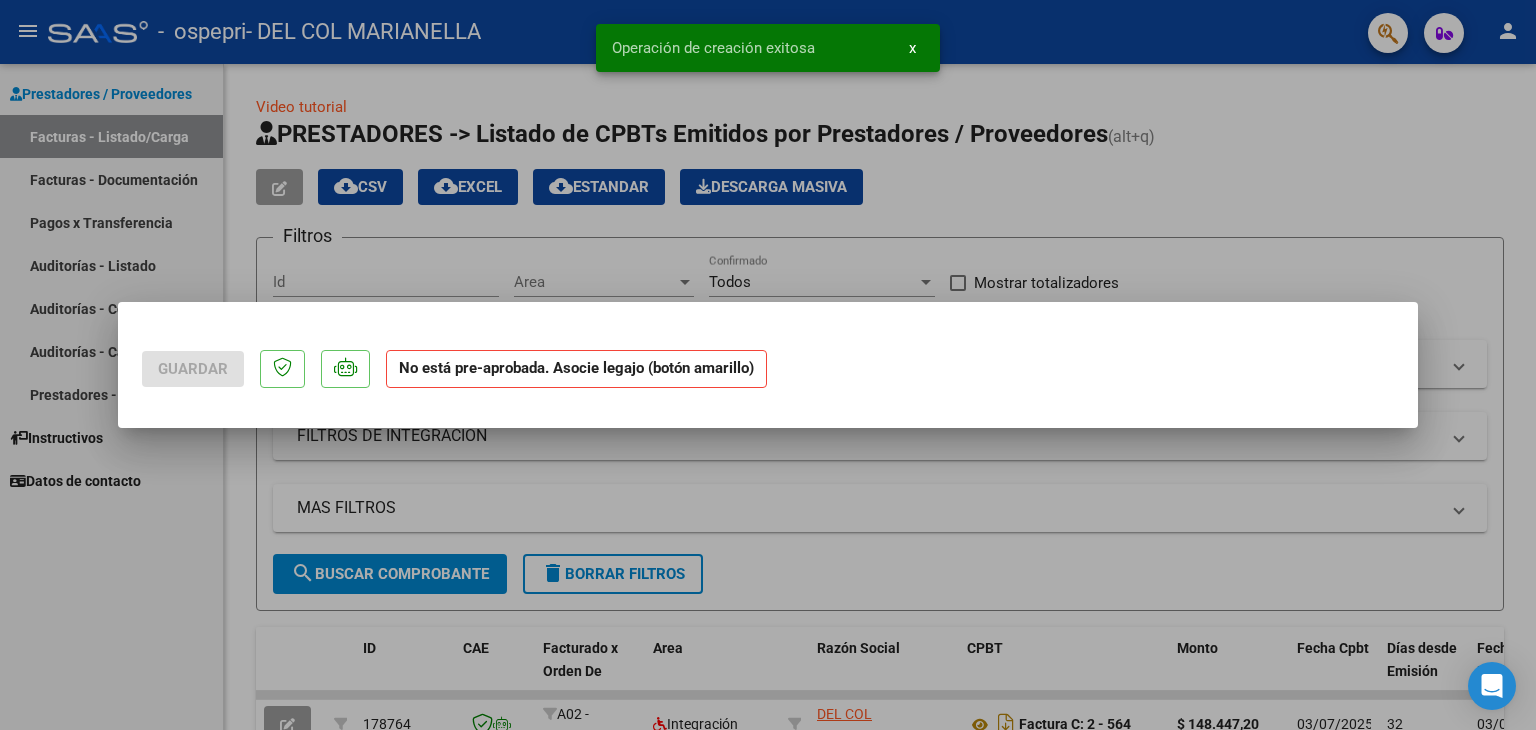 scroll, scrollTop: 0, scrollLeft: 0, axis: both 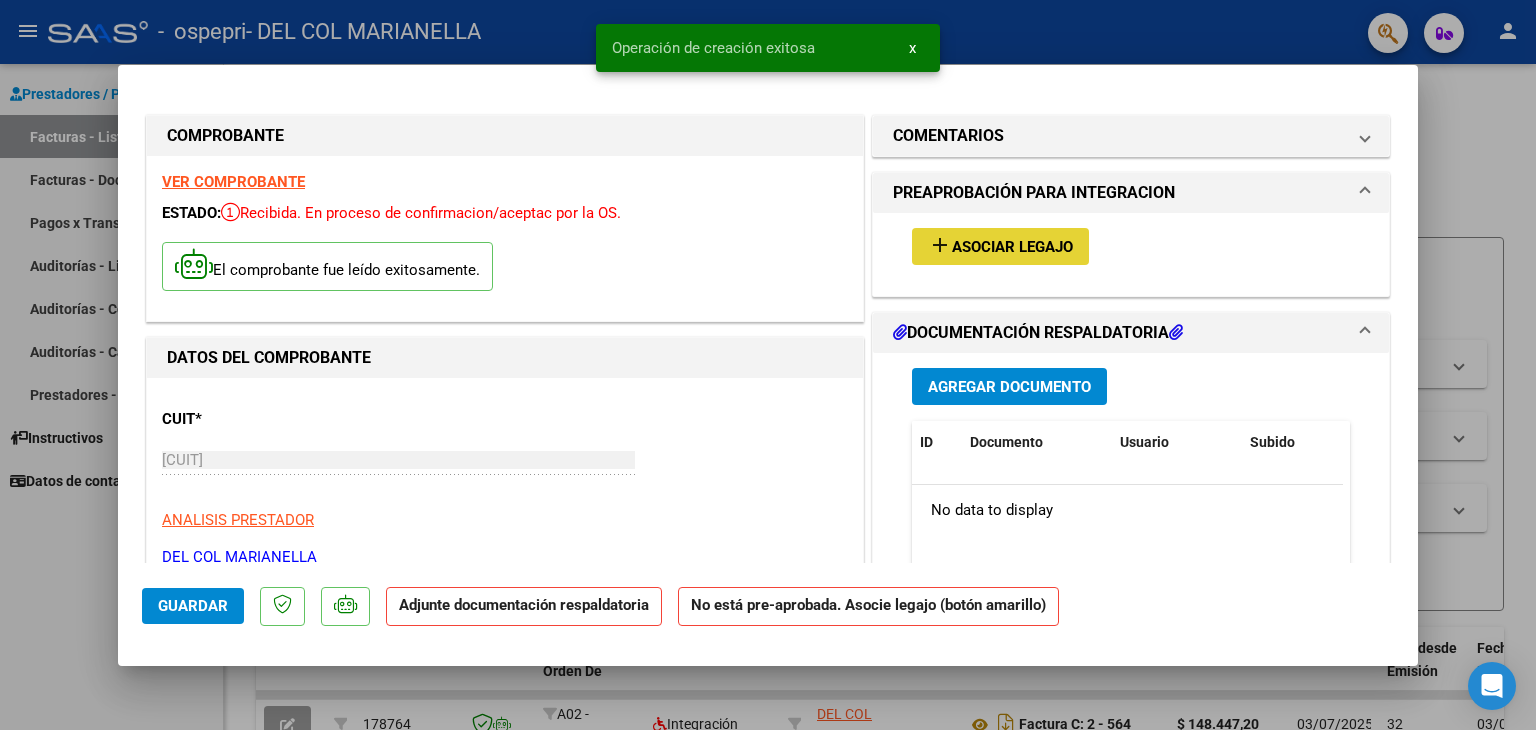 click on "Asociar Legajo" at bounding box center [1012, 247] 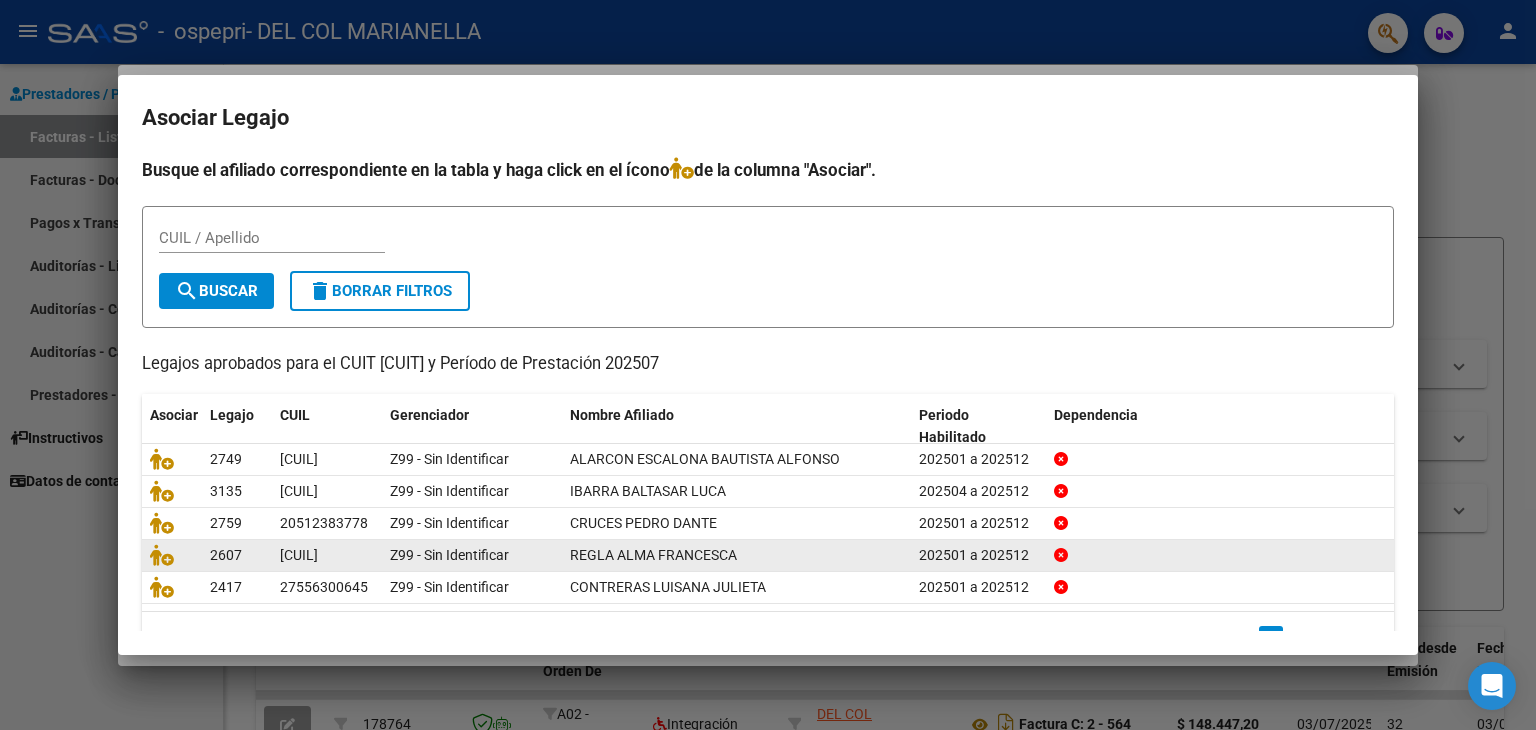 click on "REGLA ALMA FRANCESCA" 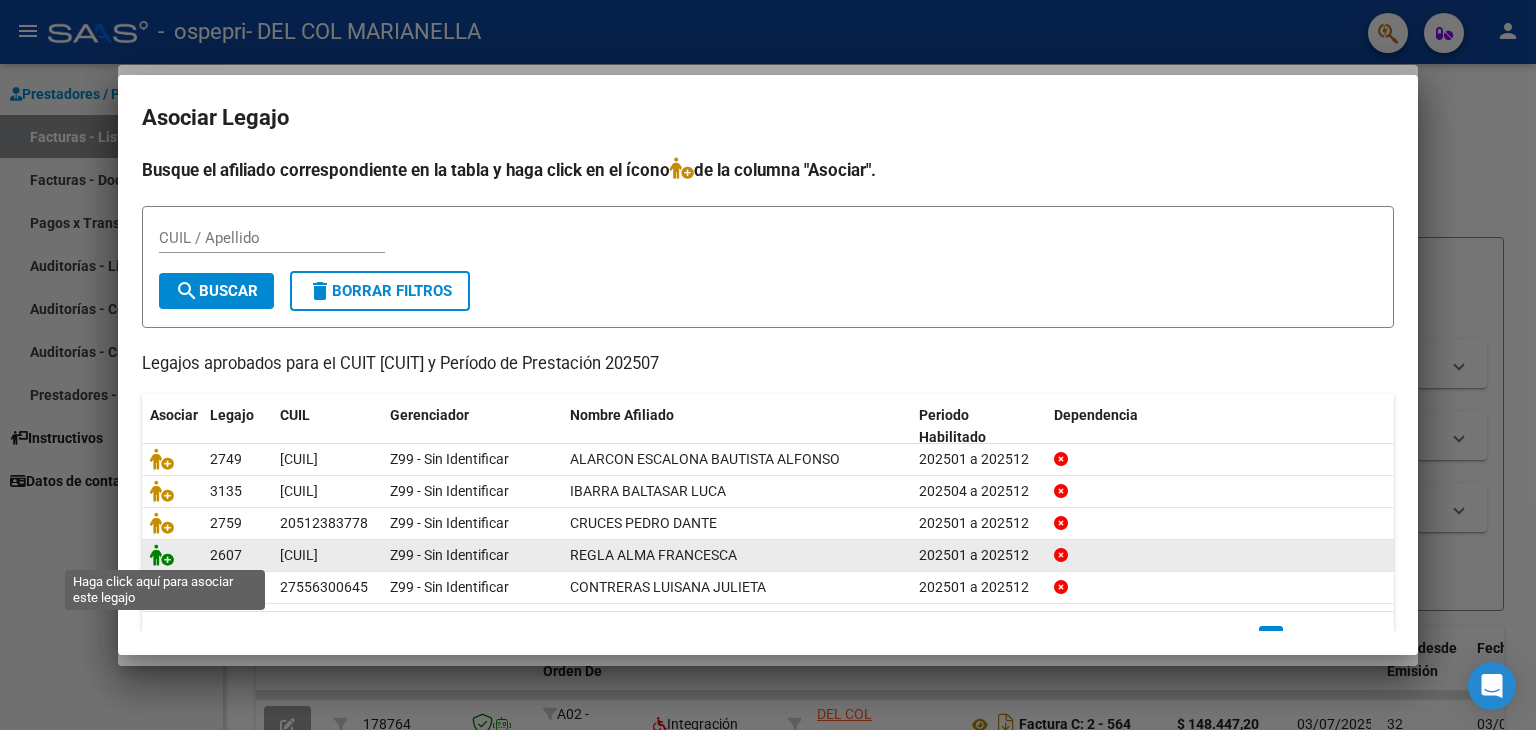 click 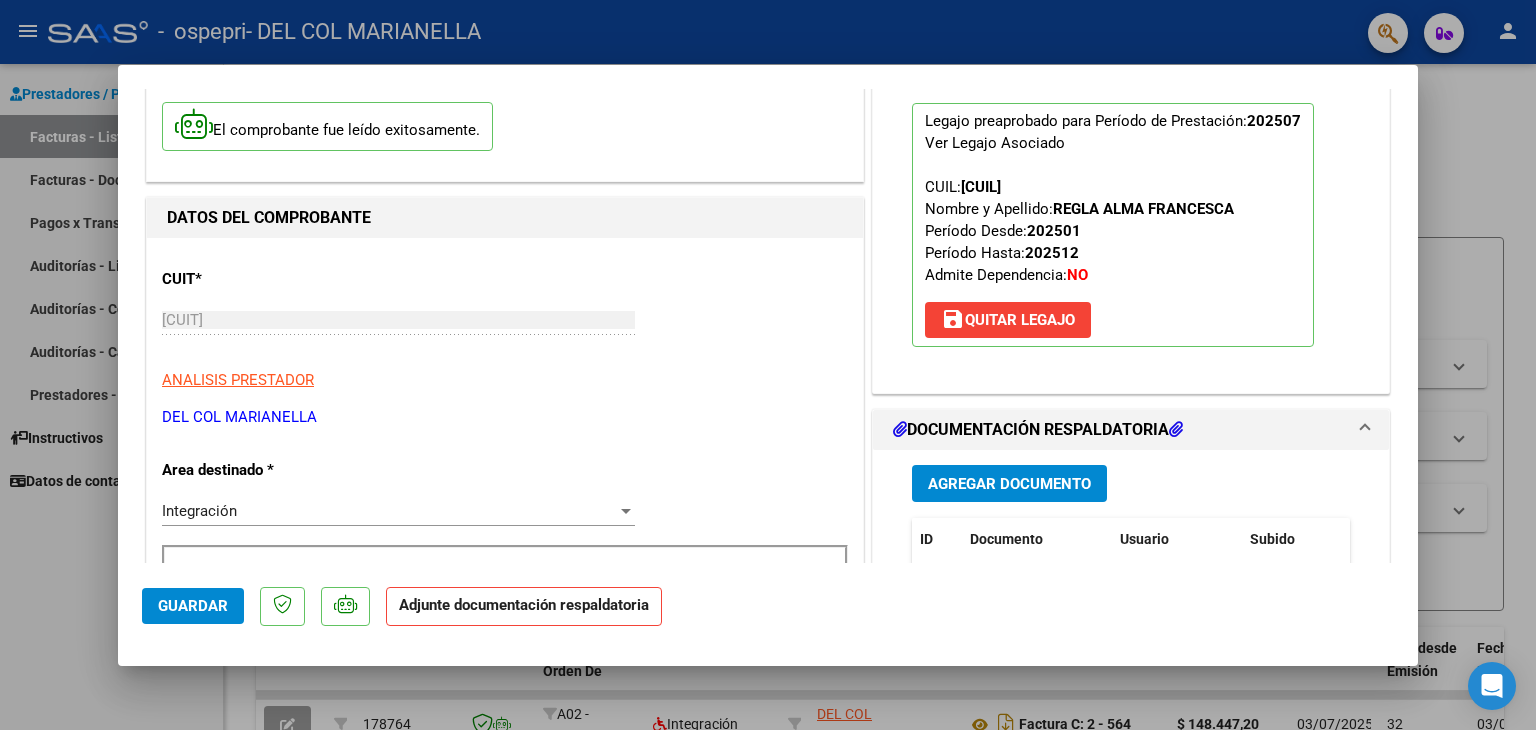 scroll, scrollTop: 160, scrollLeft: 0, axis: vertical 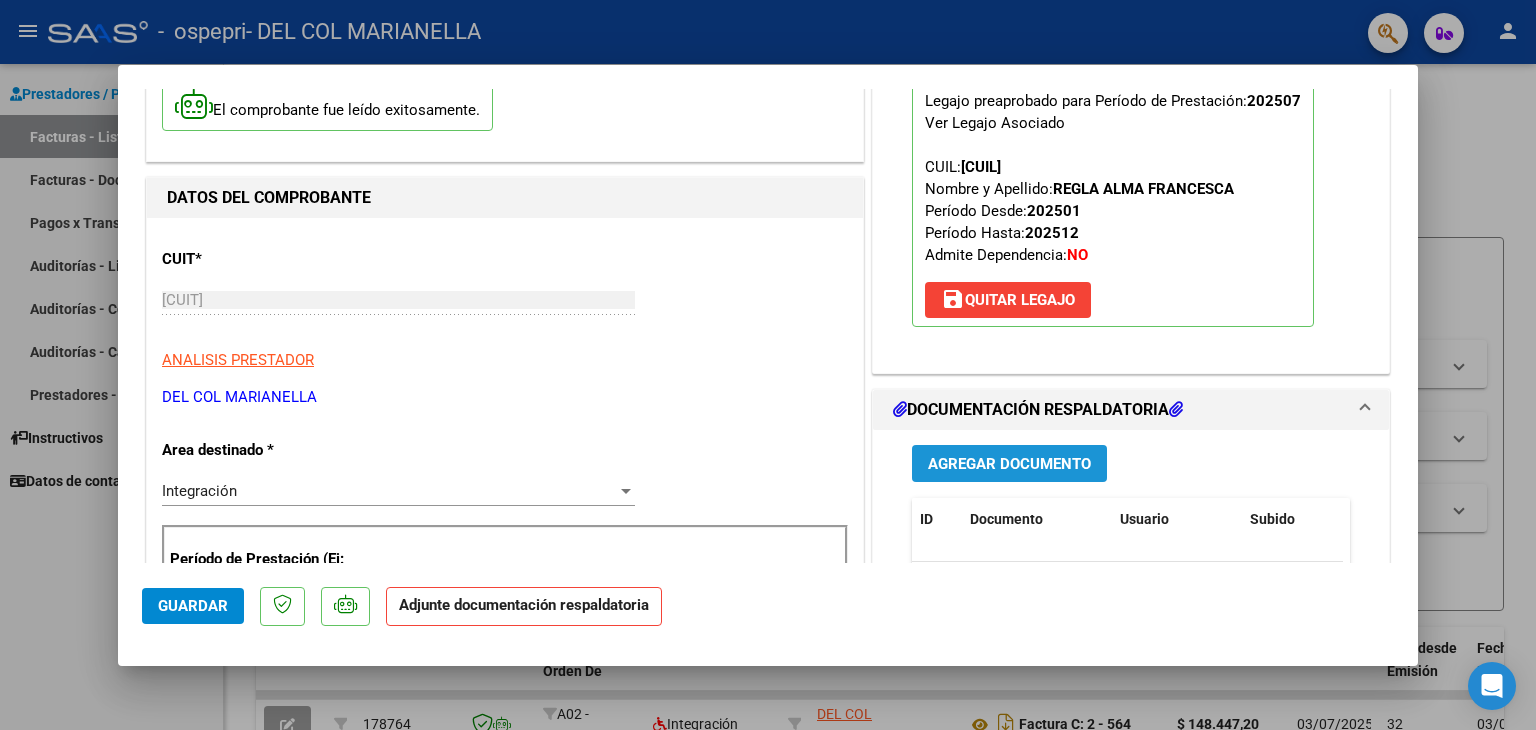 click on "Agregar Documento" at bounding box center [1009, 464] 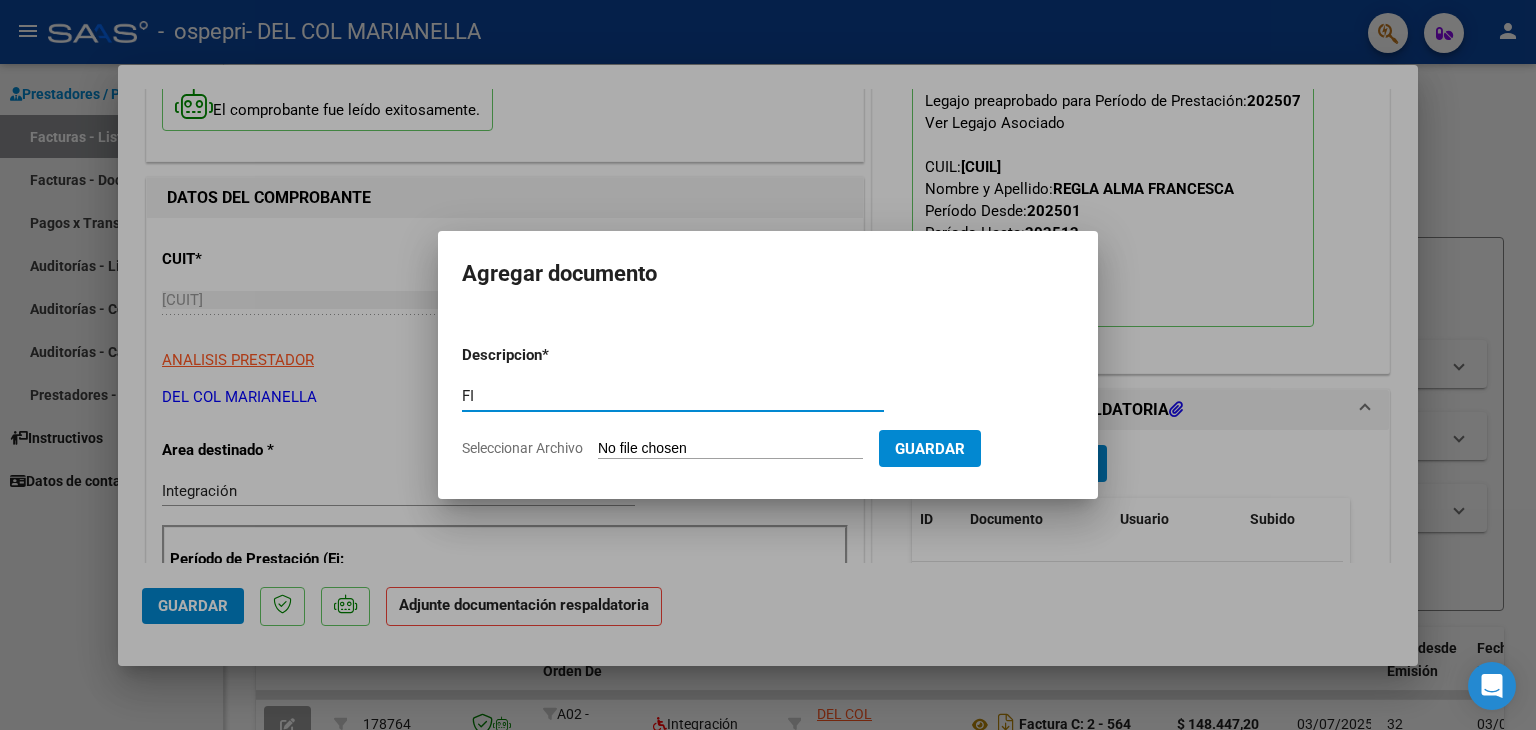 type on "F" 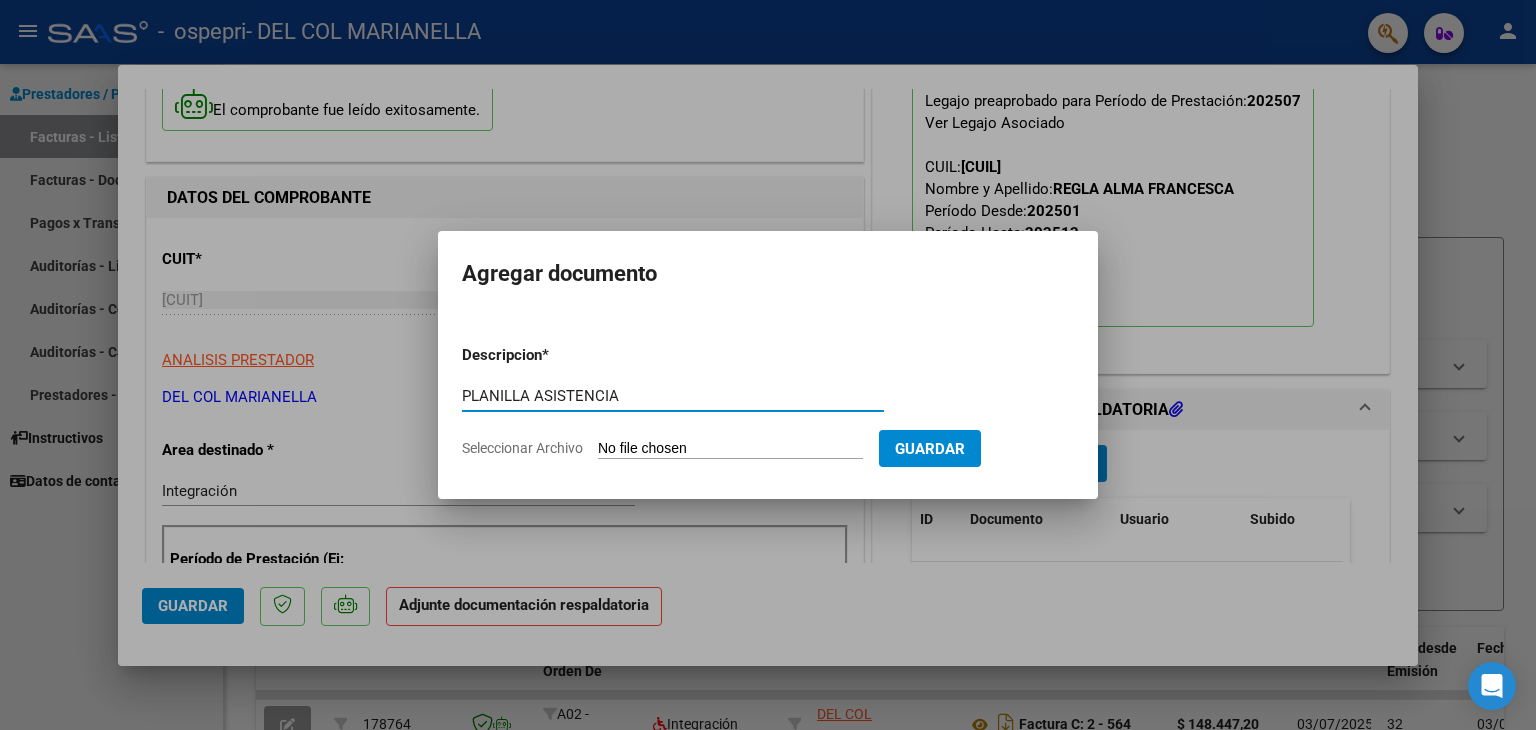 type on "PLANILLA ASISTENCIA" 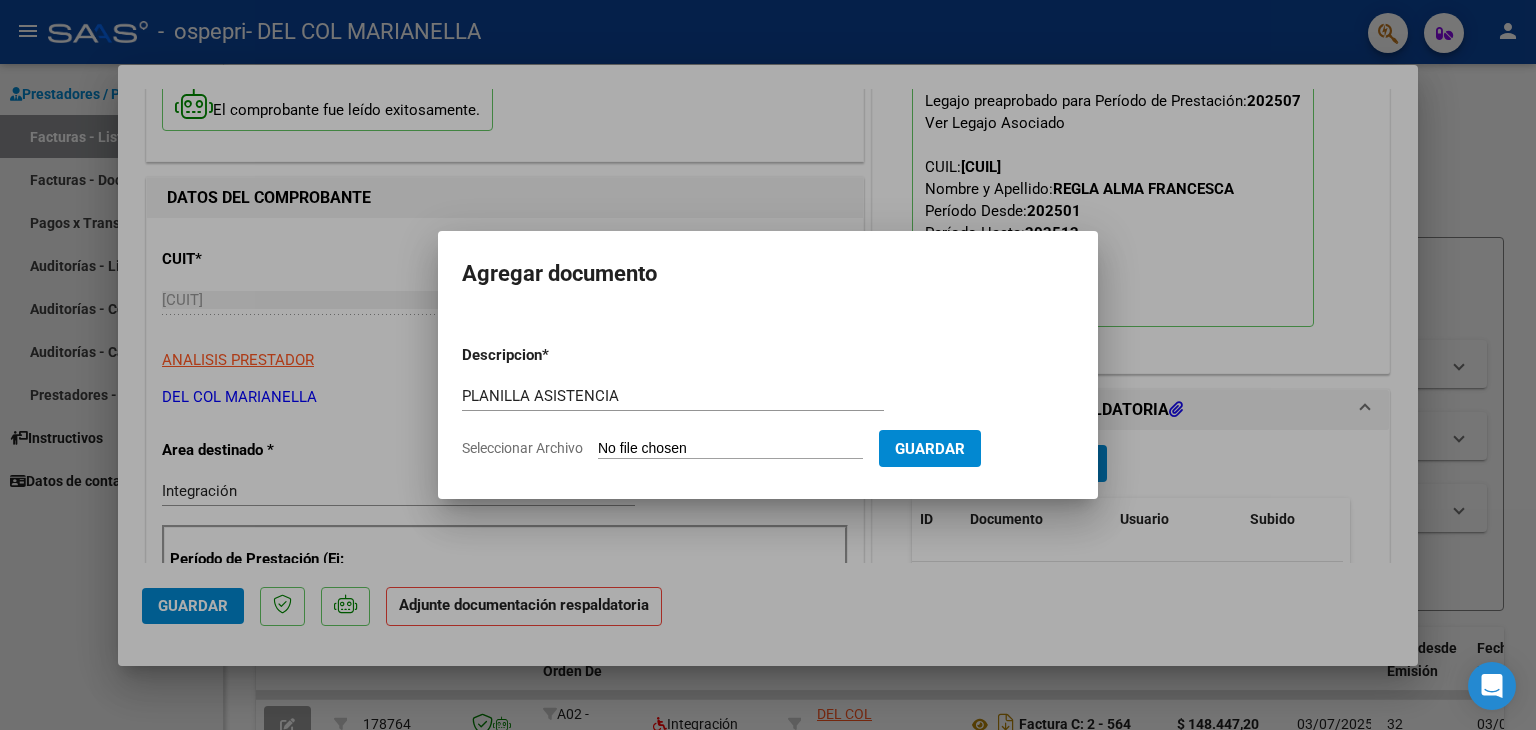 click on "Seleccionar Archivo" at bounding box center (730, 449) 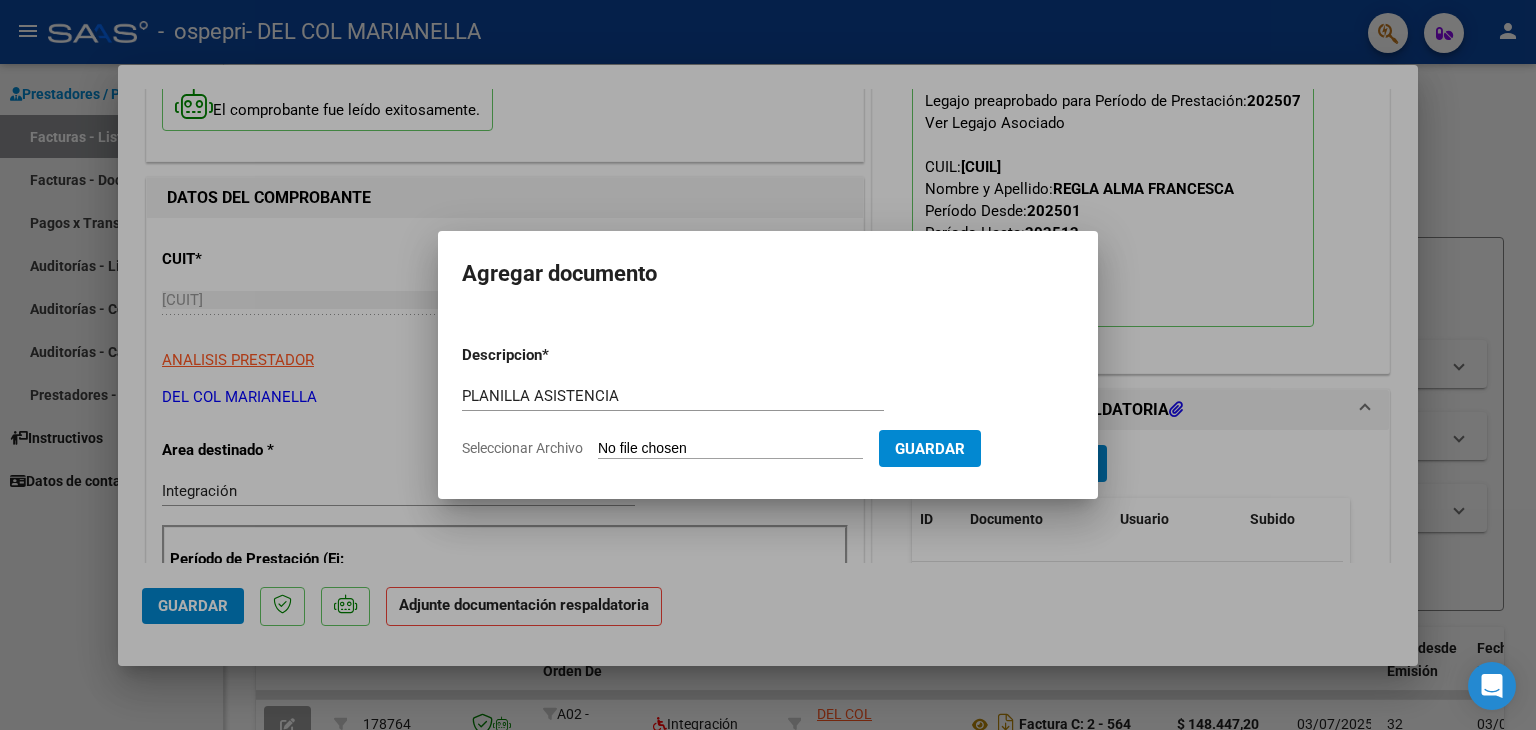 type on "C:\fakepath\firmas Alma Regla 7 25.pdf" 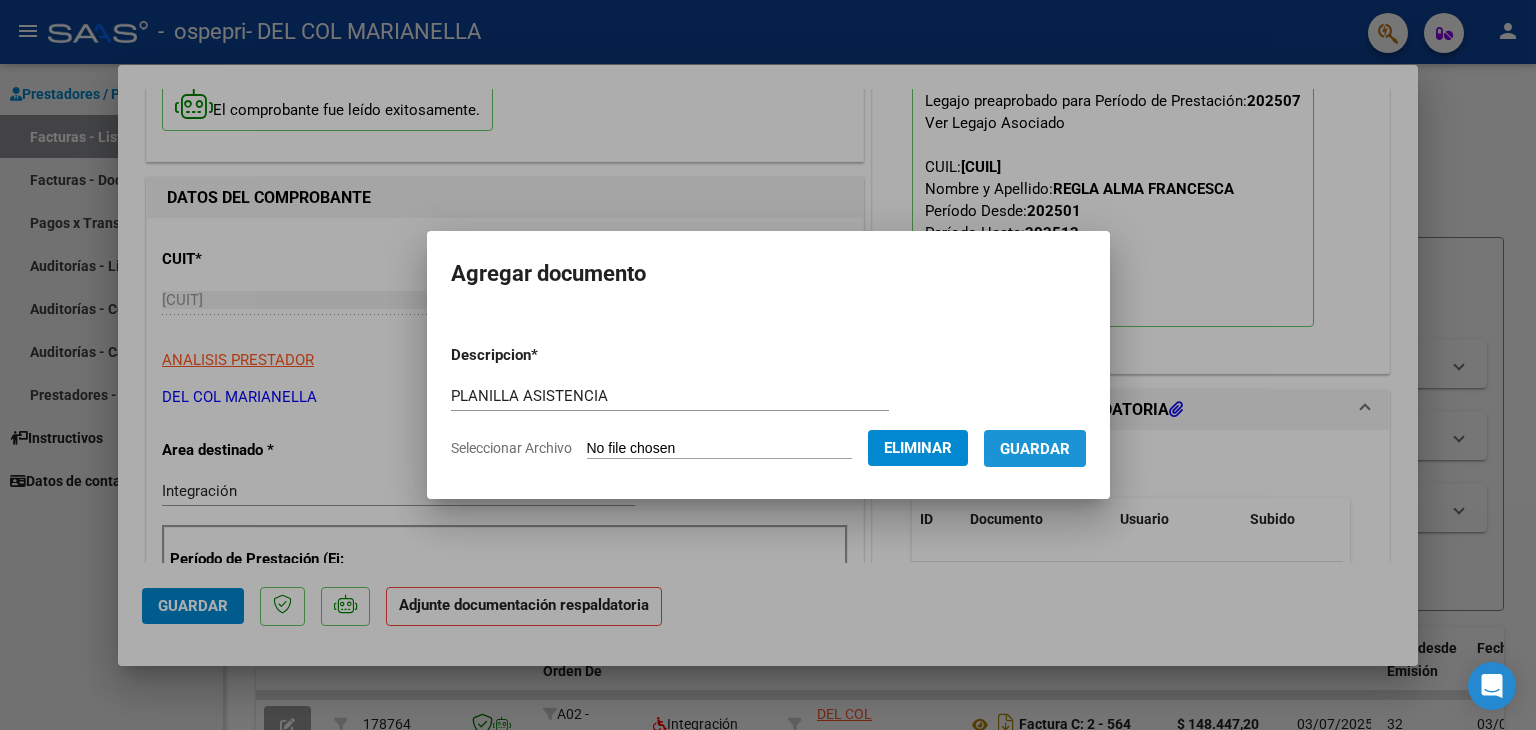 click on "Guardar" at bounding box center [1035, 449] 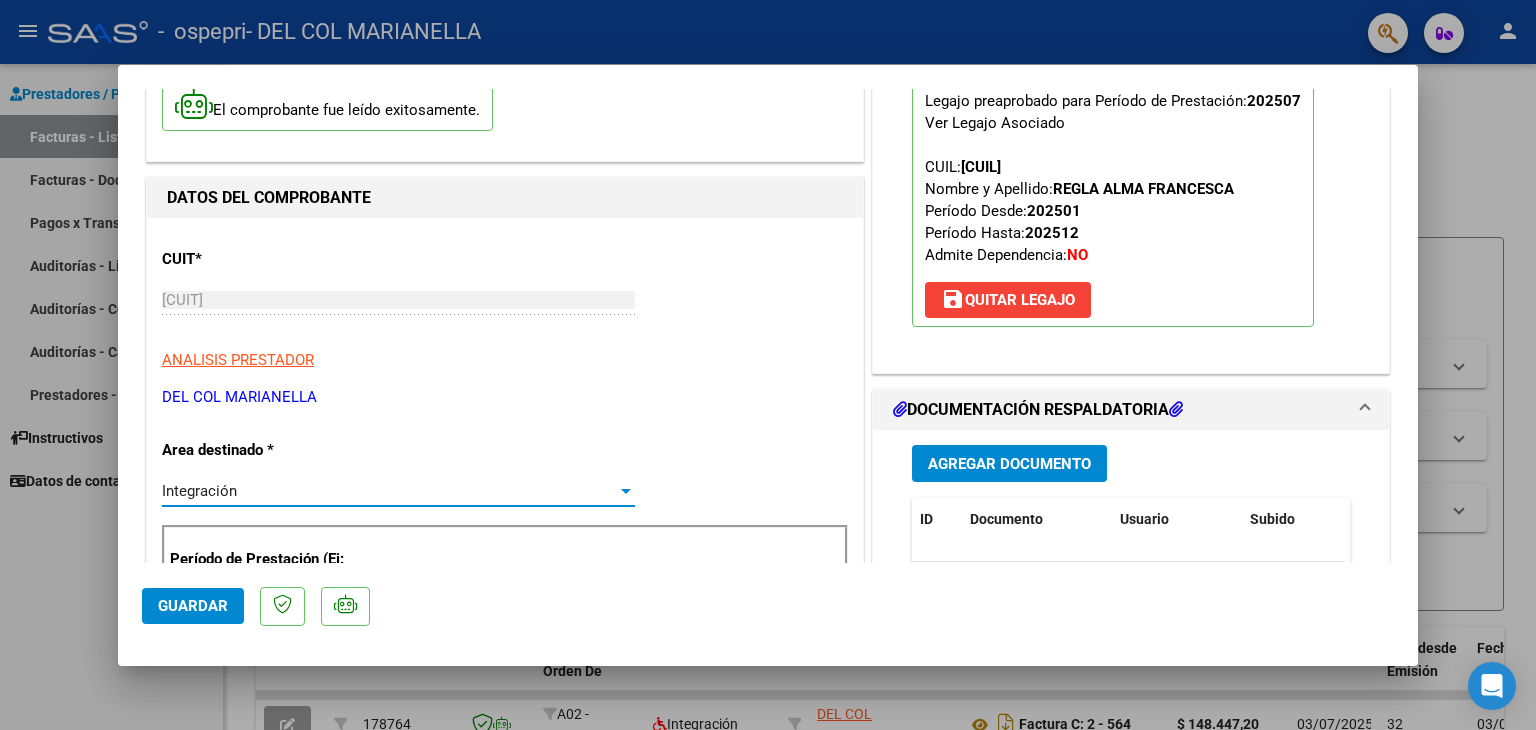 click at bounding box center (626, 491) 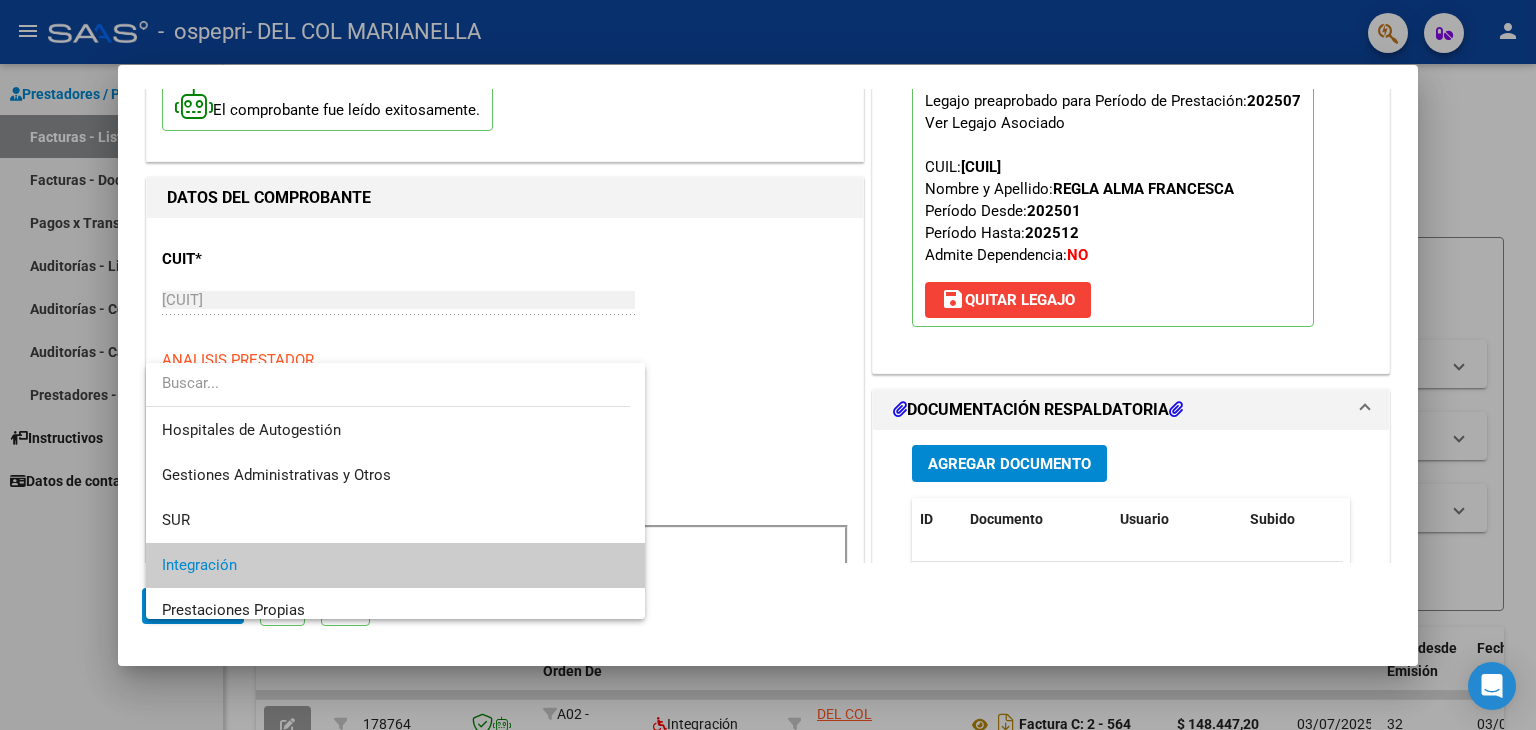 scroll, scrollTop: 74, scrollLeft: 0, axis: vertical 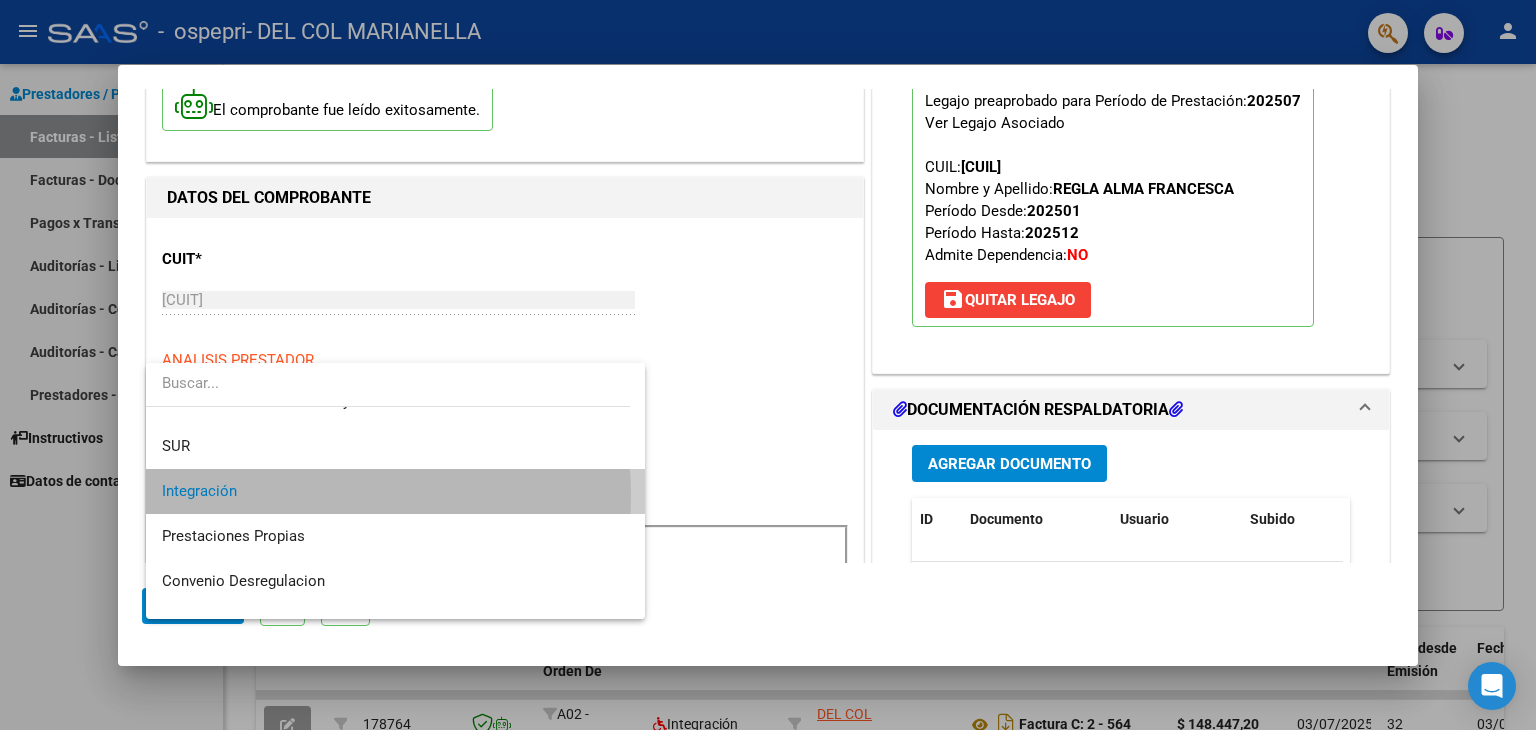 click on "Integración" at bounding box center (396, 491) 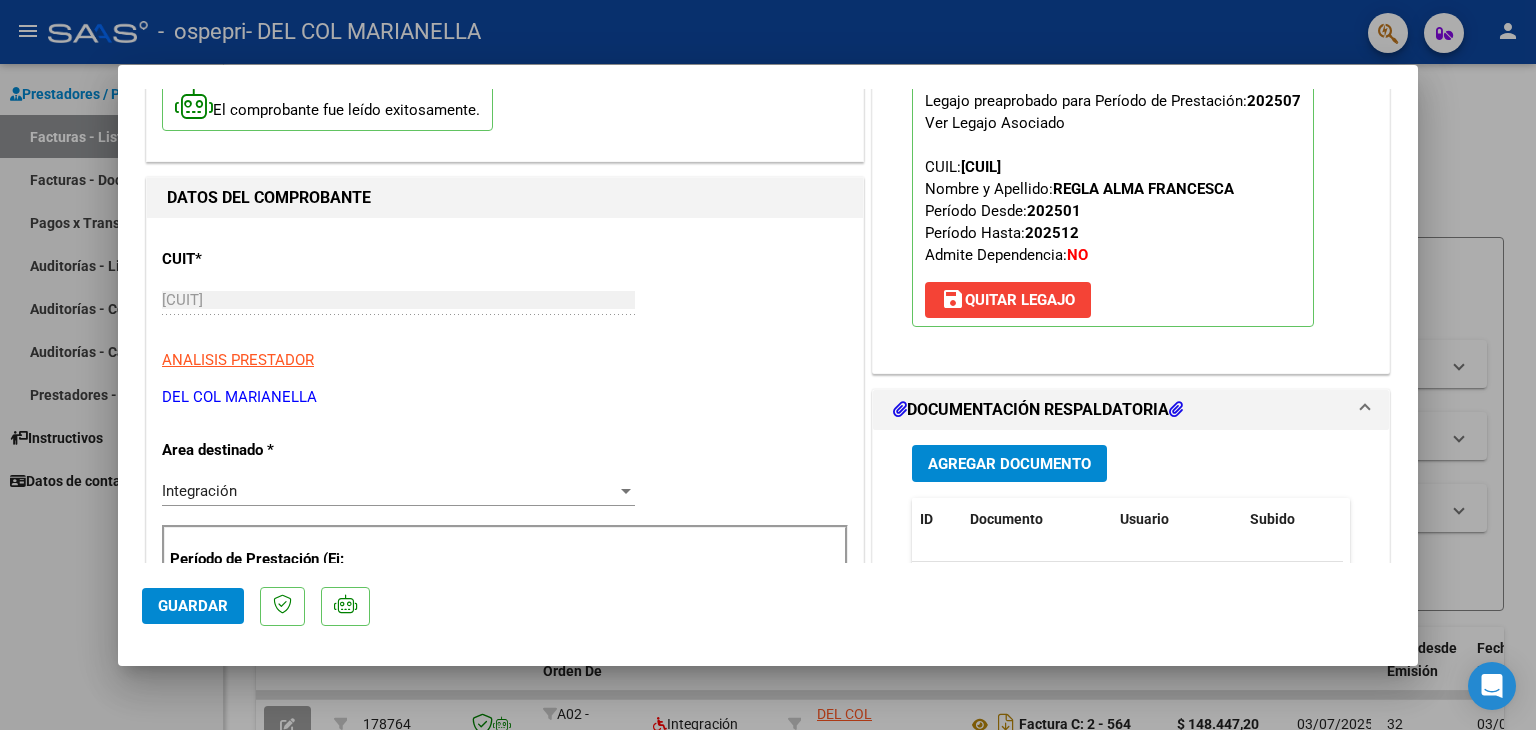 click at bounding box center (768, 365) 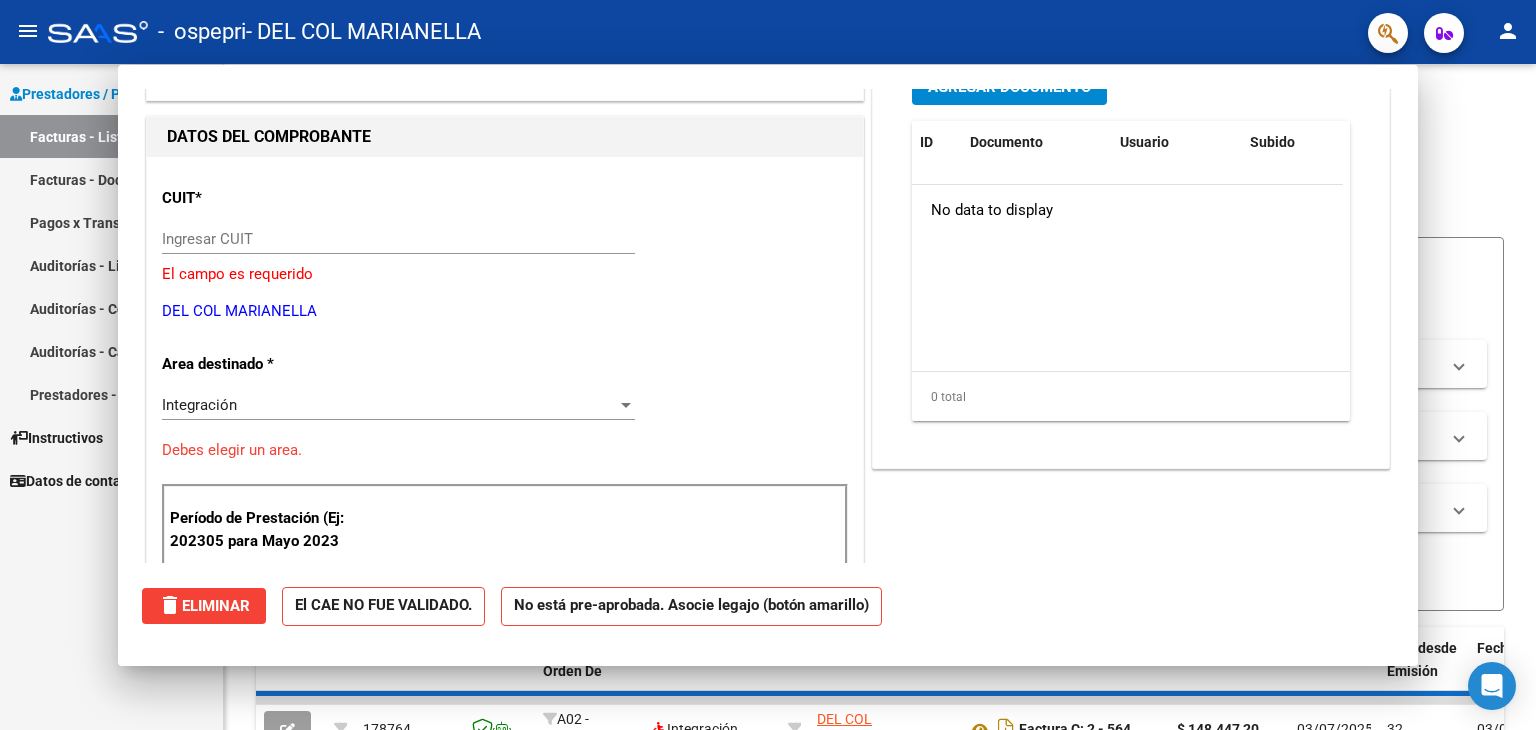 scroll, scrollTop: 0, scrollLeft: 0, axis: both 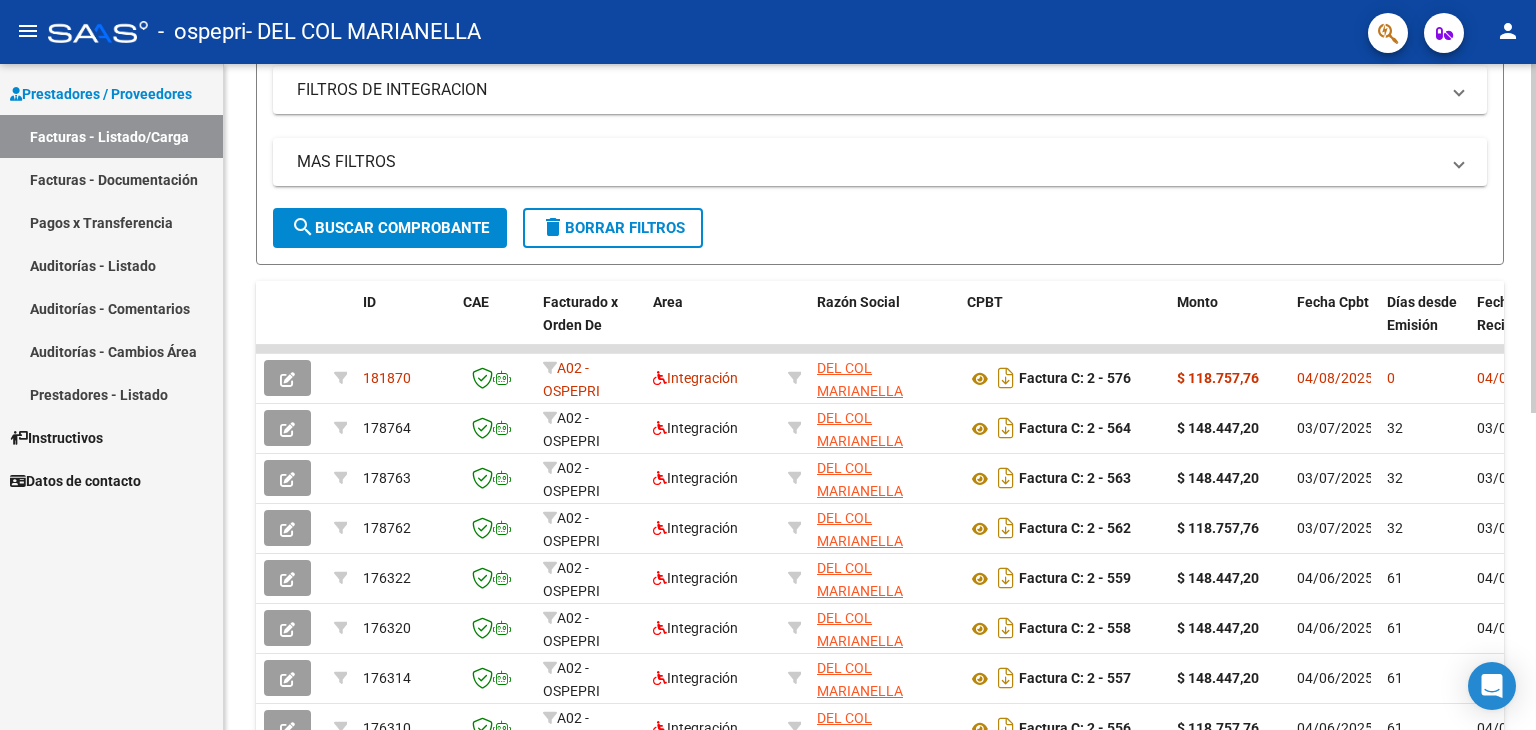 click on "Video tutorial   PRESTADORES -> Listado de CPBTs Emitidos por Prestadores / Proveedores (alt+q)   Cargar Comprobante
cloud_download  CSV  cloud_download  EXCEL  cloud_download  Estandar   Descarga Masiva
Filtros Id Area Area Todos Confirmado   Mostrar totalizadores   FILTROS DEL COMPROBANTE  Comprobante Tipo Comprobante Tipo Start date – End date Fec. Comprobante Desde / Hasta Días Emisión Desde(cant. días) Días Emisión Hasta(cant. días) CUIT / Razón Social Pto. Venta Nro. Comprobante Código SSS CAE Válido CAE Válido Todos Cargado Módulo Hosp. Todos Tiene facturacion Apócrifa Hospital Refes  FILTROS DE INTEGRACION  Período De Prestación Campos del Archivo de Rendición Devuelto x SSS (dr_envio) Todos Rendido x SSS (dr_envio) Tipo de Registro Tipo de Registro Período Presentación Período Presentación Campos del Legajo Asociado (preaprobación) Afiliado Legajo (cuil/nombre) Todos Solo facturas preaprobadas  MAS FILTROS  Todos Con Doc. Respaldatoria Todos Con Trazabilidad Todos – – 0" 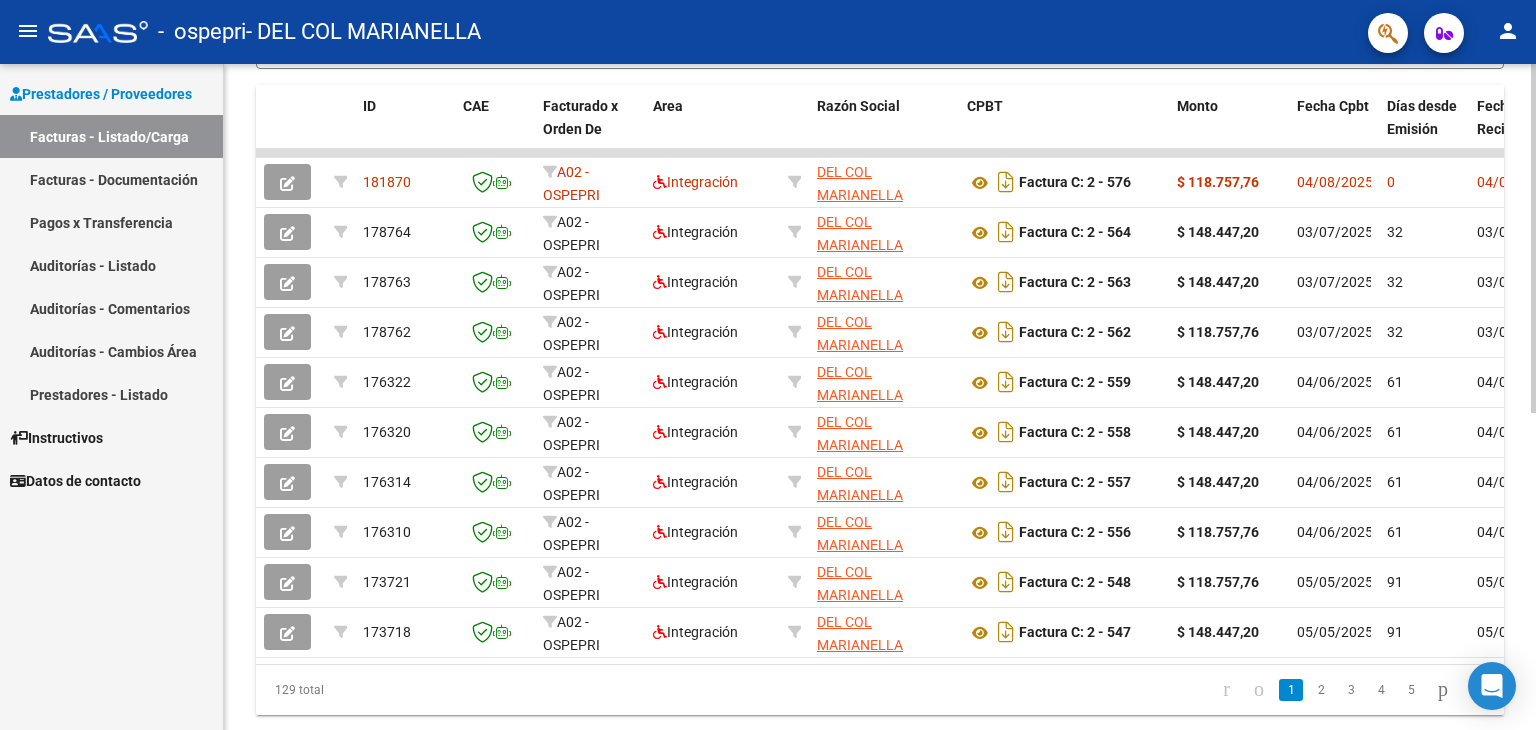 scroll, scrollTop: 540, scrollLeft: 0, axis: vertical 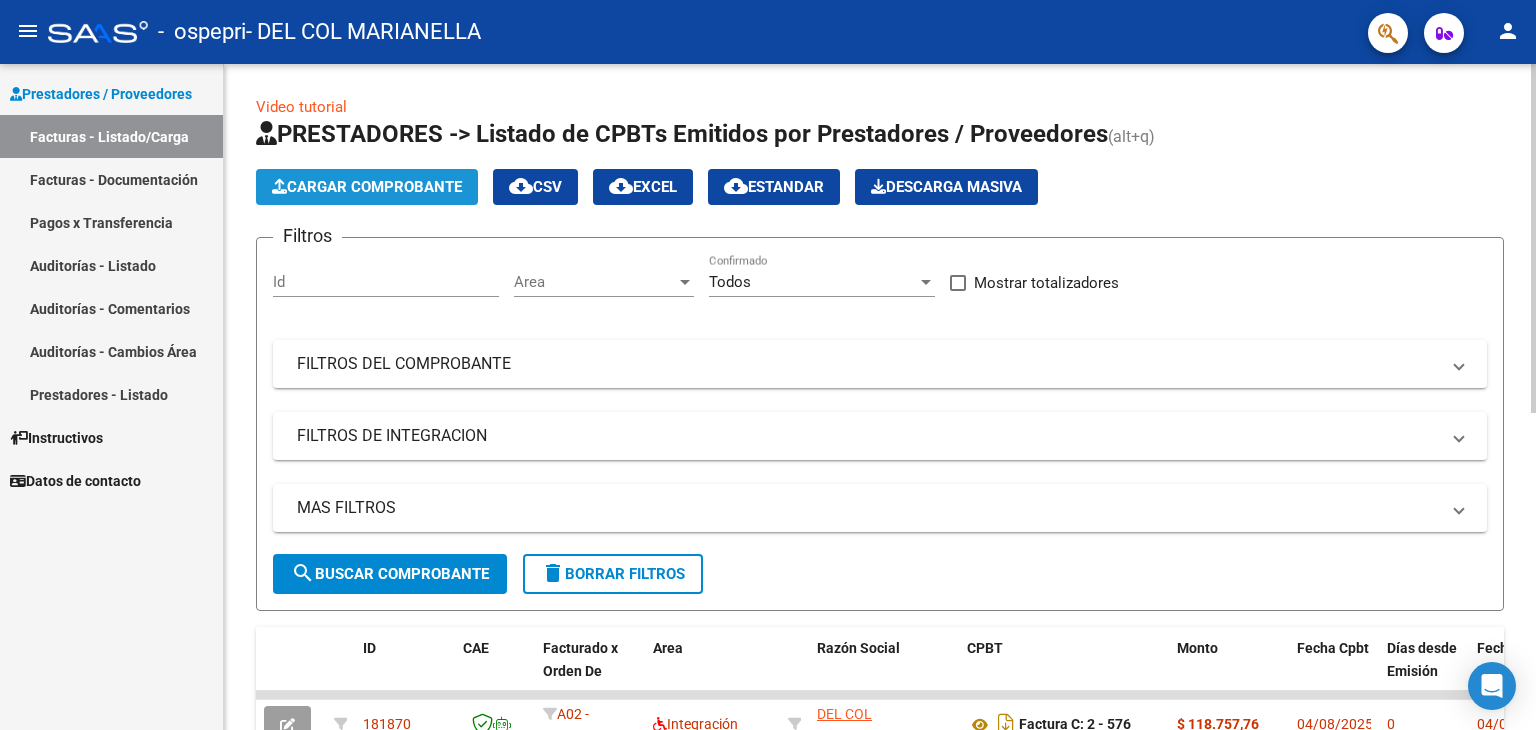 click on "Cargar Comprobante" 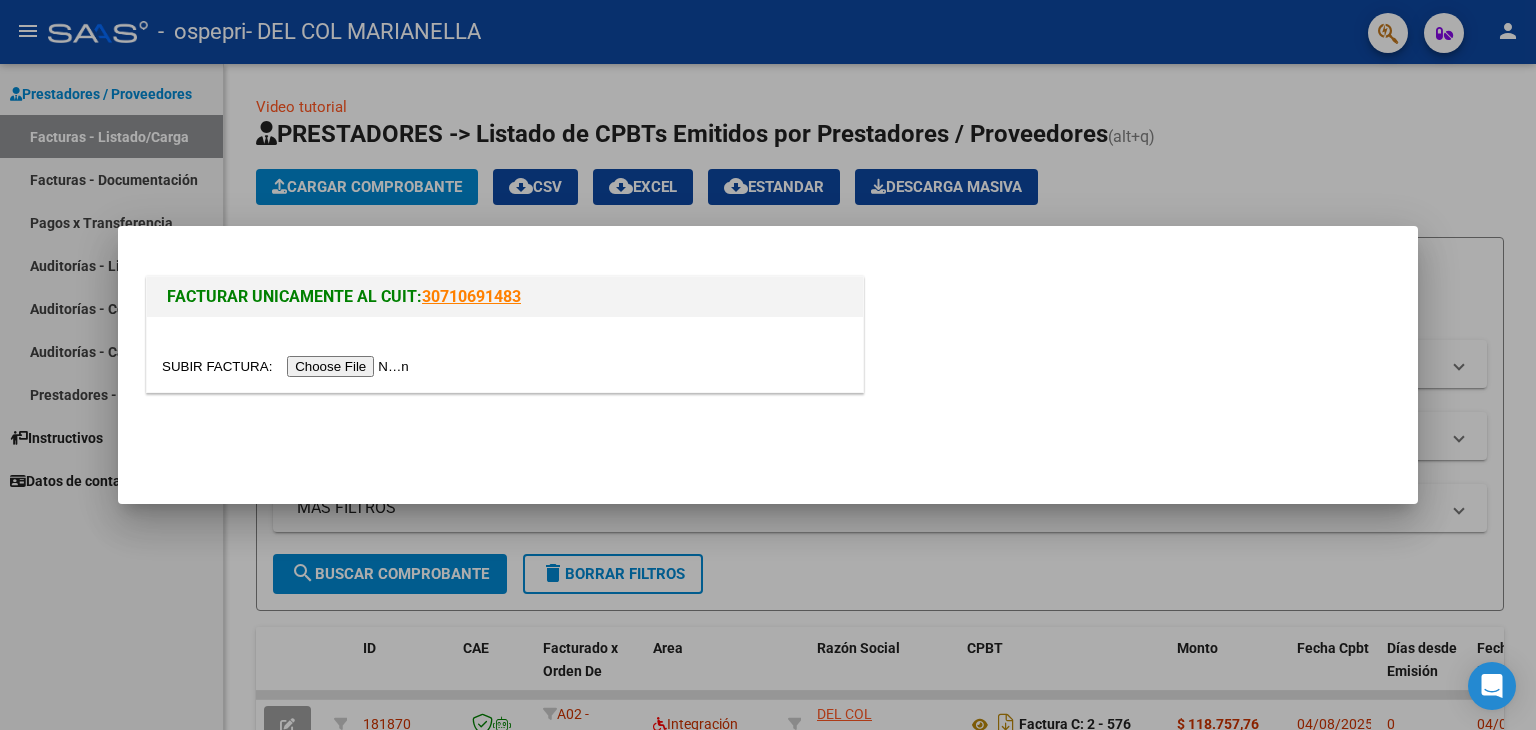 click at bounding box center (288, 366) 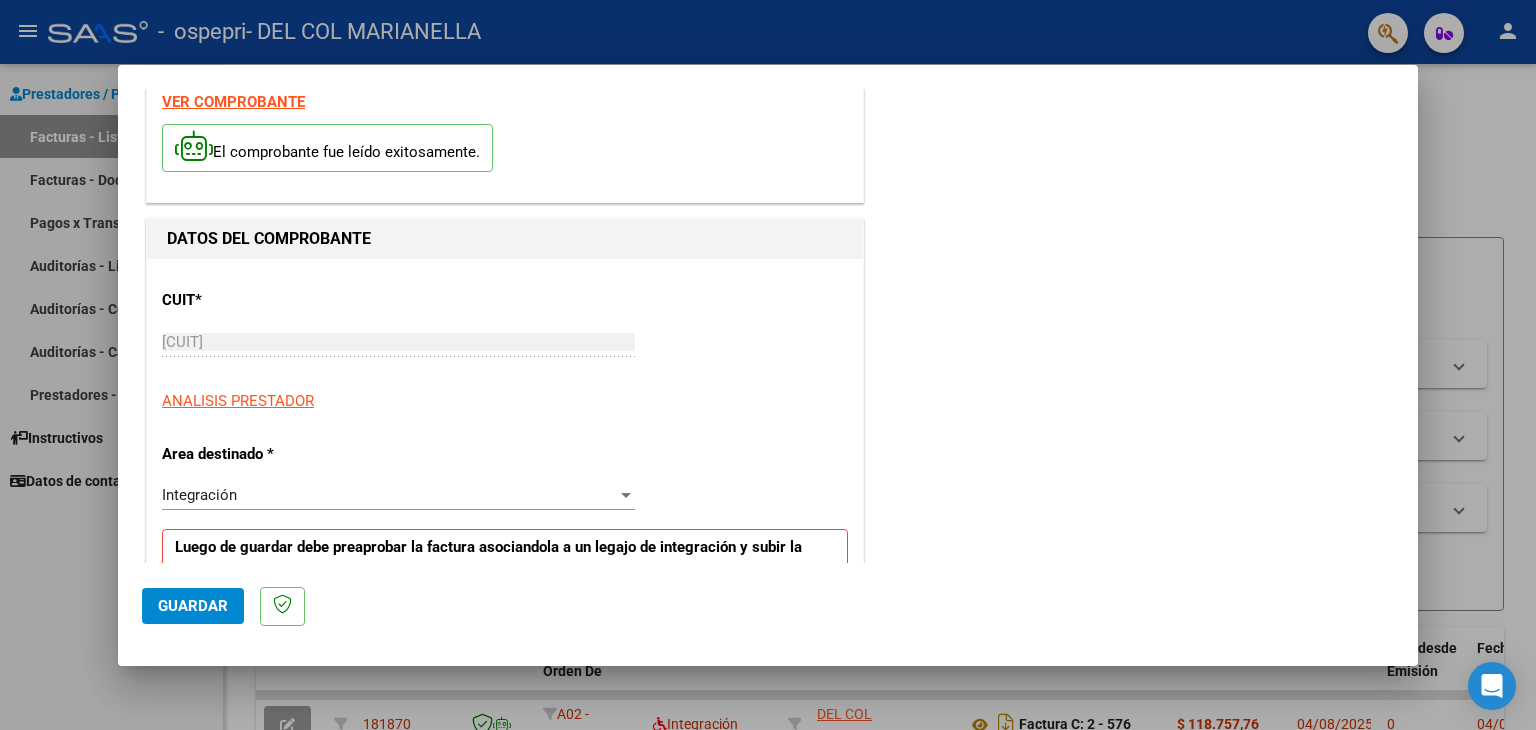 scroll, scrollTop: 120, scrollLeft: 0, axis: vertical 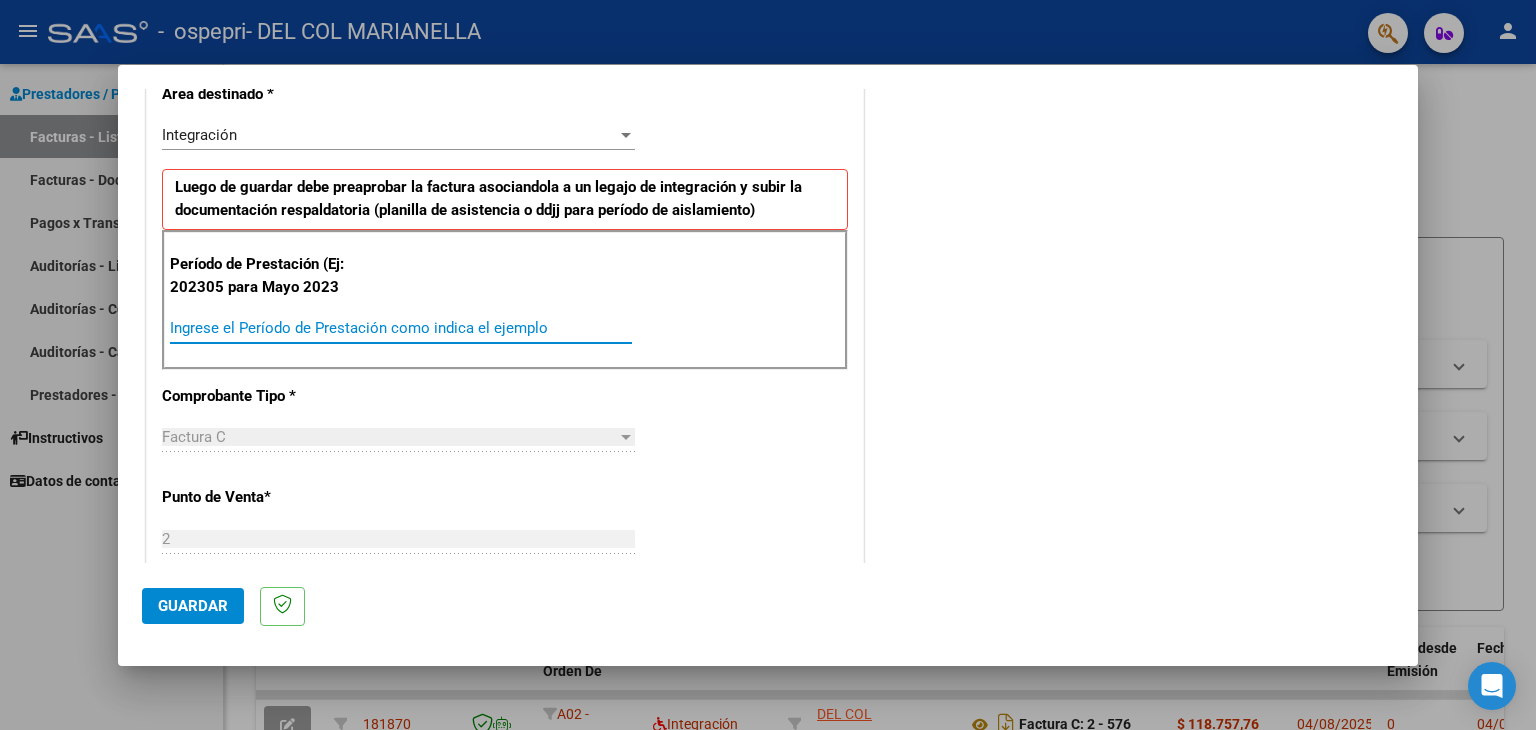 click on "Ingrese el Período de Prestación como indica el ejemplo" at bounding box center (401, 328) 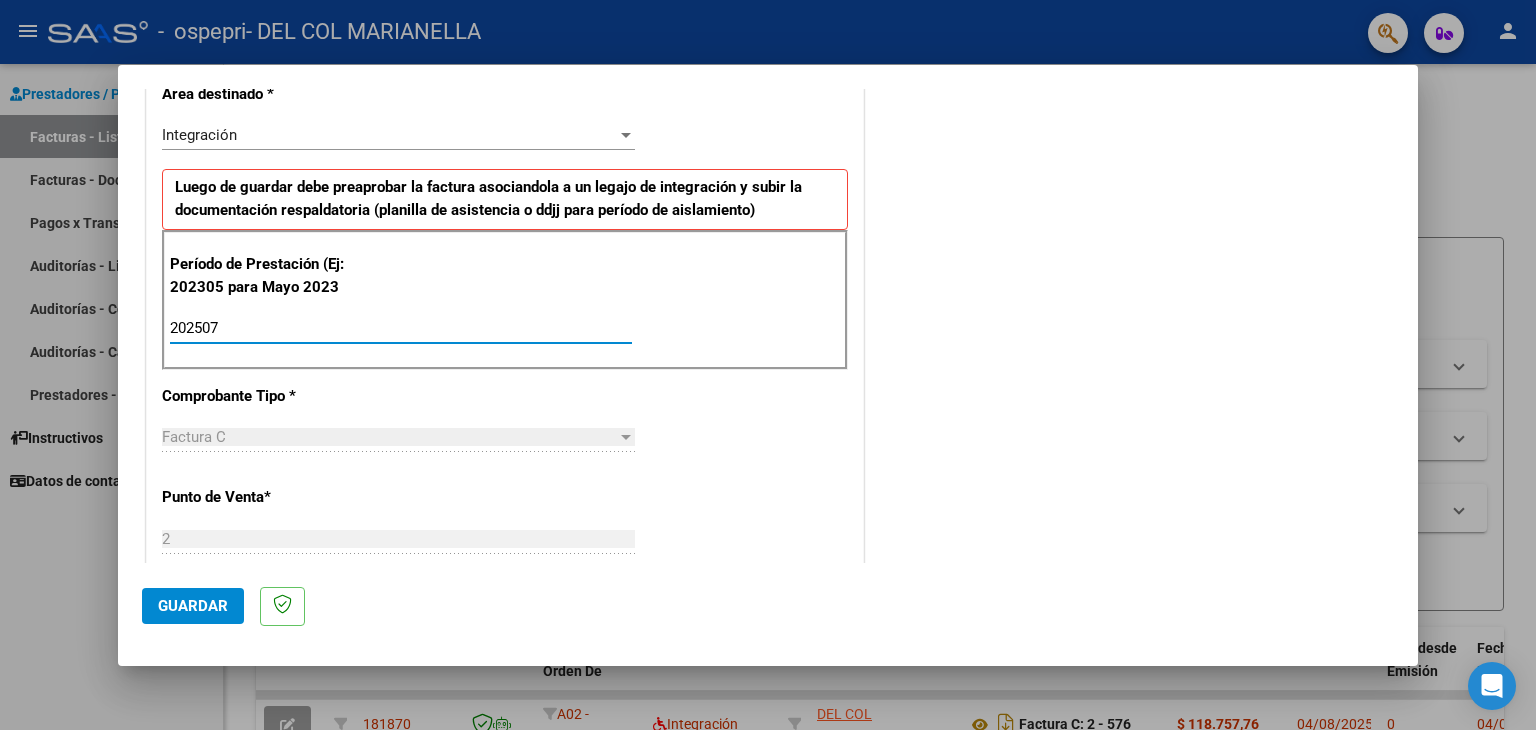 type on "202507" 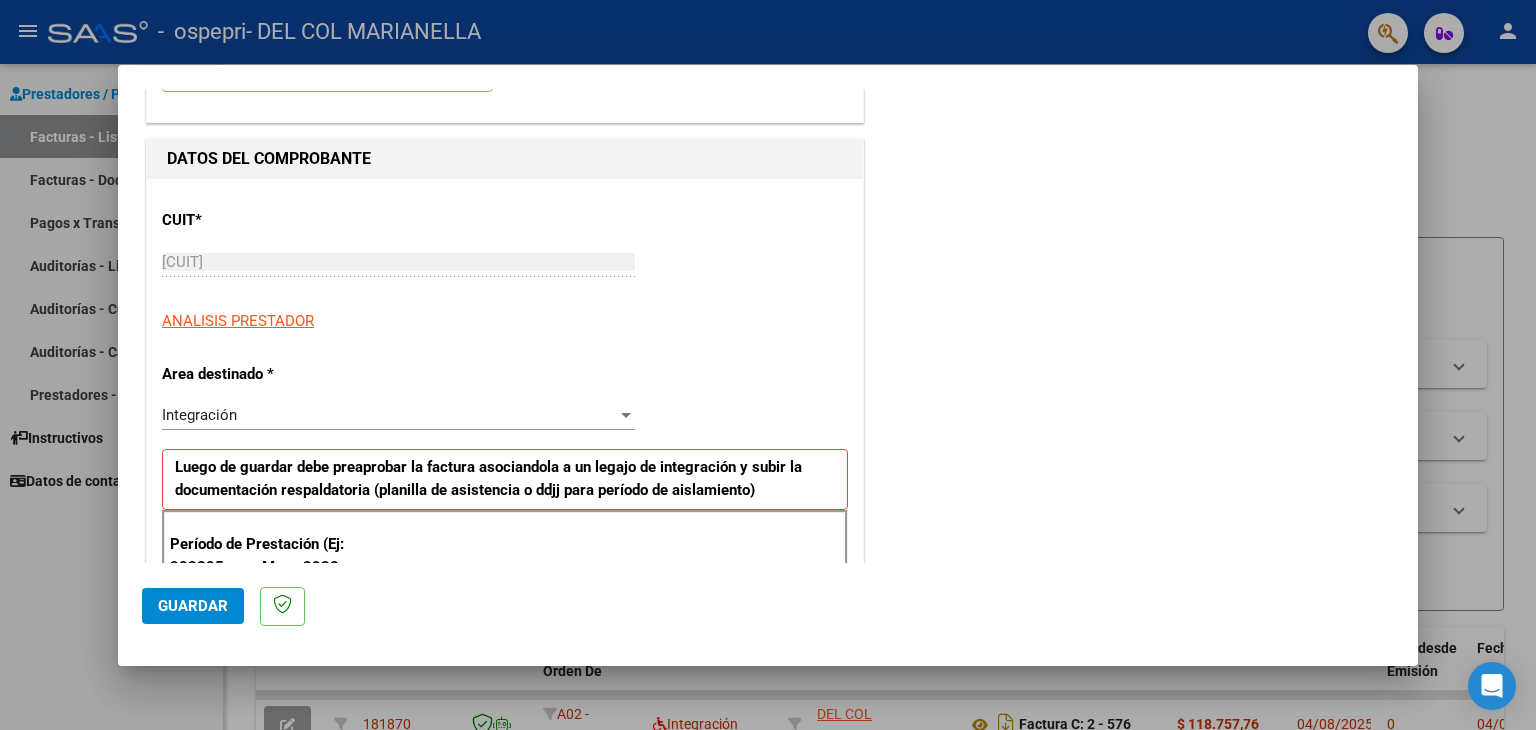 scroll, scrollTop: 0, scrollLeft: 0, axis: both 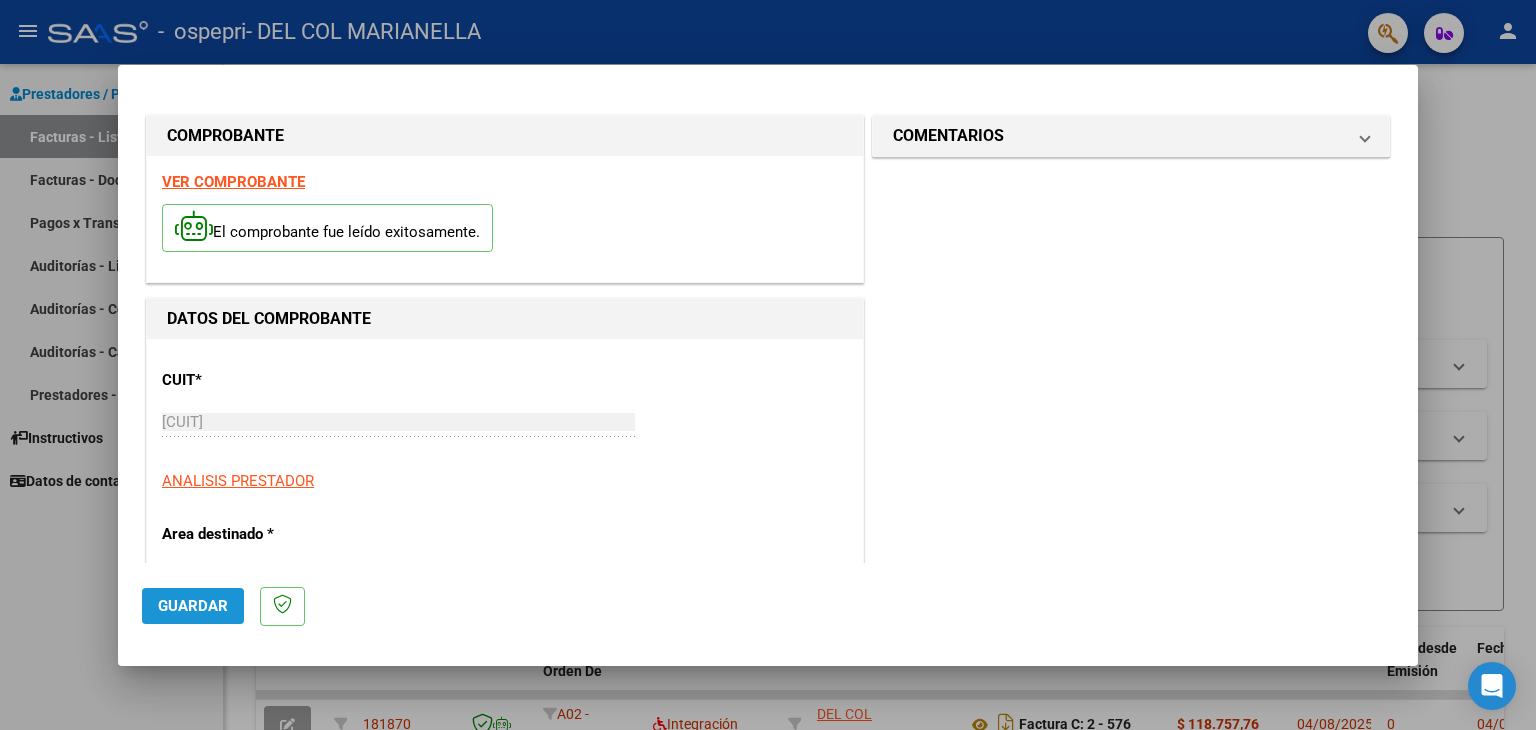 click on "Guardar" 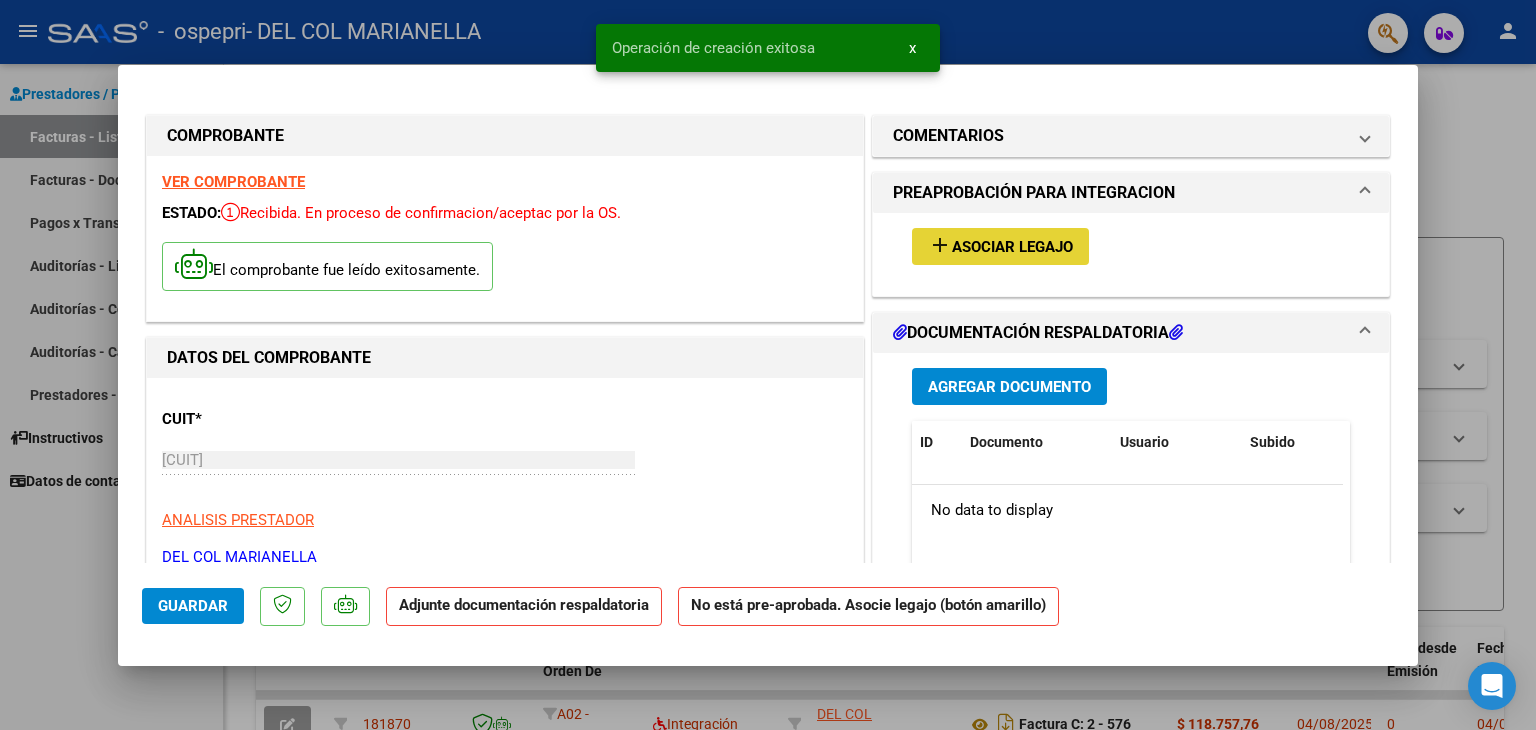 click on "Asociar Legajo" at bounding box center (1012, 247) 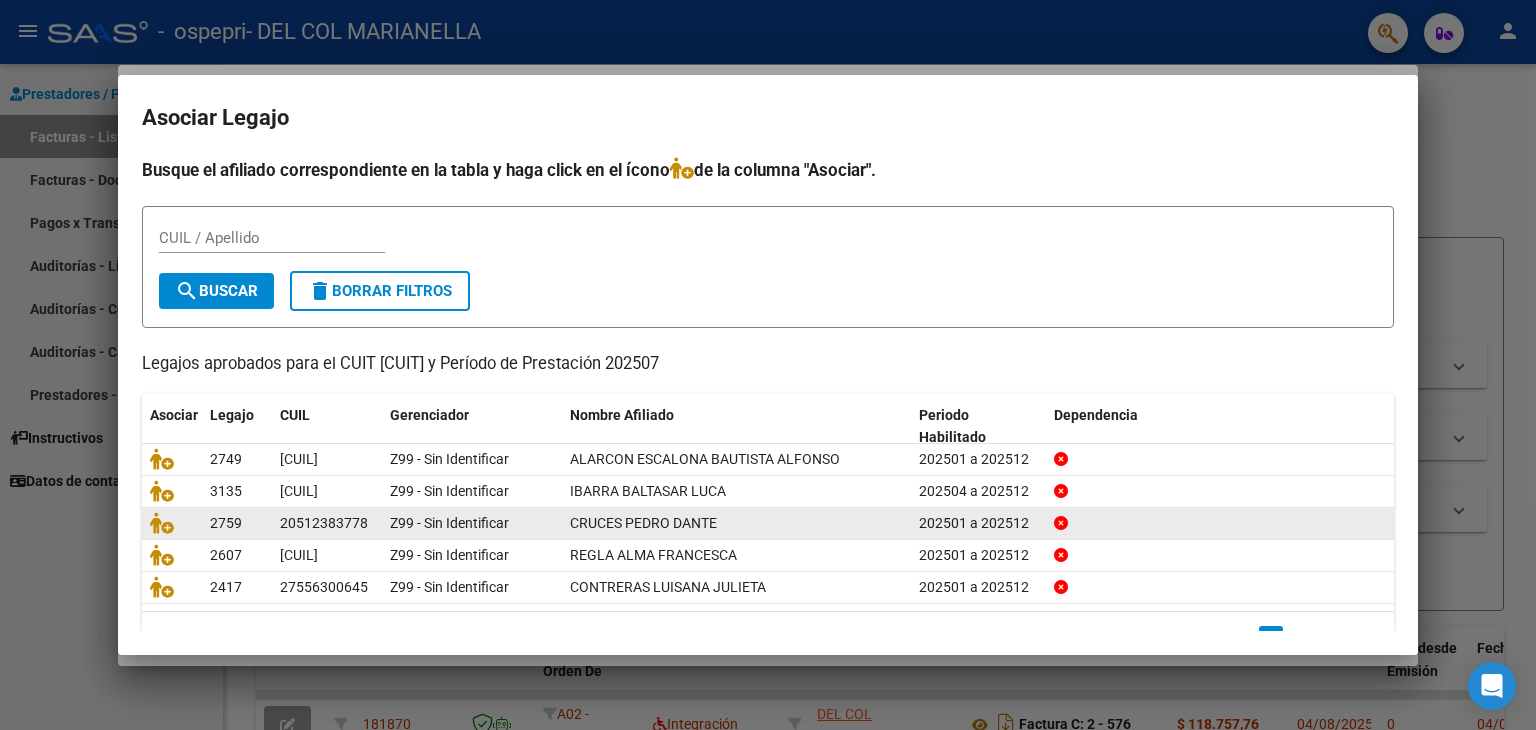 click on "CRUCES PEDRO DANTE" 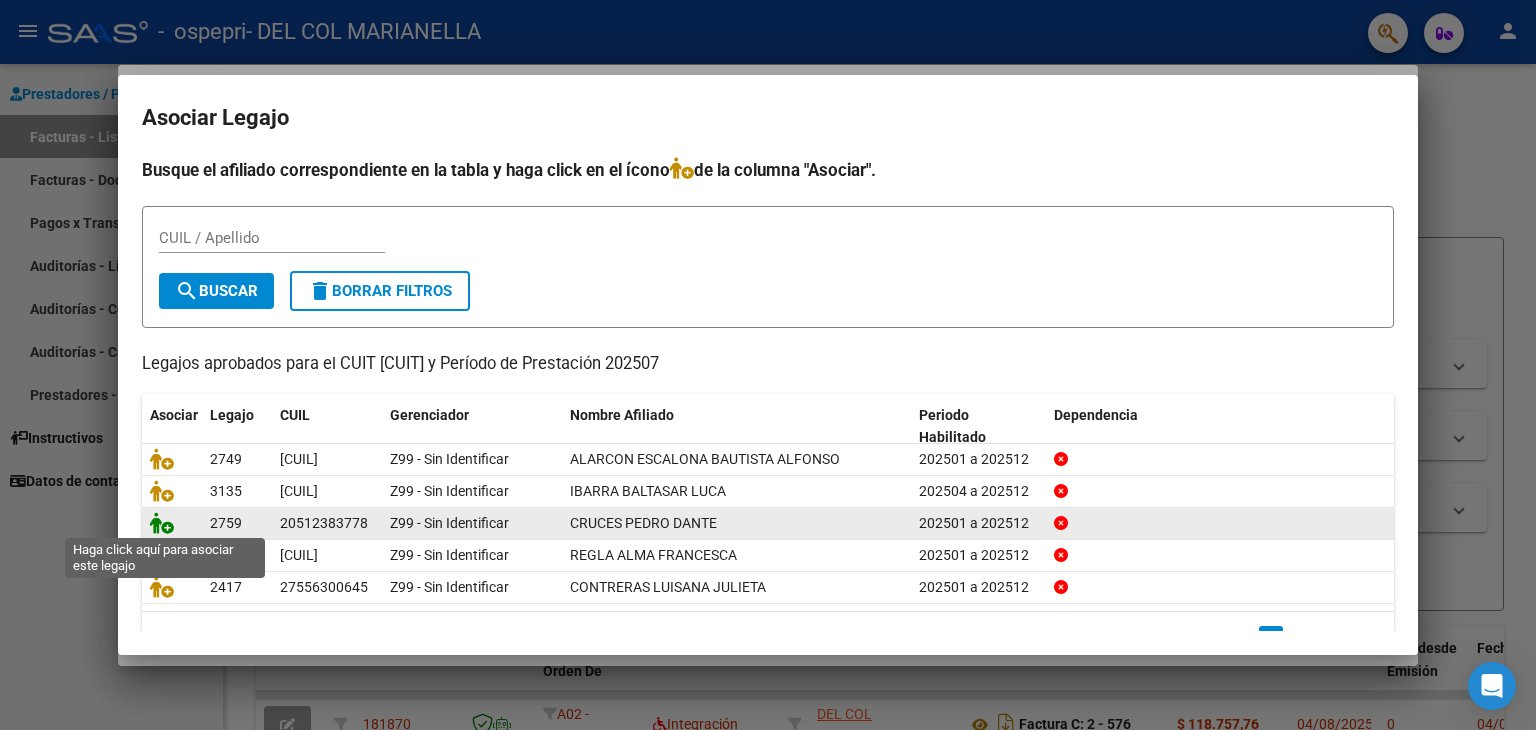 click 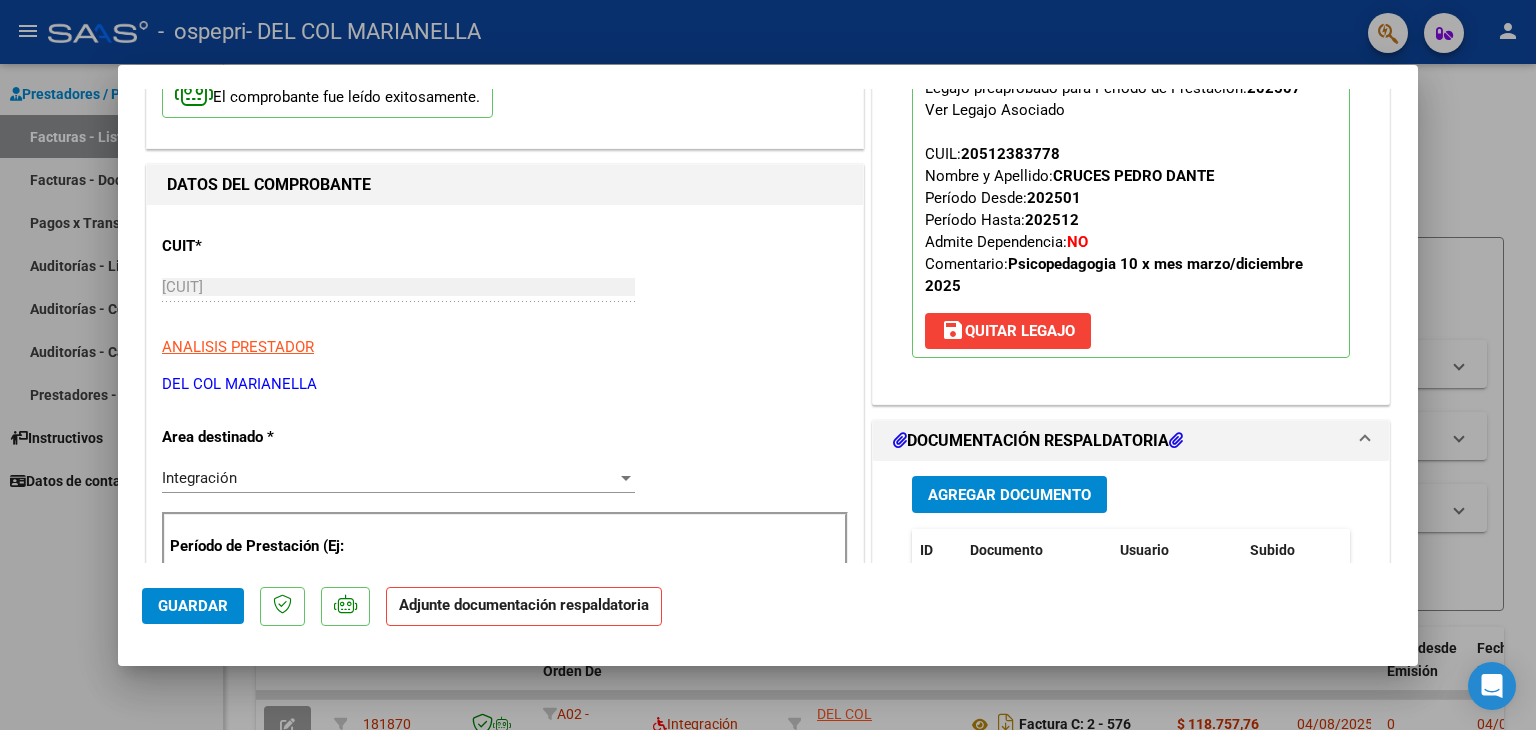scroll, scrollTop: 320, scrollLeft: 0, axis: vertical 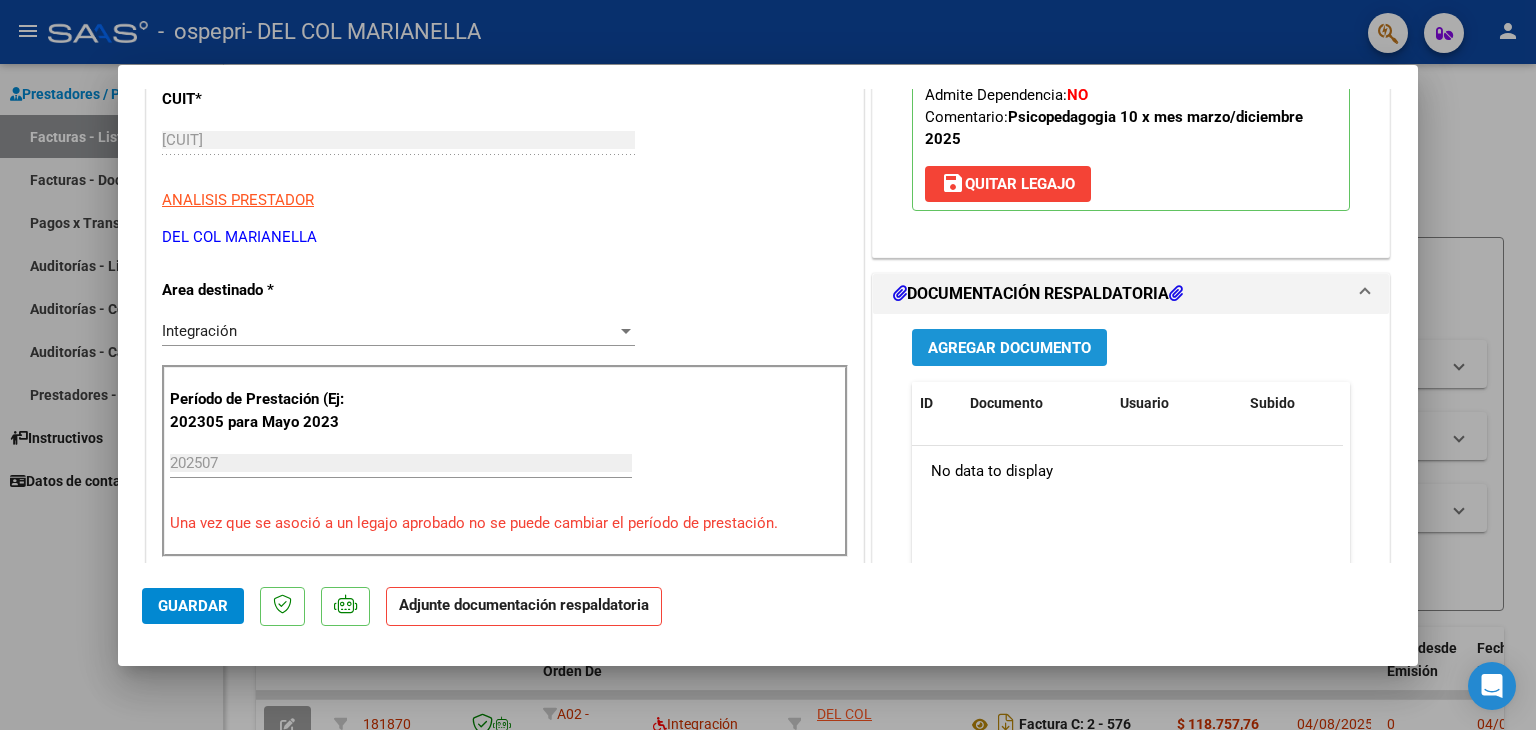 click on "Agregar Documento" at bounding box center [1009, 348] 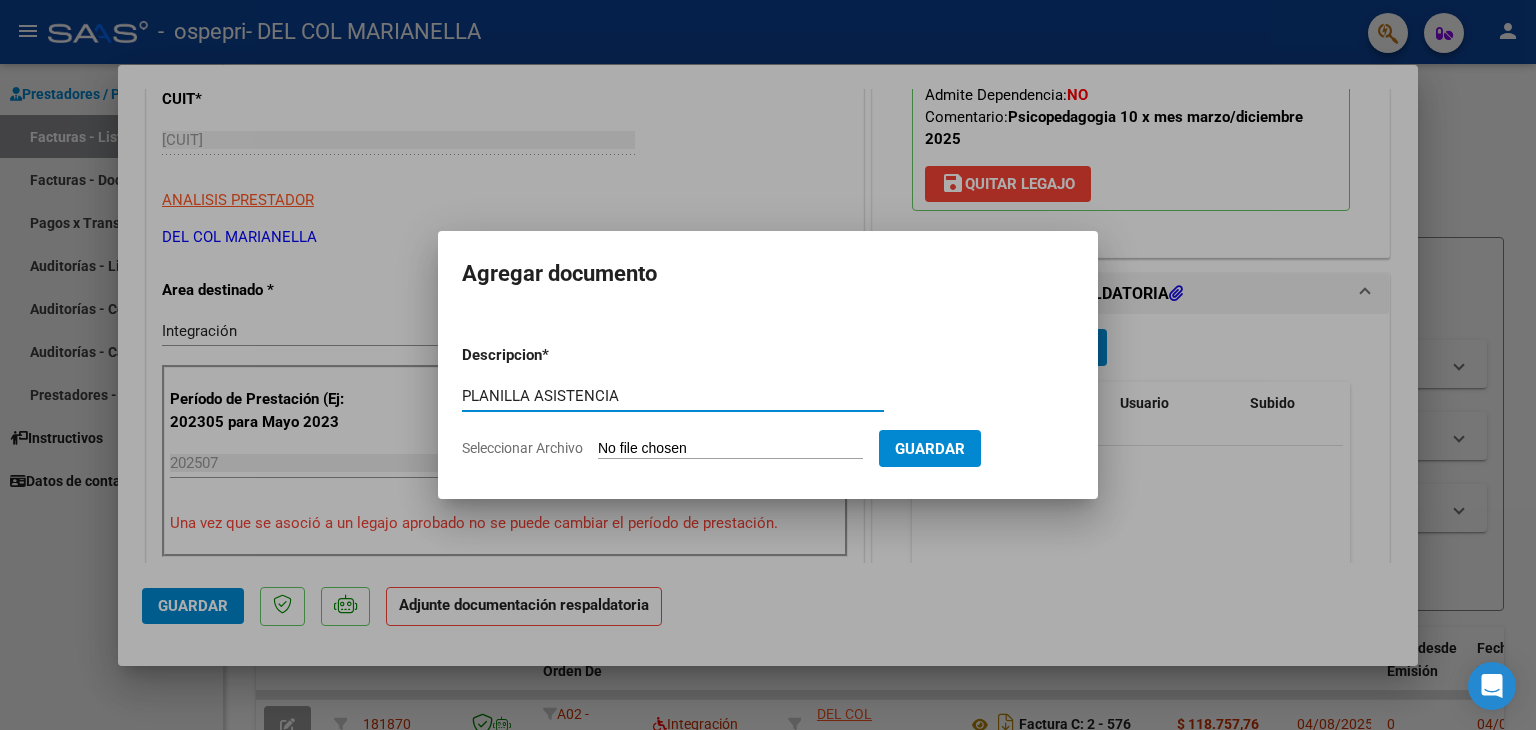type on "PLANILLA ASISTENCIA" 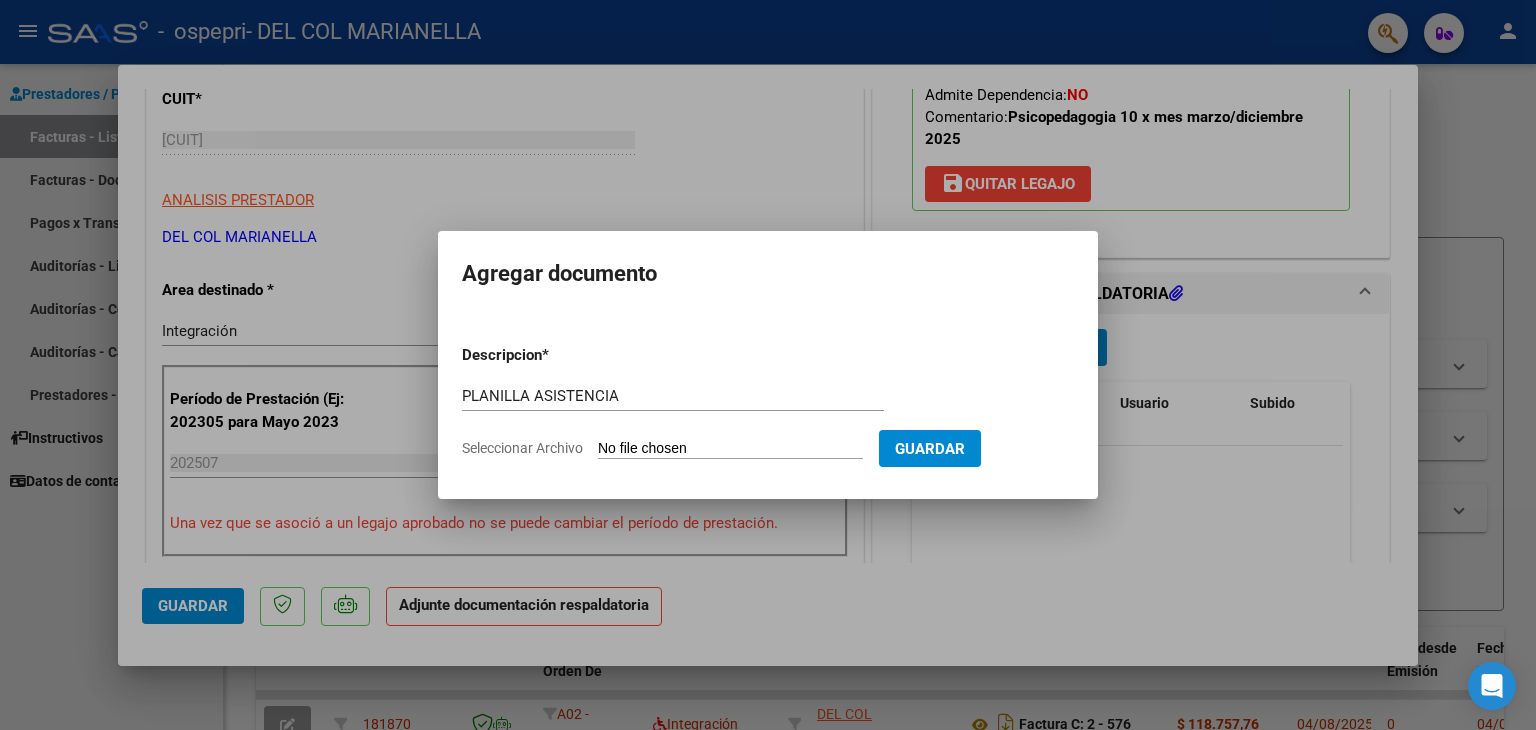click on "Seleccionar Archivo" at bounding box center (730, 449) 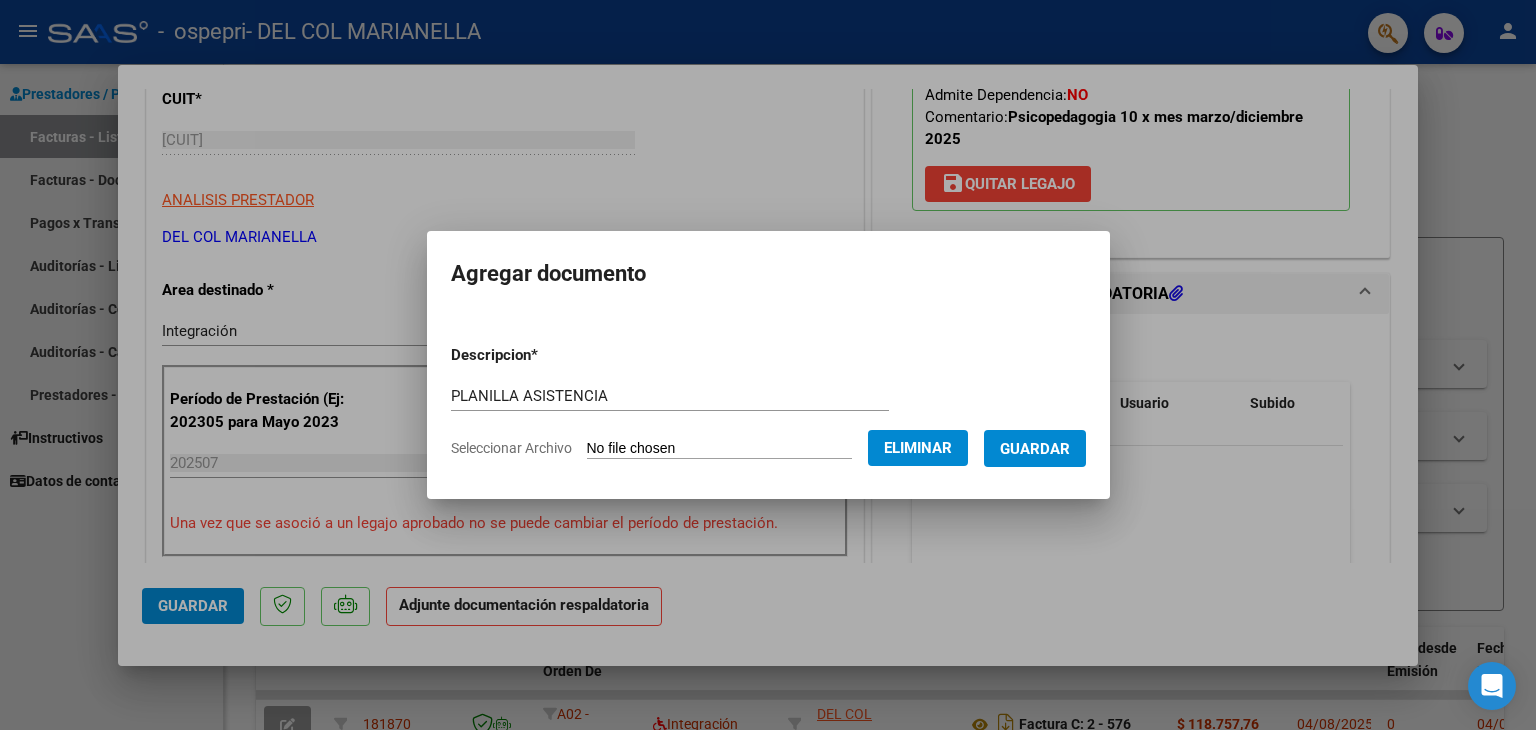 click on "Guardar" at bounding box center (1035, 449) 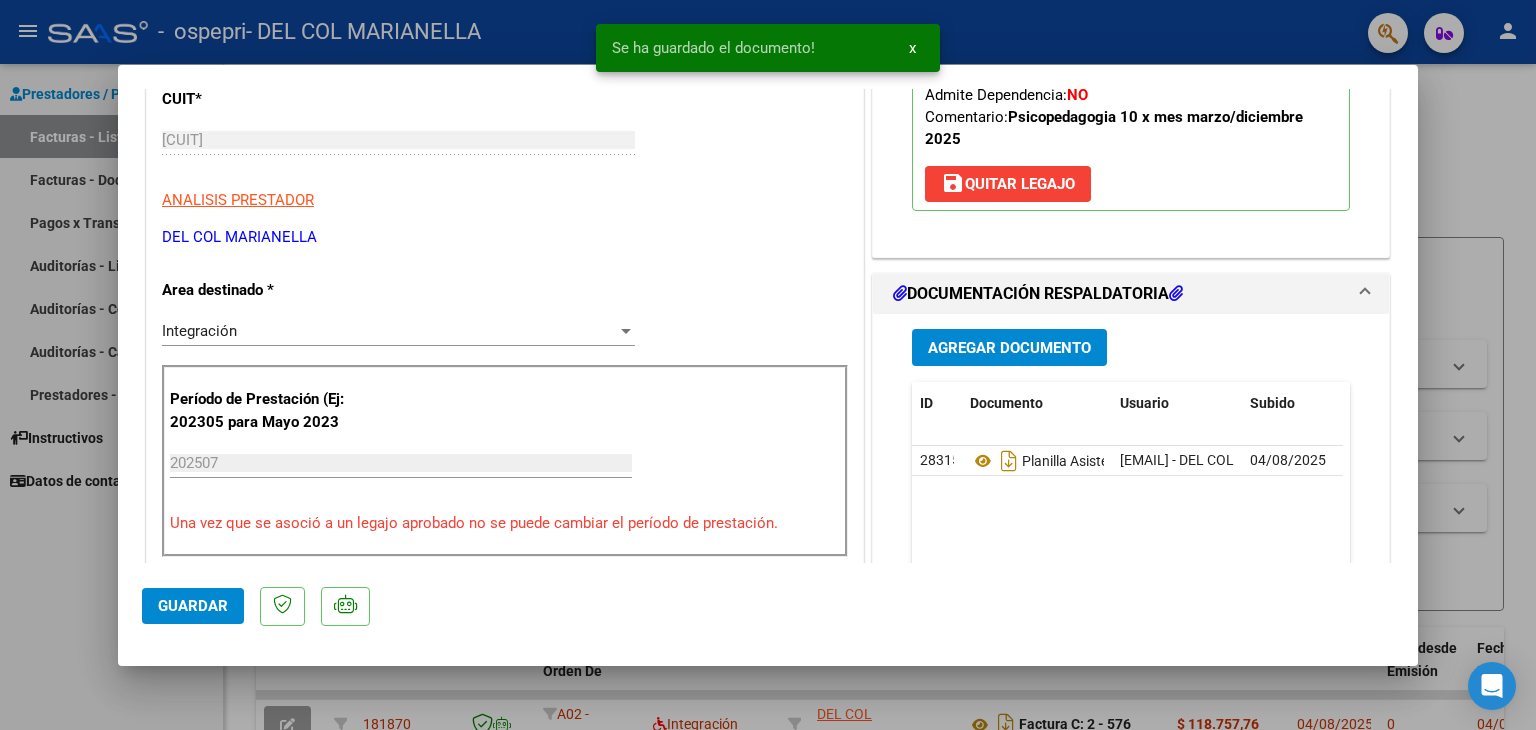 click at bounding box center [768, 365] 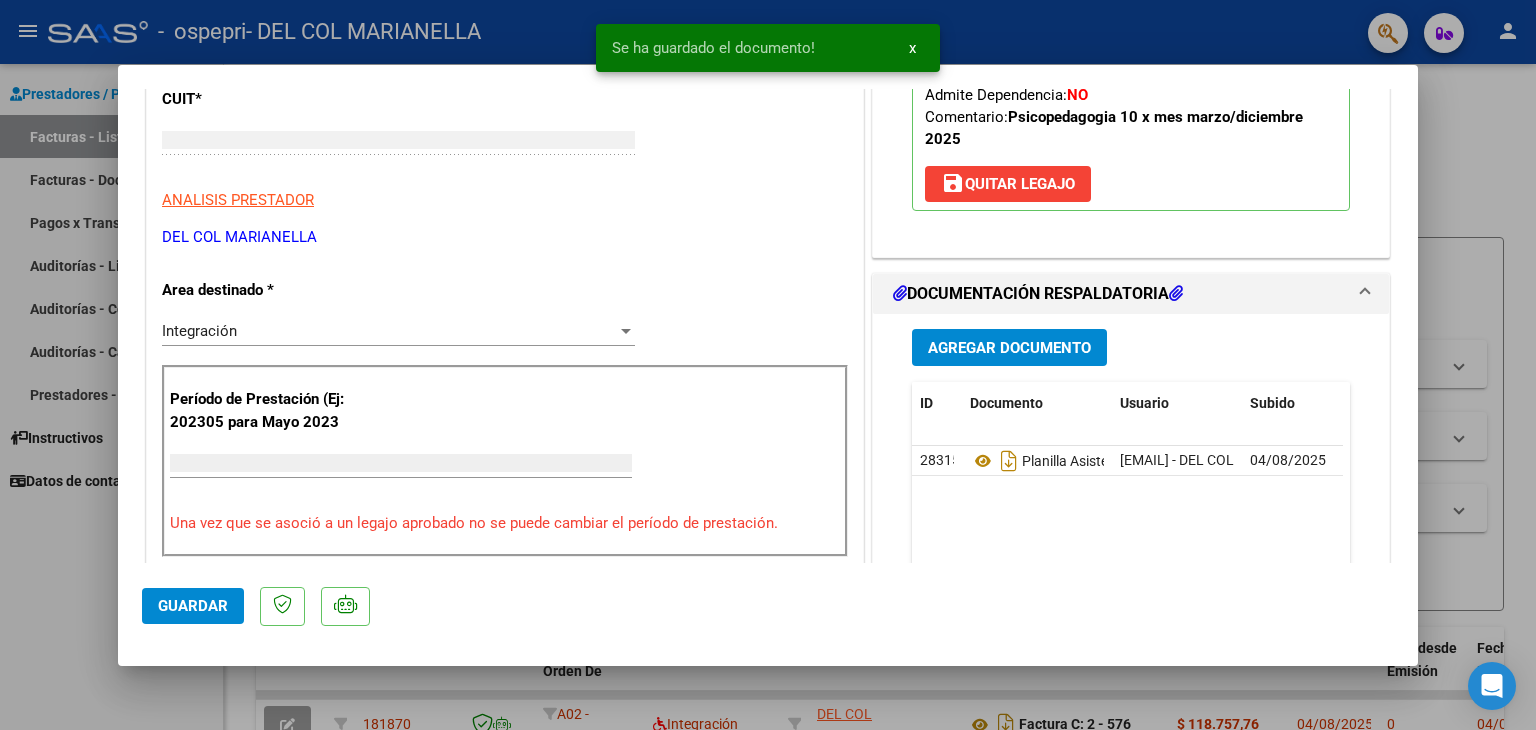 scroll, scrollTop: 0, scrollLeft: 0, axis: both 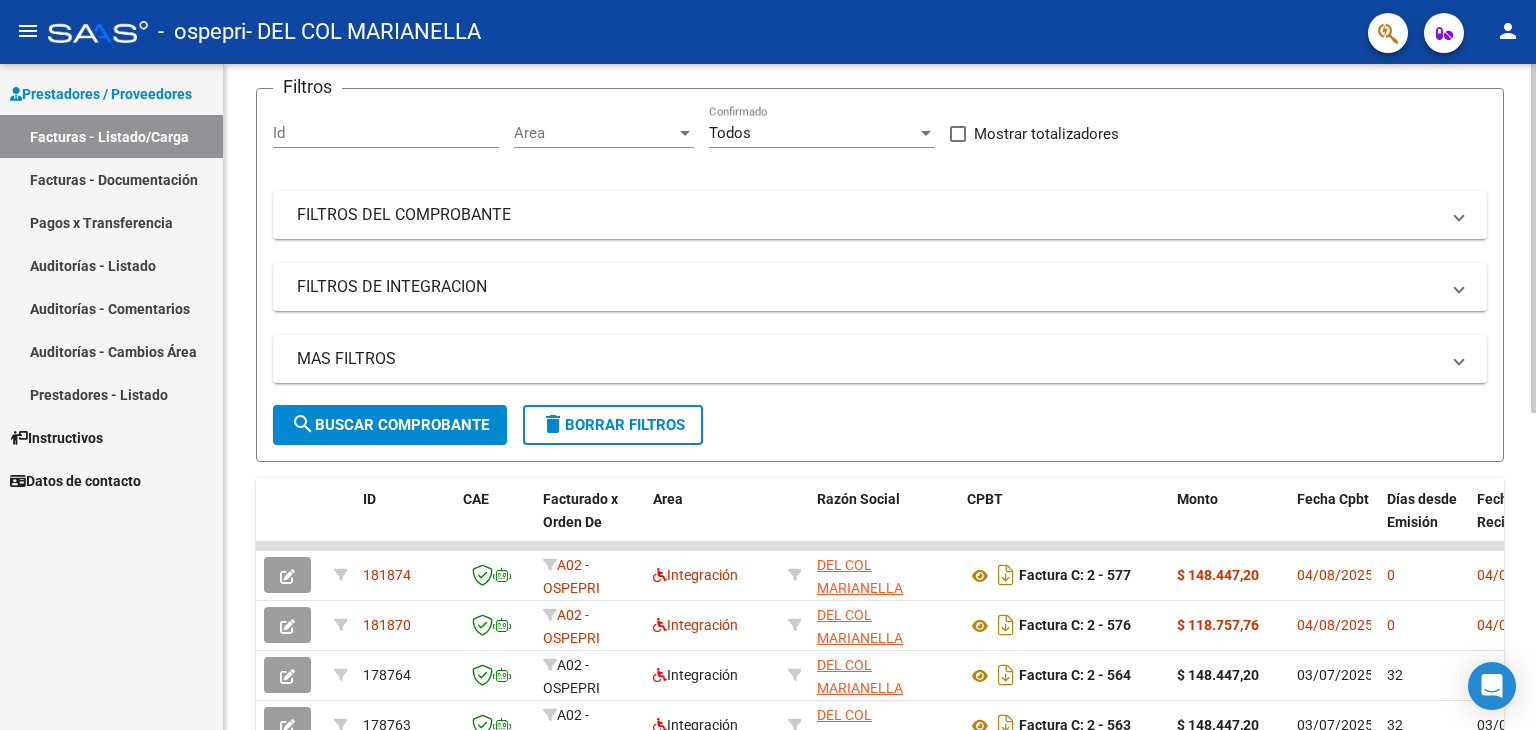 click 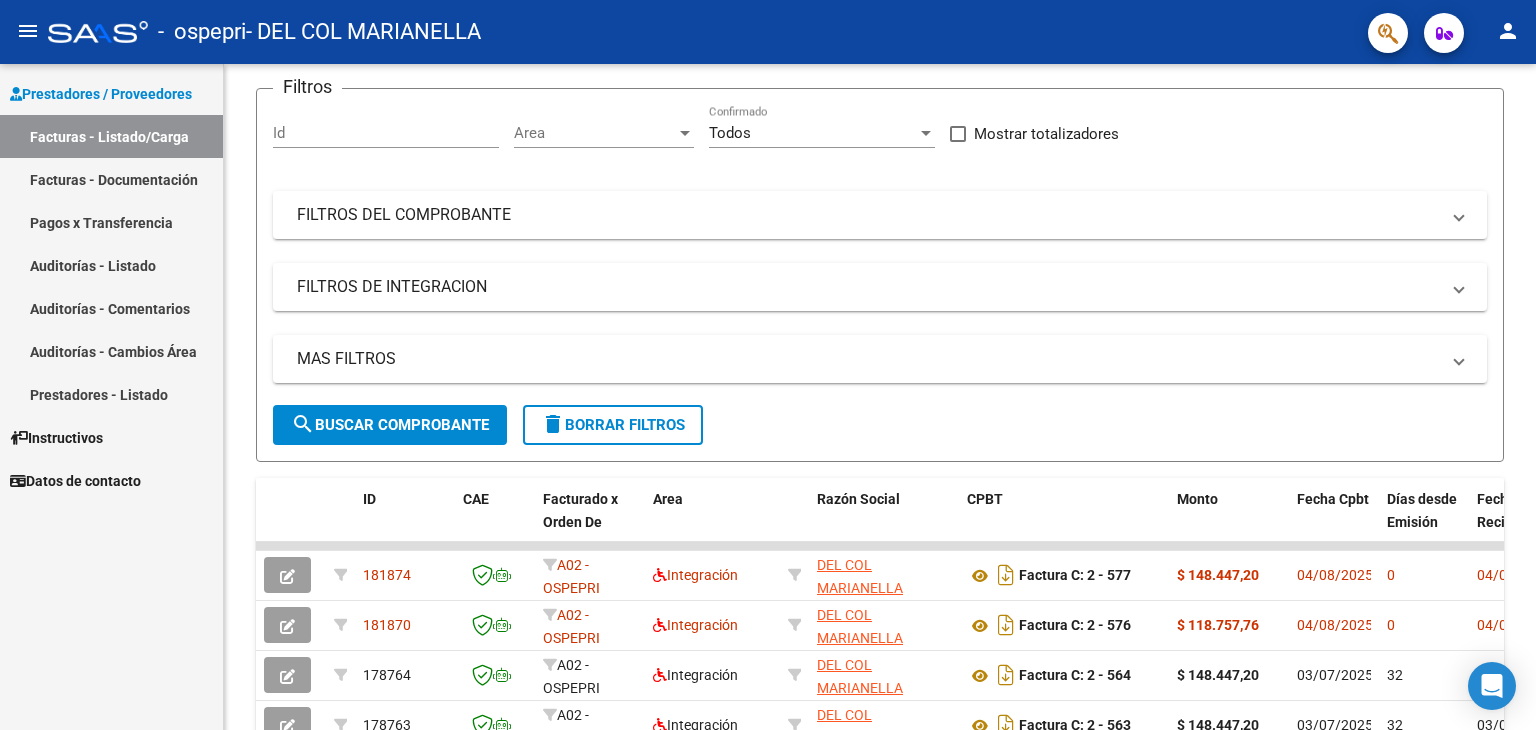 drag, startPoint x: 1274, startPoint y: 572, endPoint x: 0, endPoint y: 697, distance: 1280.1176 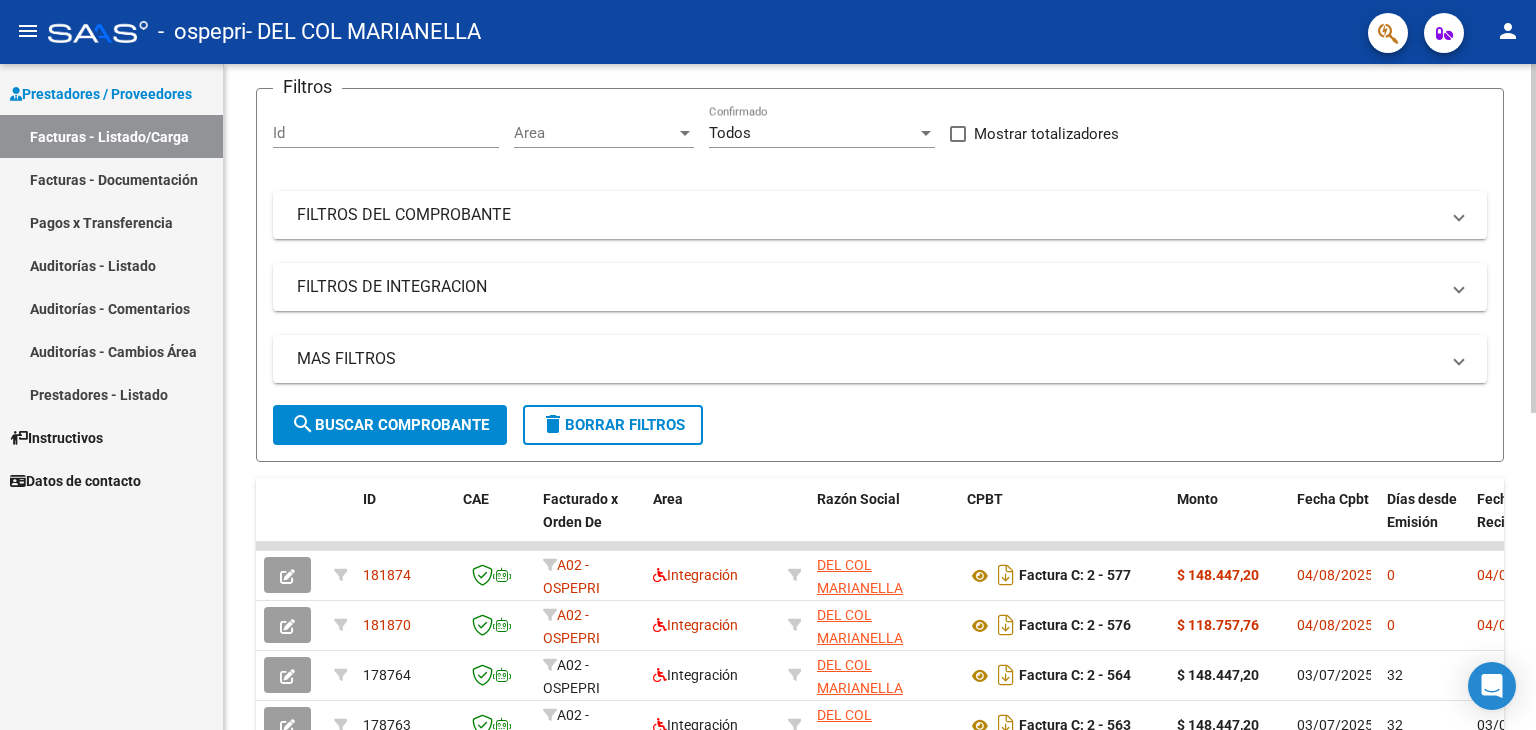 click on "Filtros Id Area Area Todos Confirmado   Mostrar totalizadores   FILTROS DEL COMPROBANTE  Comprobante Tipo Comprobante Tipo Start date – End date Fec. Comprobante Desde / Hasta Días Emisión Desde(cant. días) Días Emisión Hasta(cant. días) CUIT / Razón Social Pto. Venta Nro. Comprobante Código SSS CAE Válido CAE Válido Todos Cargado Módulo Hosp. Todos Tiene facturacion Apócrifa Hospital Refes  FILTROS DE INTEGRACION  Período De Prestación Campos del Archivo de Rendición Devuelto x SSS (dr_envio) Todos Rendido x SSS (dr_envio) Tipo de Registro Tipo de Registro Período Presentación Período Presentación Campos del Legajo Asociado (preaprobación) Afiliado Legajo (cuil/nombre) Todos Solo facturas preaprobadas  MAS FILTROS  Todos Con Doc. Respaldatoria Todos Con Trazabilidad Todos Asociado a Expediente Sur Auditoría Auditoría Auditoría Id Start date – End date Auditoría Confirmada Desde / Hasta Start date – End date Fec. Rec. Desde / Hasta Start date – End date Start date – End date" 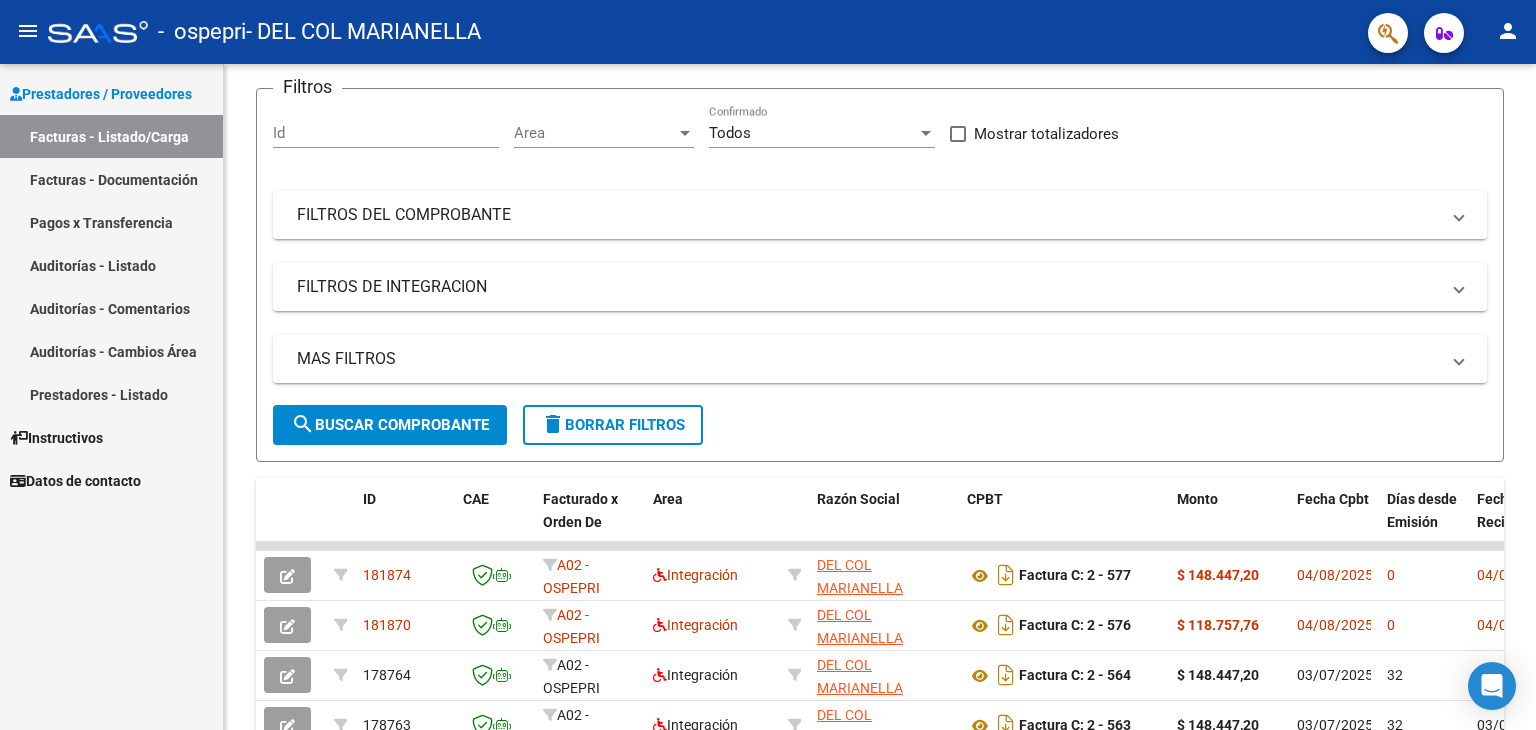 drag, startPoint x: 396, startPoint y: 571, endPoint x: 0, endPoint y: 533, distance: 397.81906 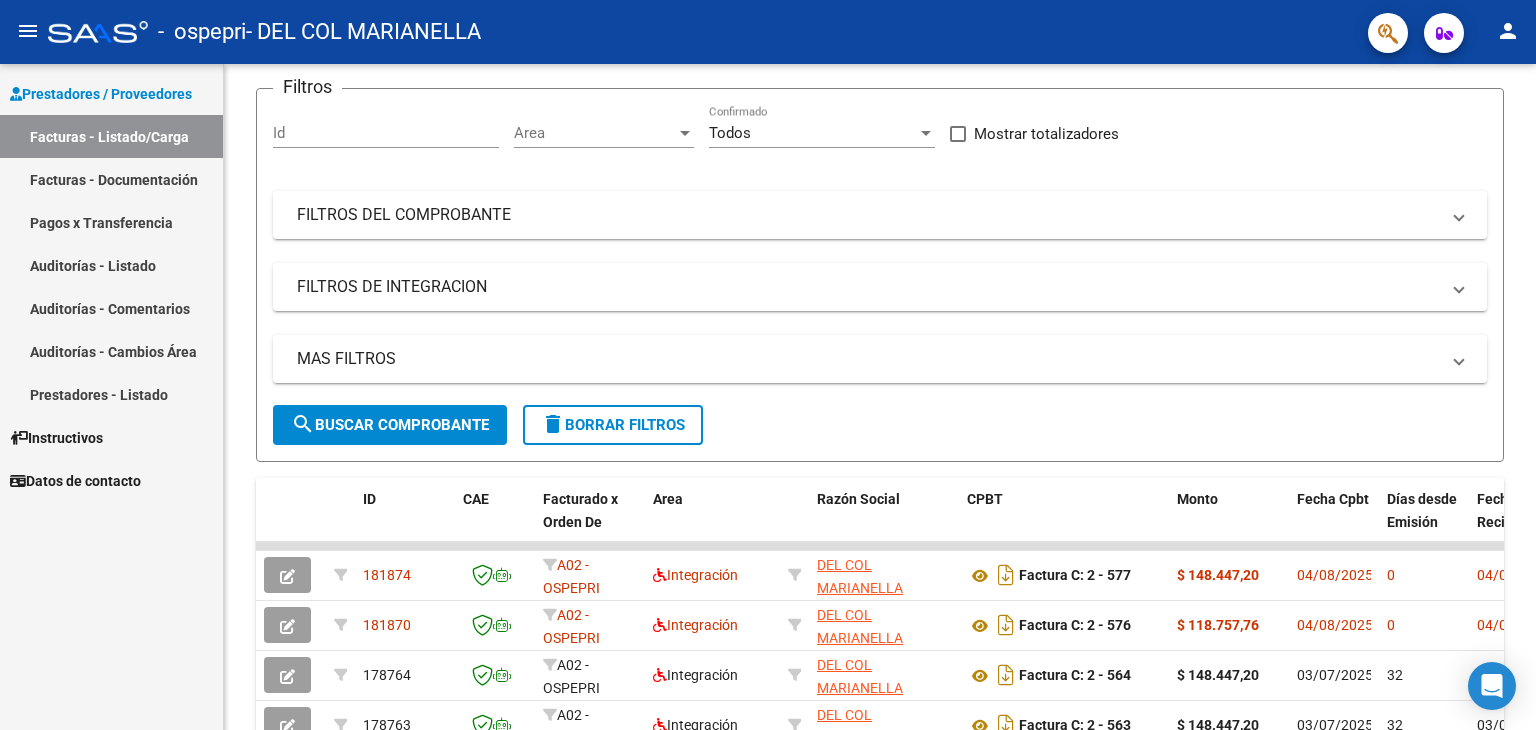 click on "Prestadores / Proveedores Facturas - Listado/Carga Facturas - Documentación Pagos x Transferencia Auditorías - Listado Auditorías - Comentarios Auditorías - Cambios Área Prestadores - Listado    Instructivos    Datos de contacto  Video tutorial   PRESTADORES -> Listado de CPBTs Emitidos por Prestadores / Proveedores (alt+q)   Cargar Comprobante
cloud_download  CSV  cloud_download  EXCEL  cloud_download  Estandar   Descarga Masiva
Filtros Id Area Area Todos Confirmado   Mostrar totalizadores   FILTROS DEL COMPROBANTE  Comprobante Tipo Comprobante Tipo Start date – End date Fec. Comprobante Desde / Hasta Días Emisión Desde(cant. días) Días Emisión Hasta(cant. días) CUIT / Razón Social Pto. Venta Nro. Comprobante Código SSS CAE Válido CAE Válido Todos Cargado Módulo Hosp. Todos Tiene facturacion Apócrifa Hospital Refes  FILTROS DE INTEGRACION  Período De Prestación Campos del Archivo de Rendición Devuelto x SSS (dr_envio) Todos Rendido x SSS (dr_envio) Tipo de Registro Todos Todos" 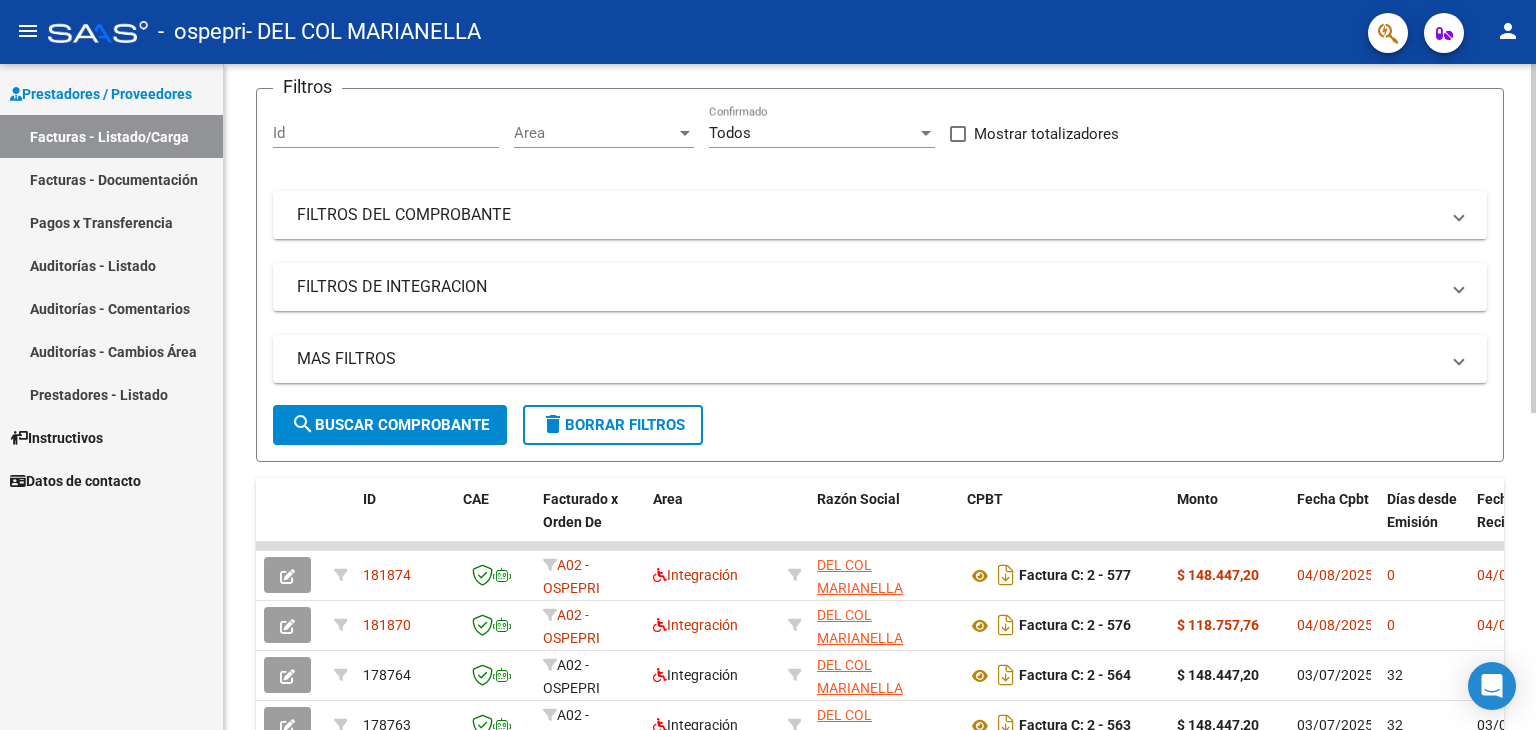 click on "FILTROS DEL COMPROBANTE" at bounding box center [868, 215] 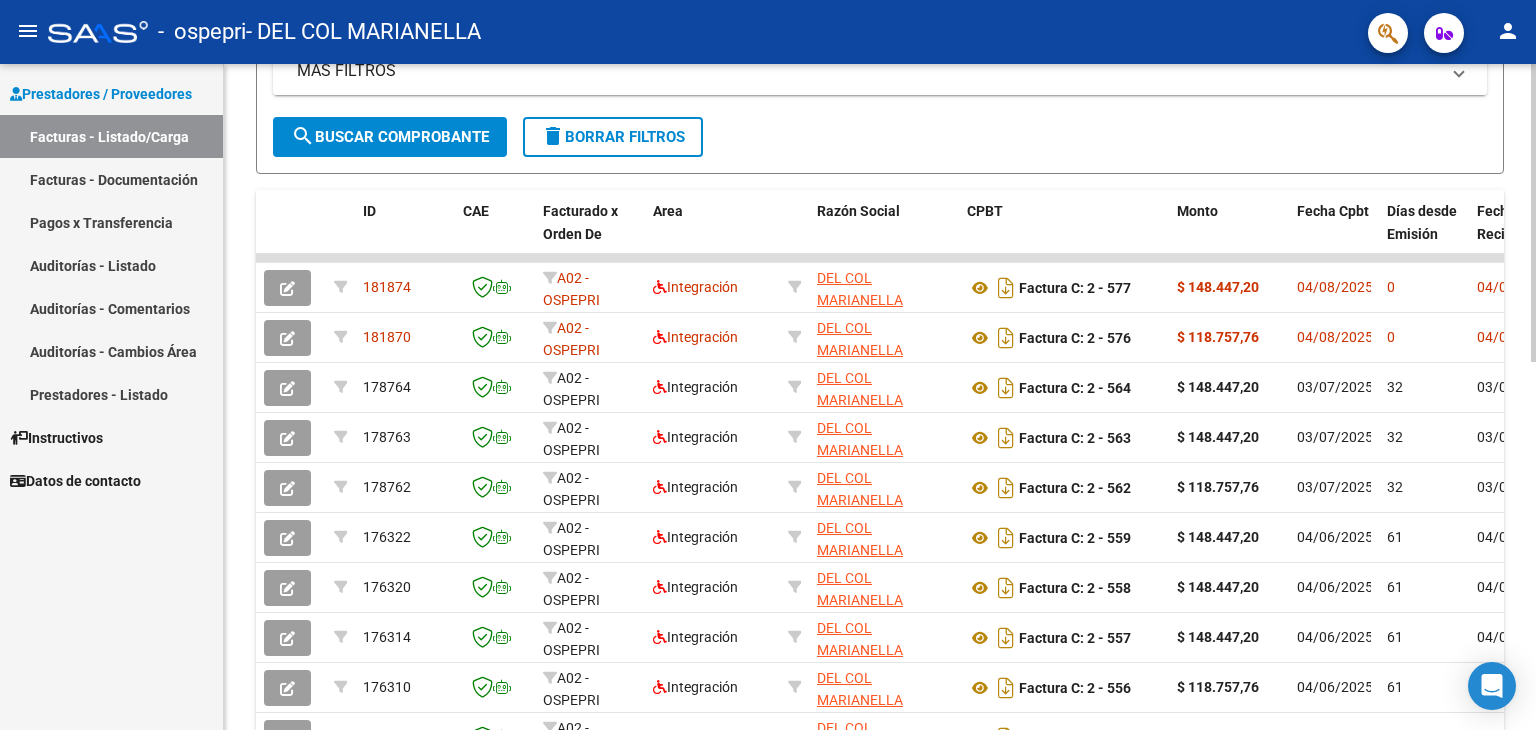 scroll, scrollTop: 656, scrollLeft: 0, axis: vertical 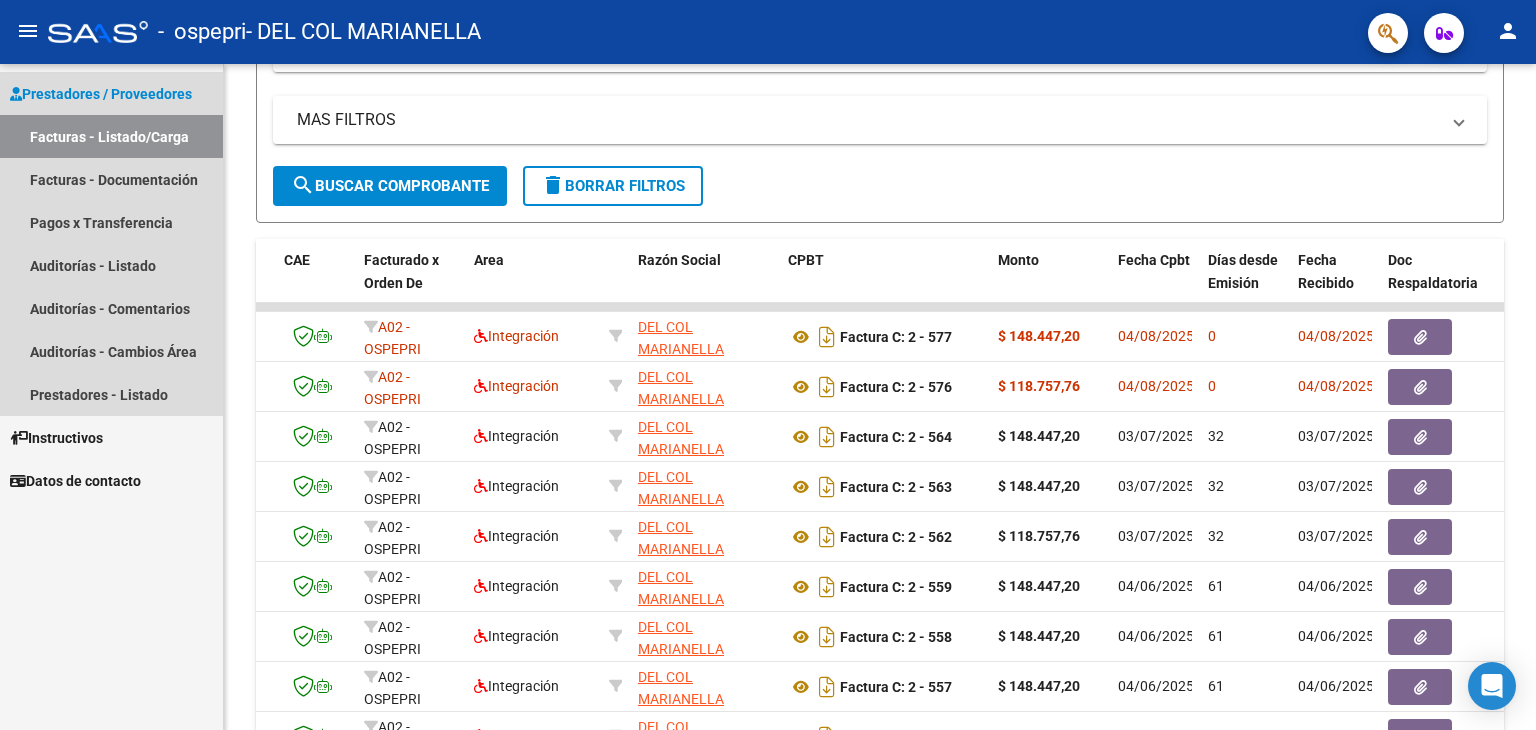 click on "Facturas - Listado/Carga" at bounding box center [111, 136] 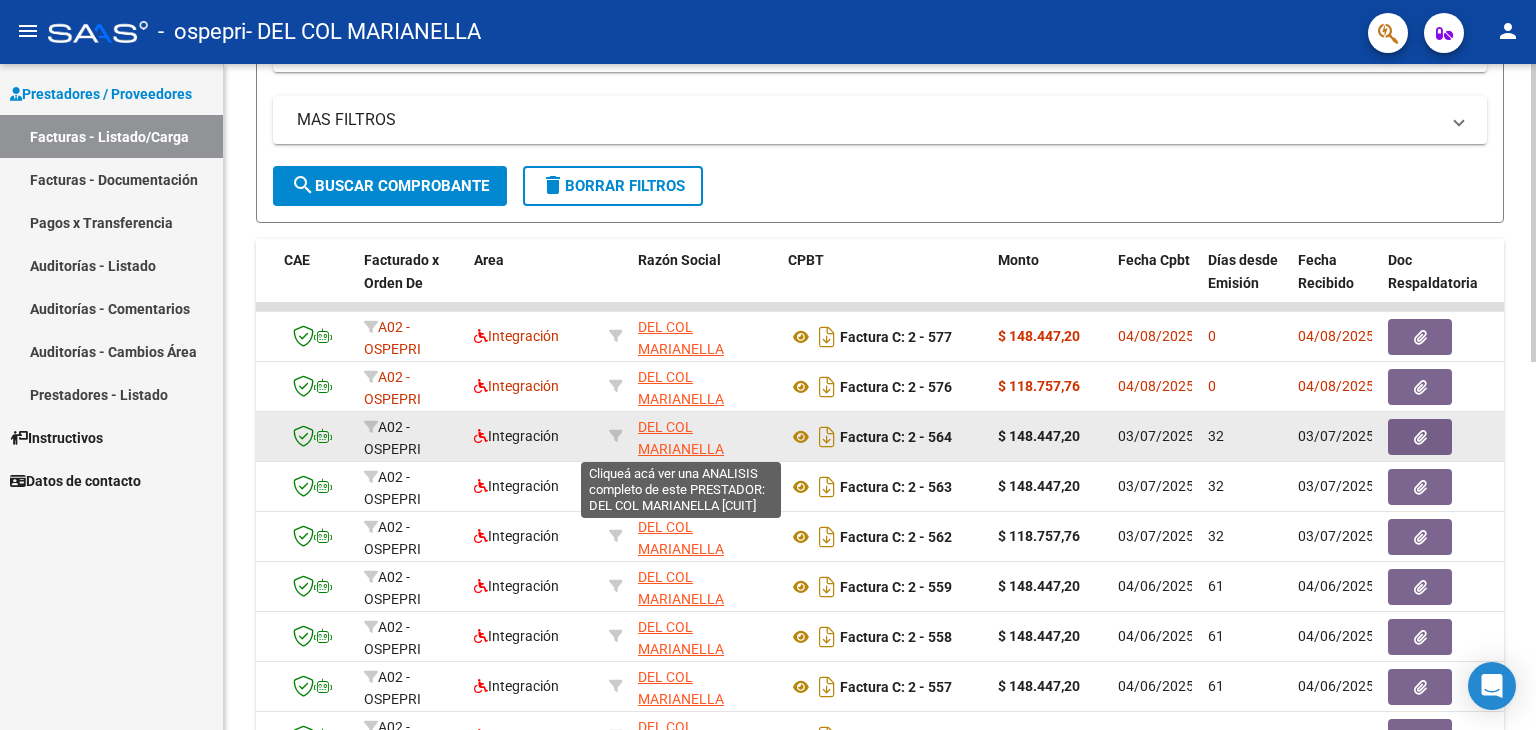 scroll, scrollTop: 25, scrollLeft: 0, axis: vertical 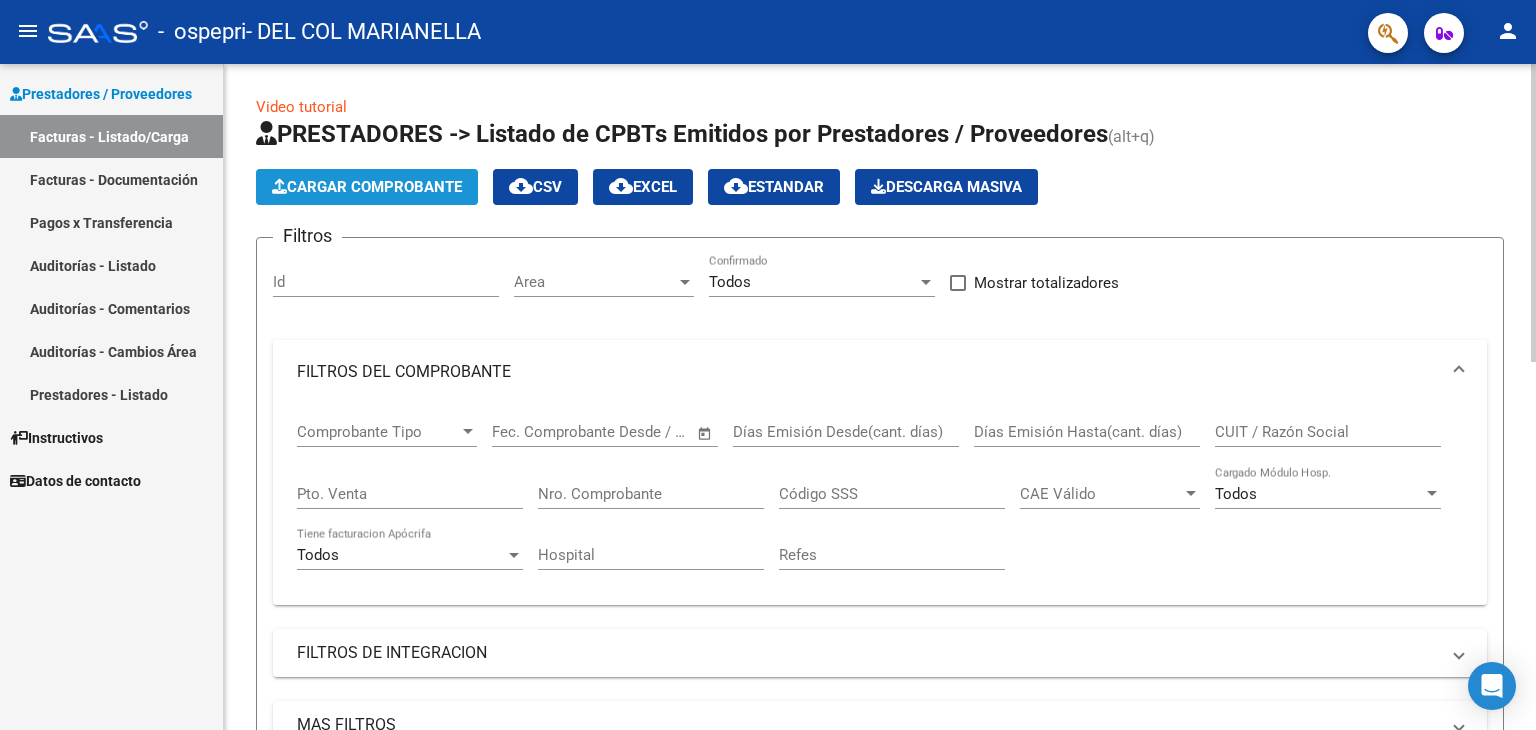 click on "Cargar Comprobante" 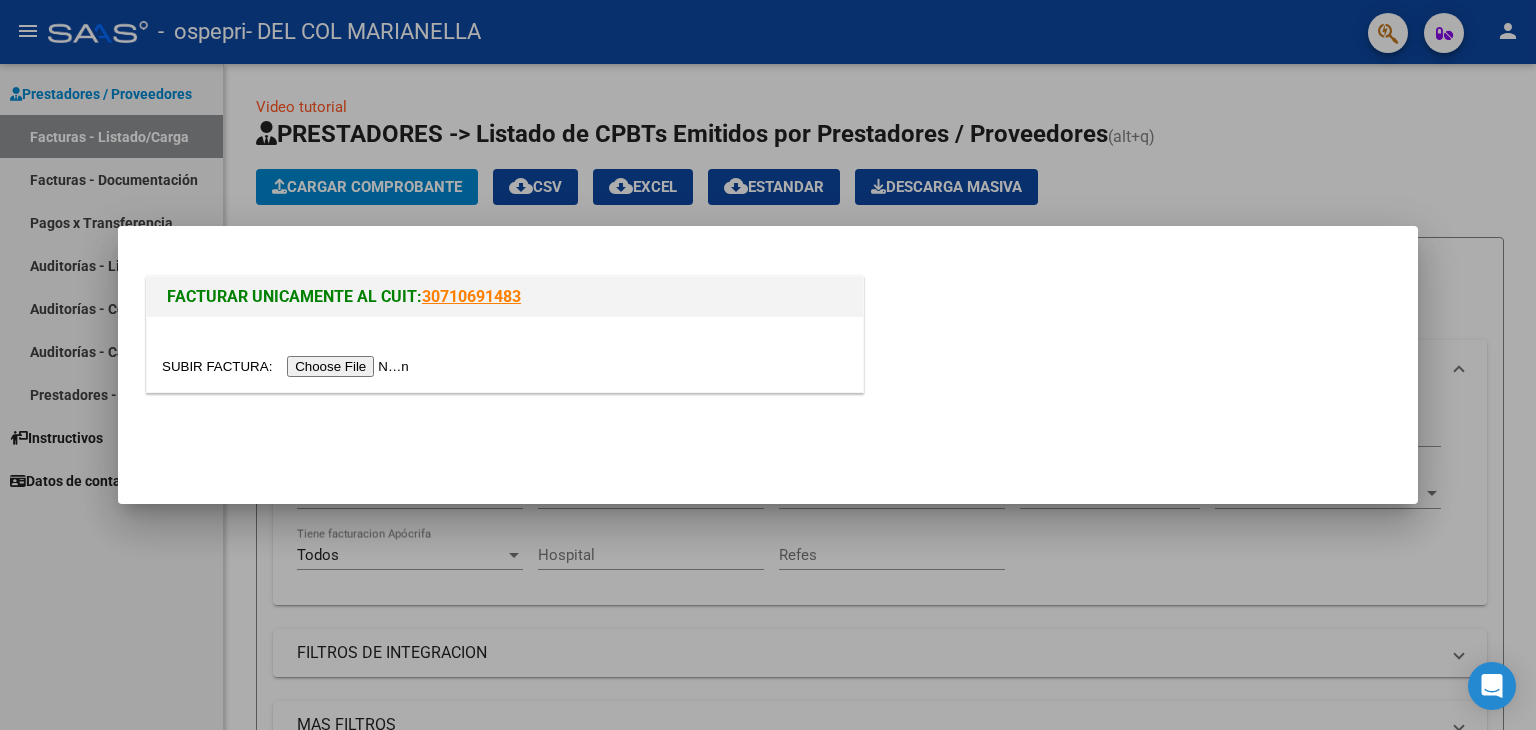 click at bounding box center [288, 366] 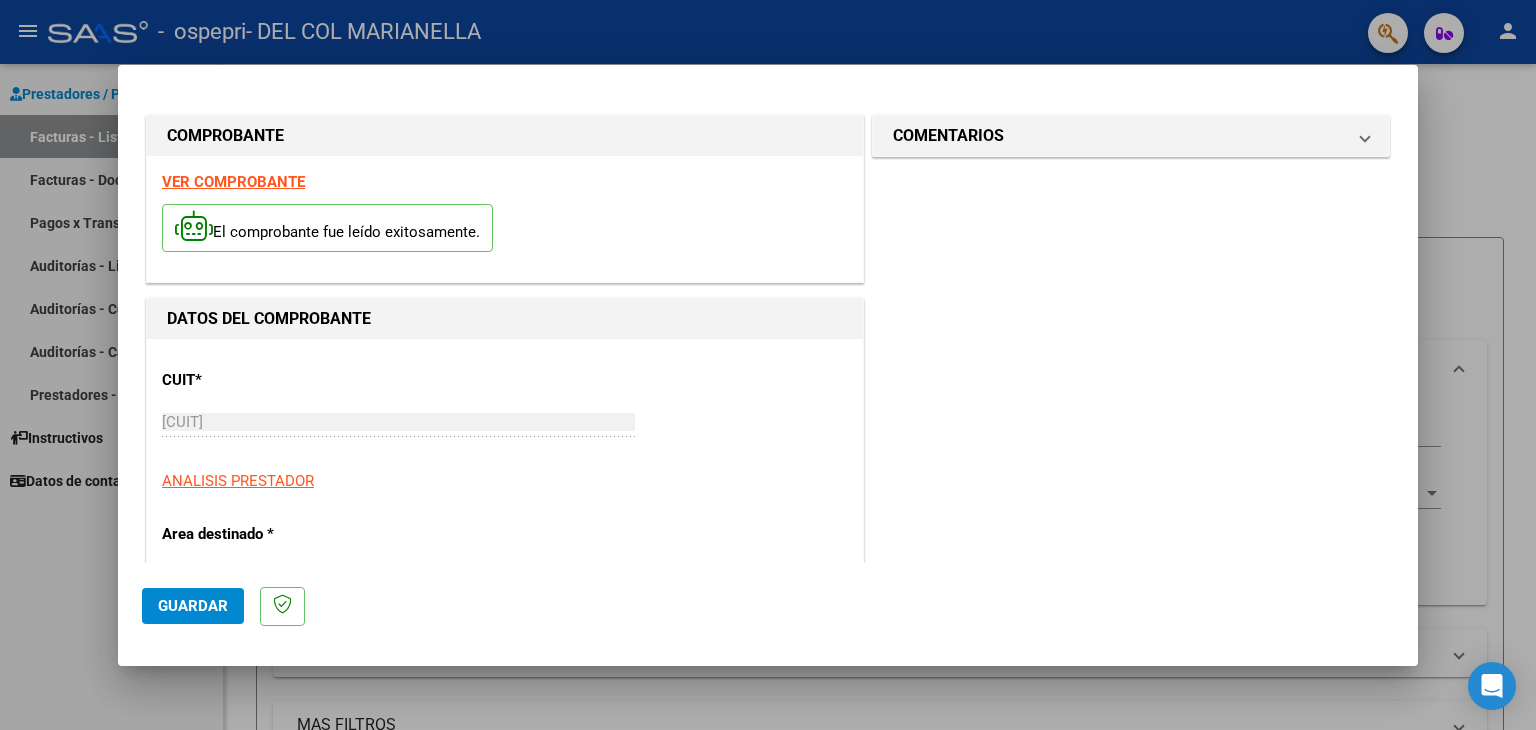 scroll, scrollTop: 414, scrollLeft: 0, axis: vertical 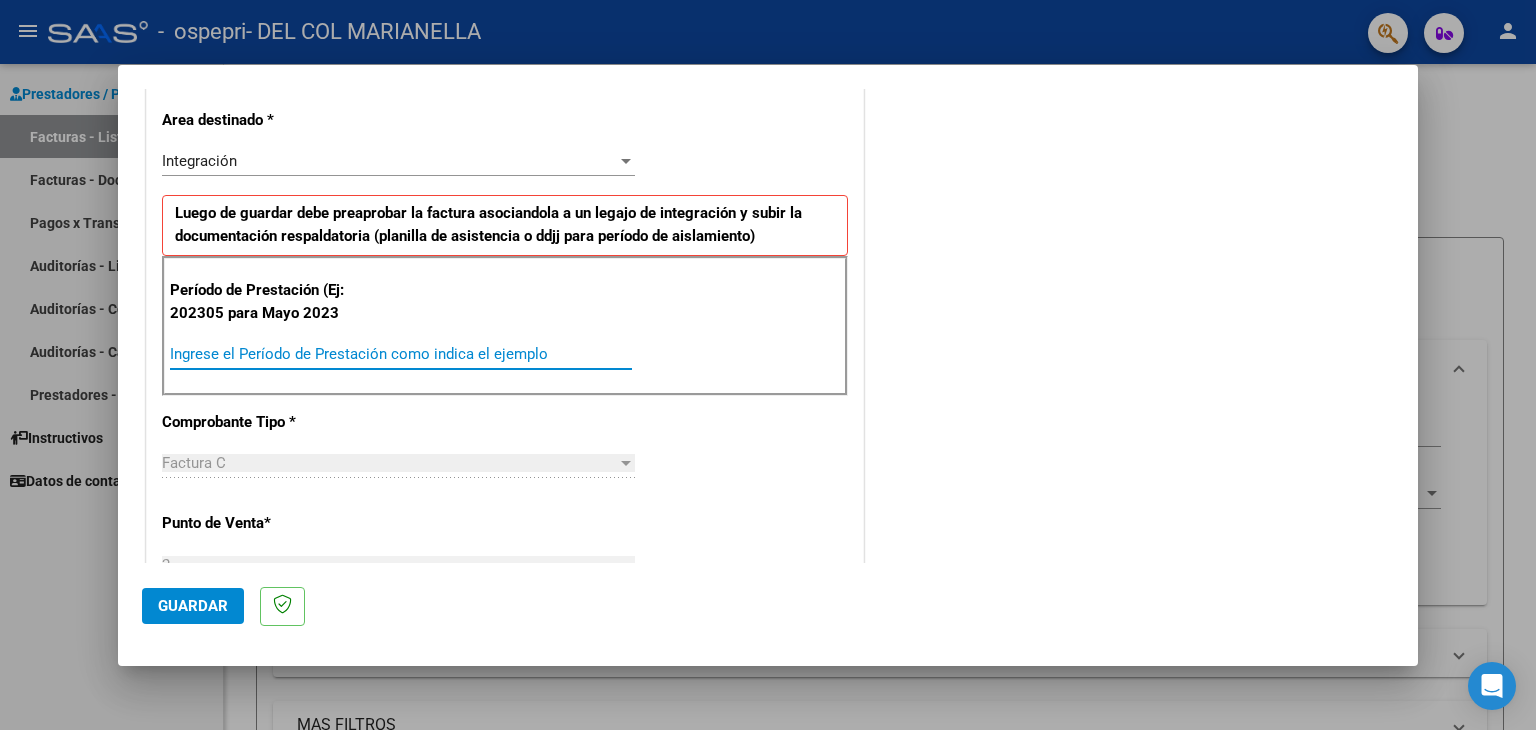 click on "Ingrese el Período de Prestación como indica el ejemplo" at bounding box center [401, 354] 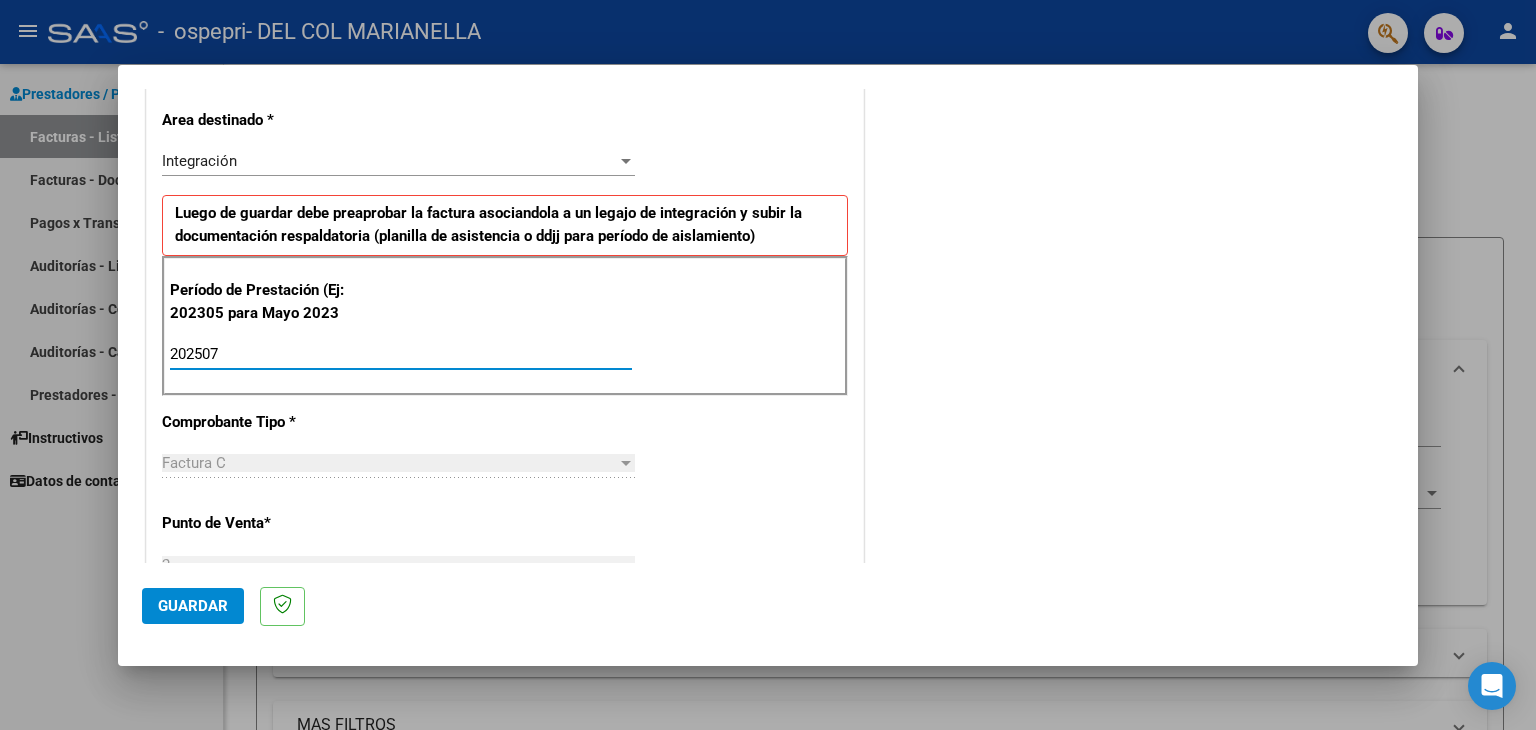 type on "202507" 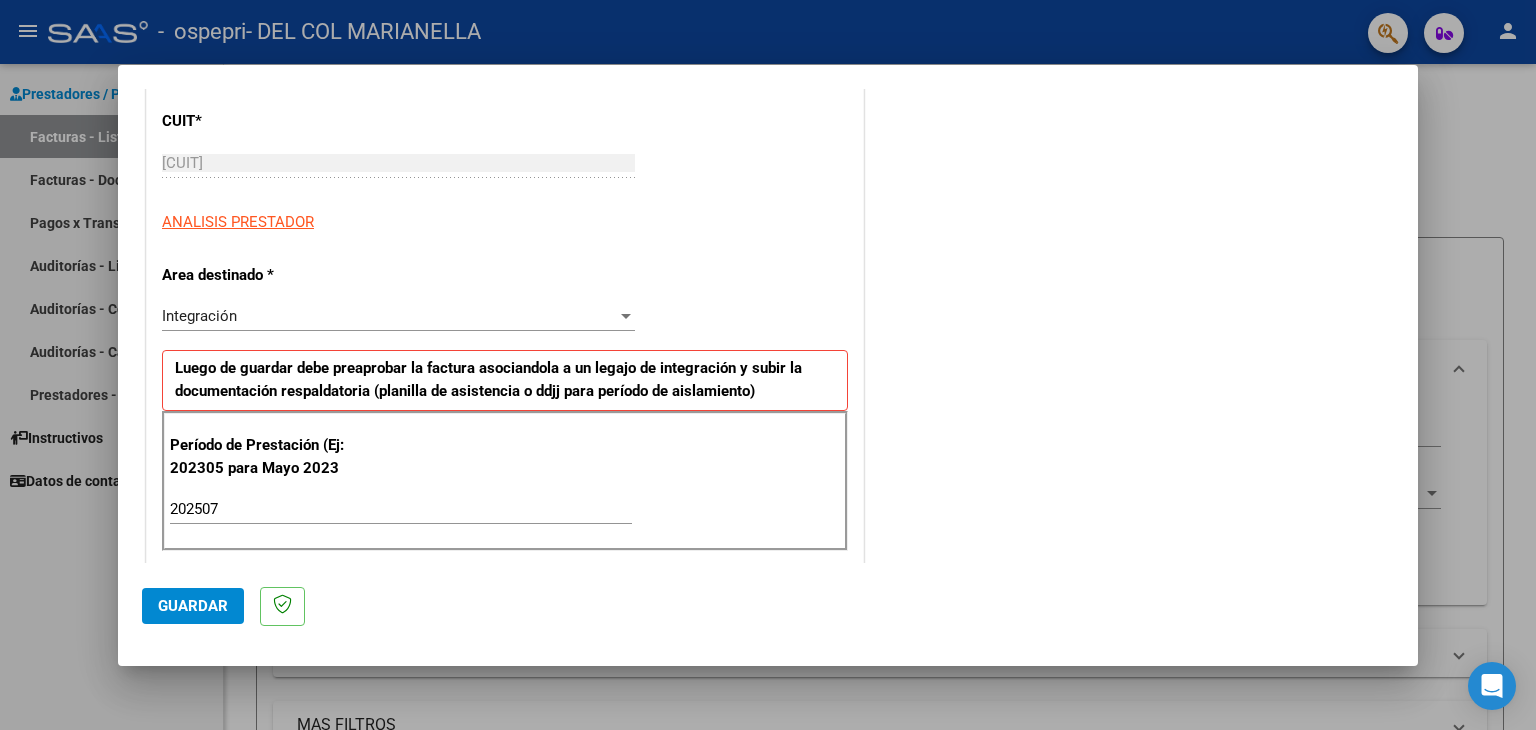 scroll, scrollTop: 164, scrollLeft: 0, axis: vertical 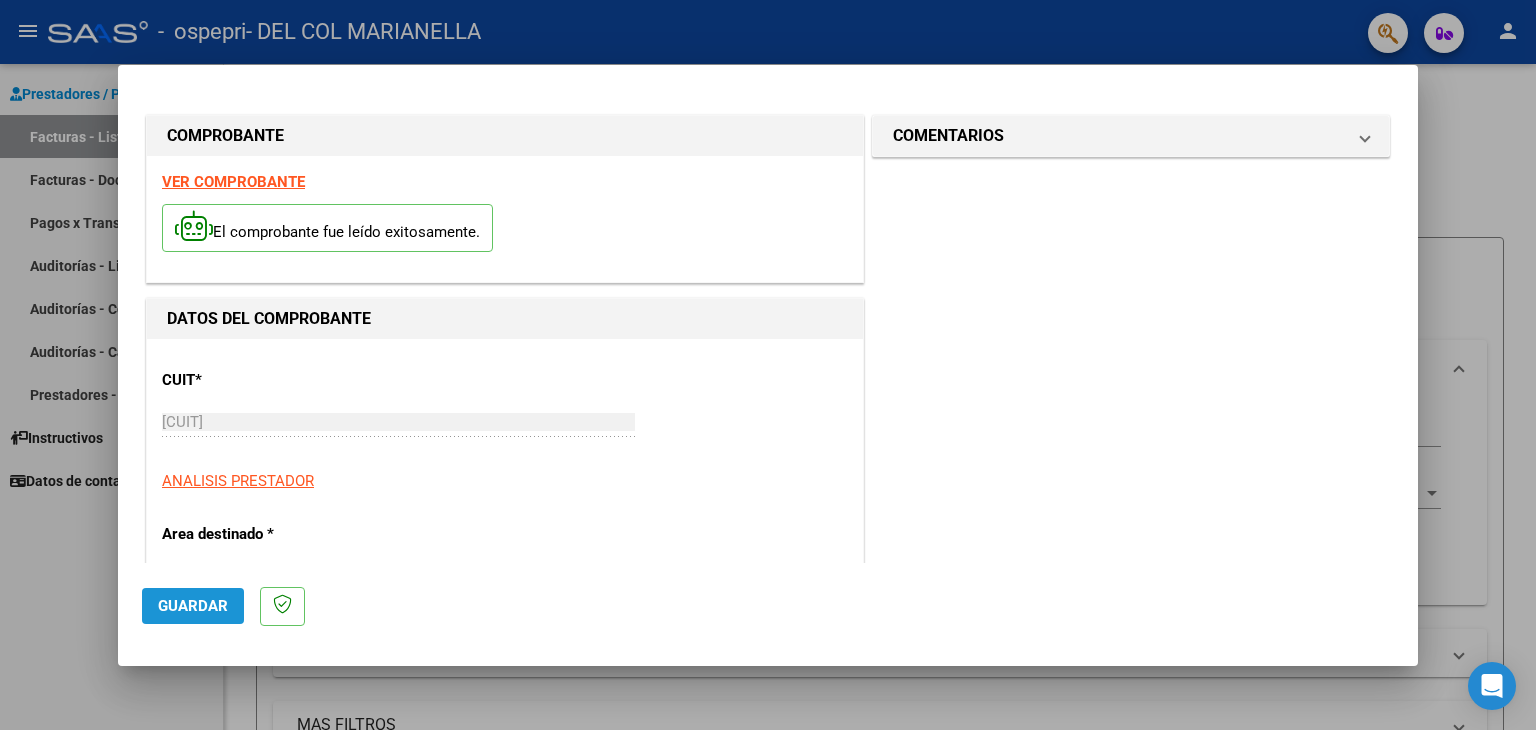 click on "Guardar" 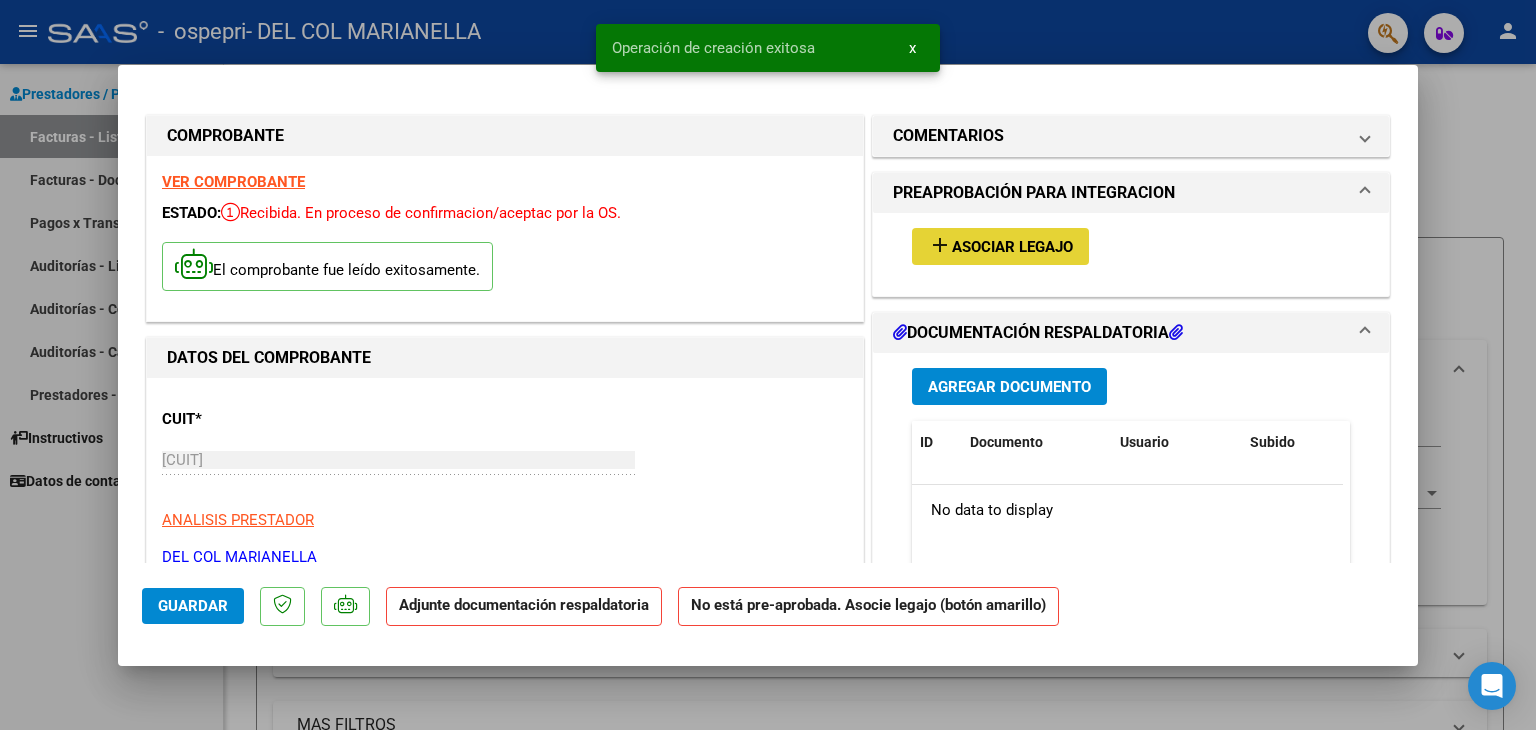 click on "Asociar Legajo" at bounding box center [1012, 247] 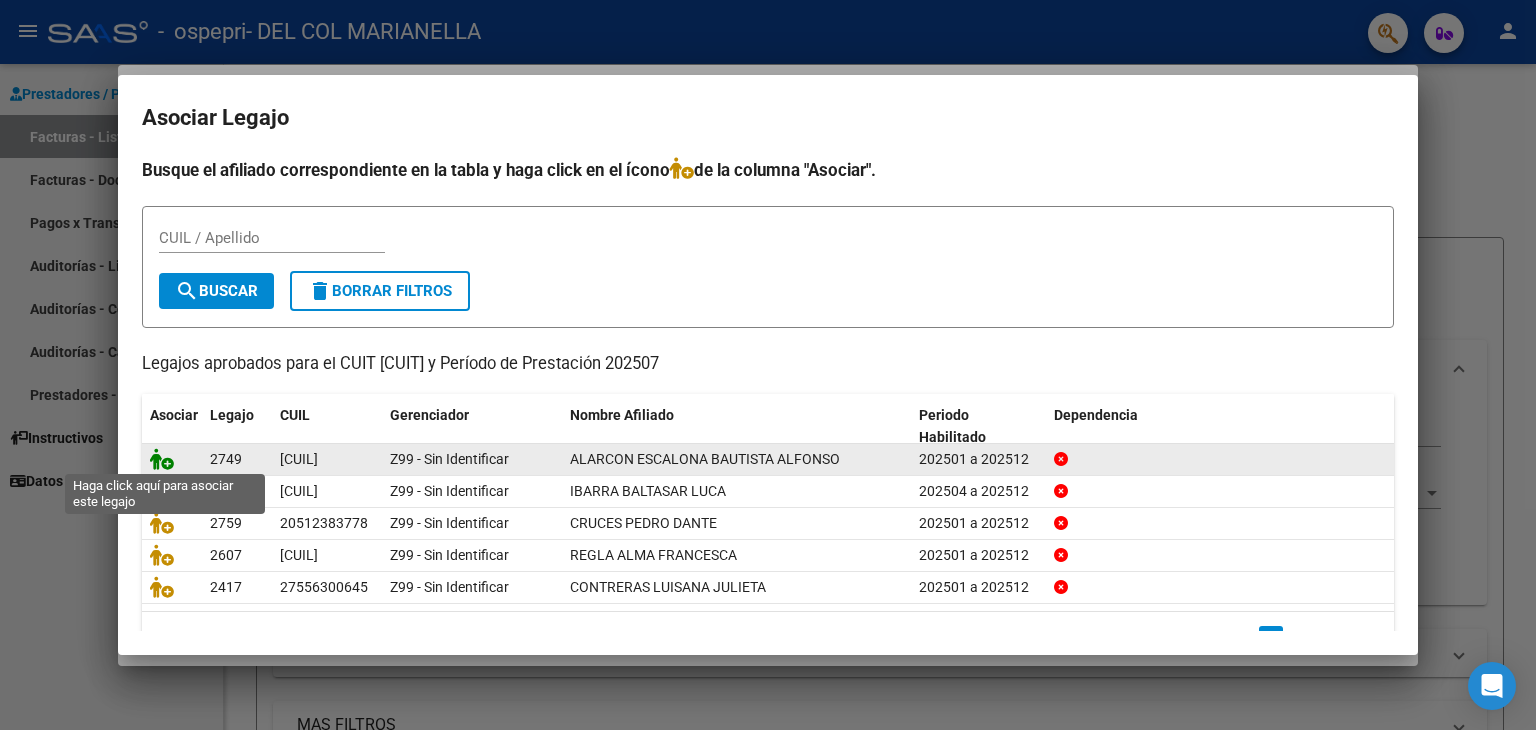 click 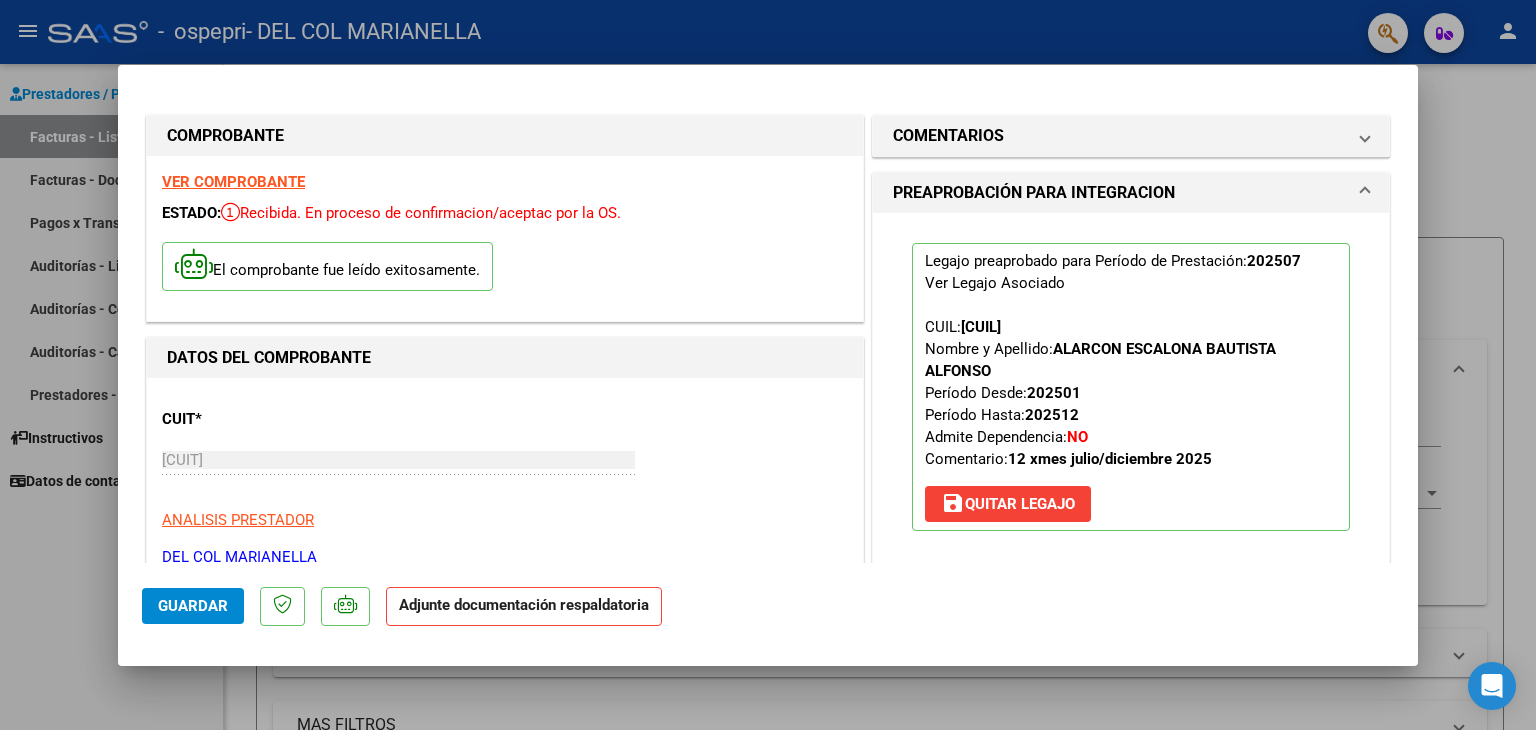 scroll, scrollTop: 414, scrollLeft: 0, axis: vertical 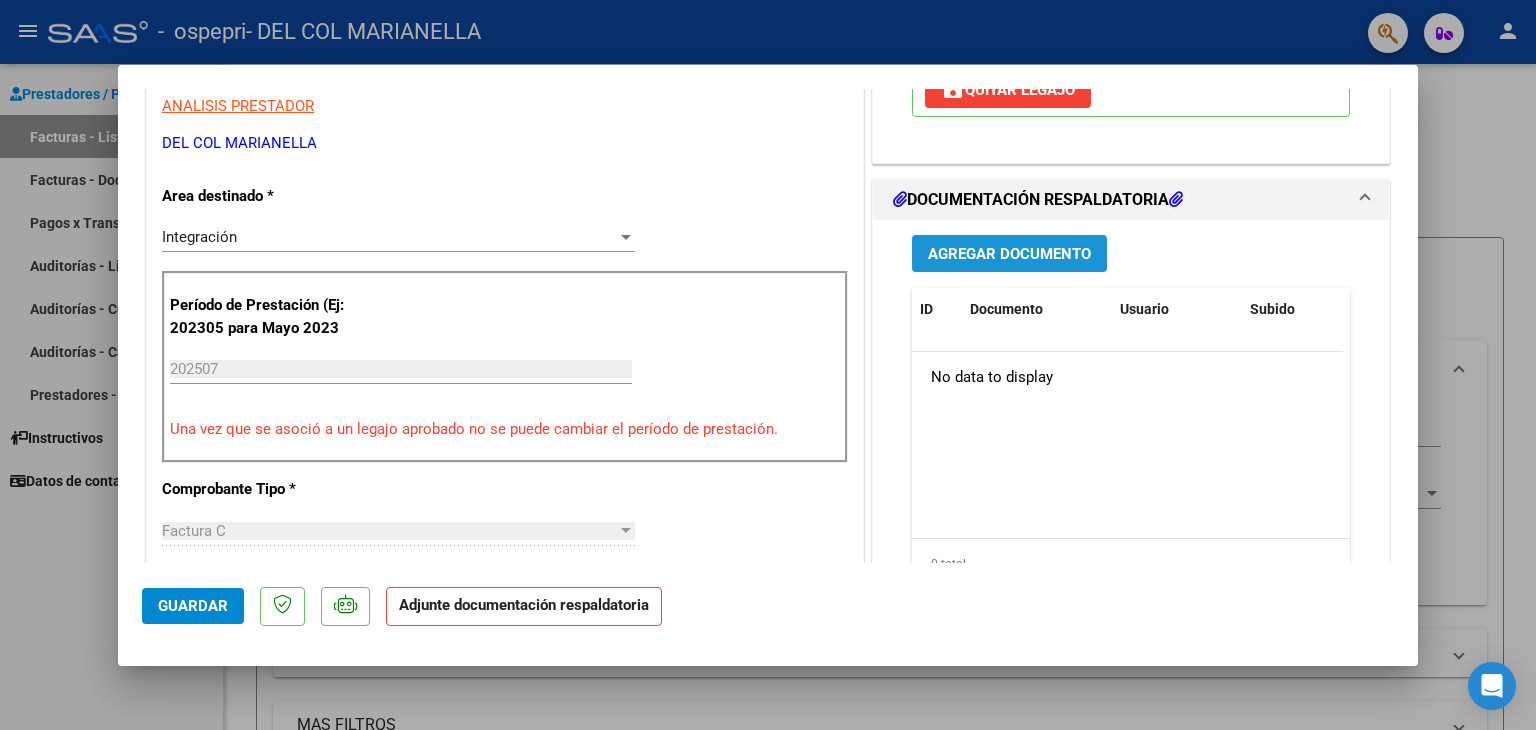 click on "Agregar Documento" at bounding box center (1009, 254) 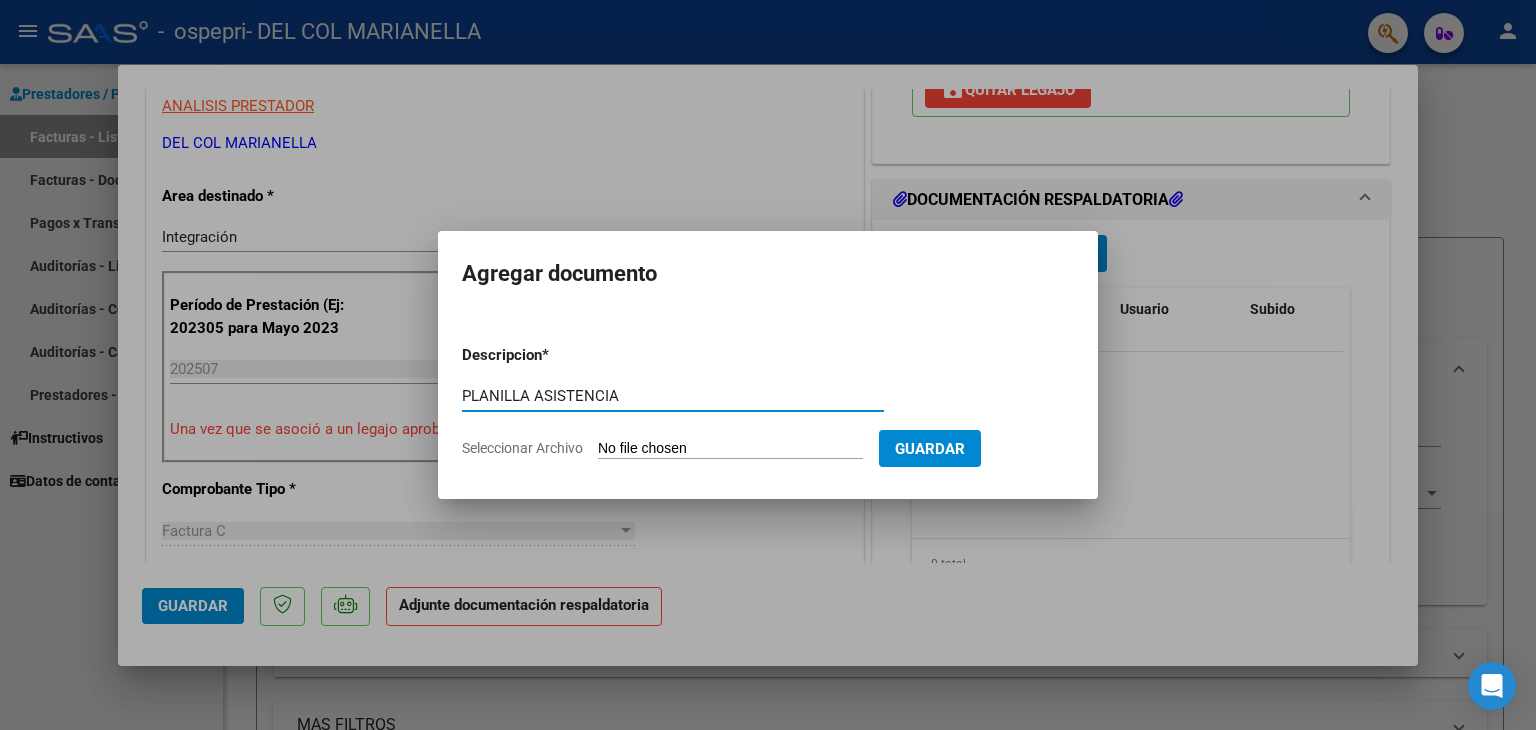 type on "PLANILLA ASISTENCIA" 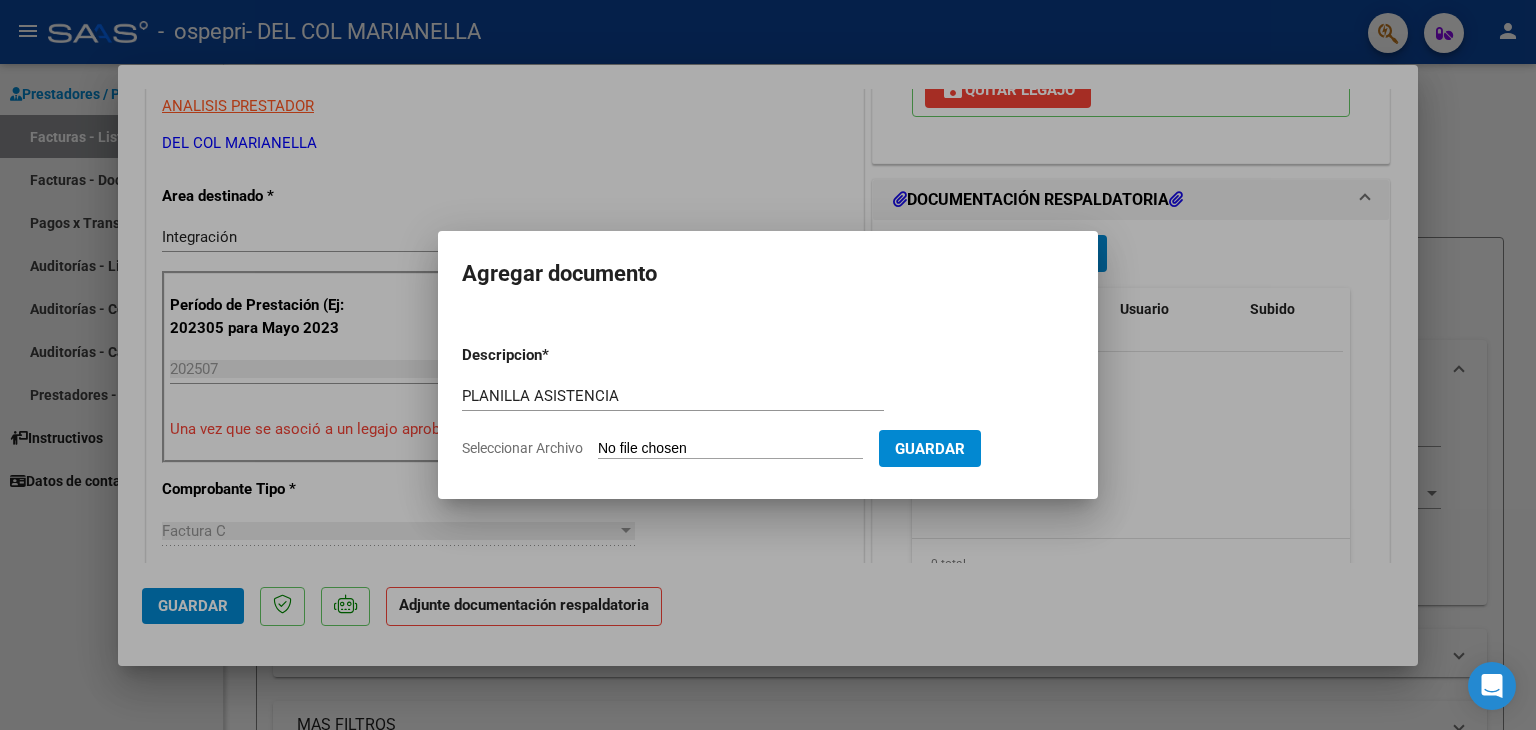 click on "Seleccionar Archivo" at bounding box center (730, 449) 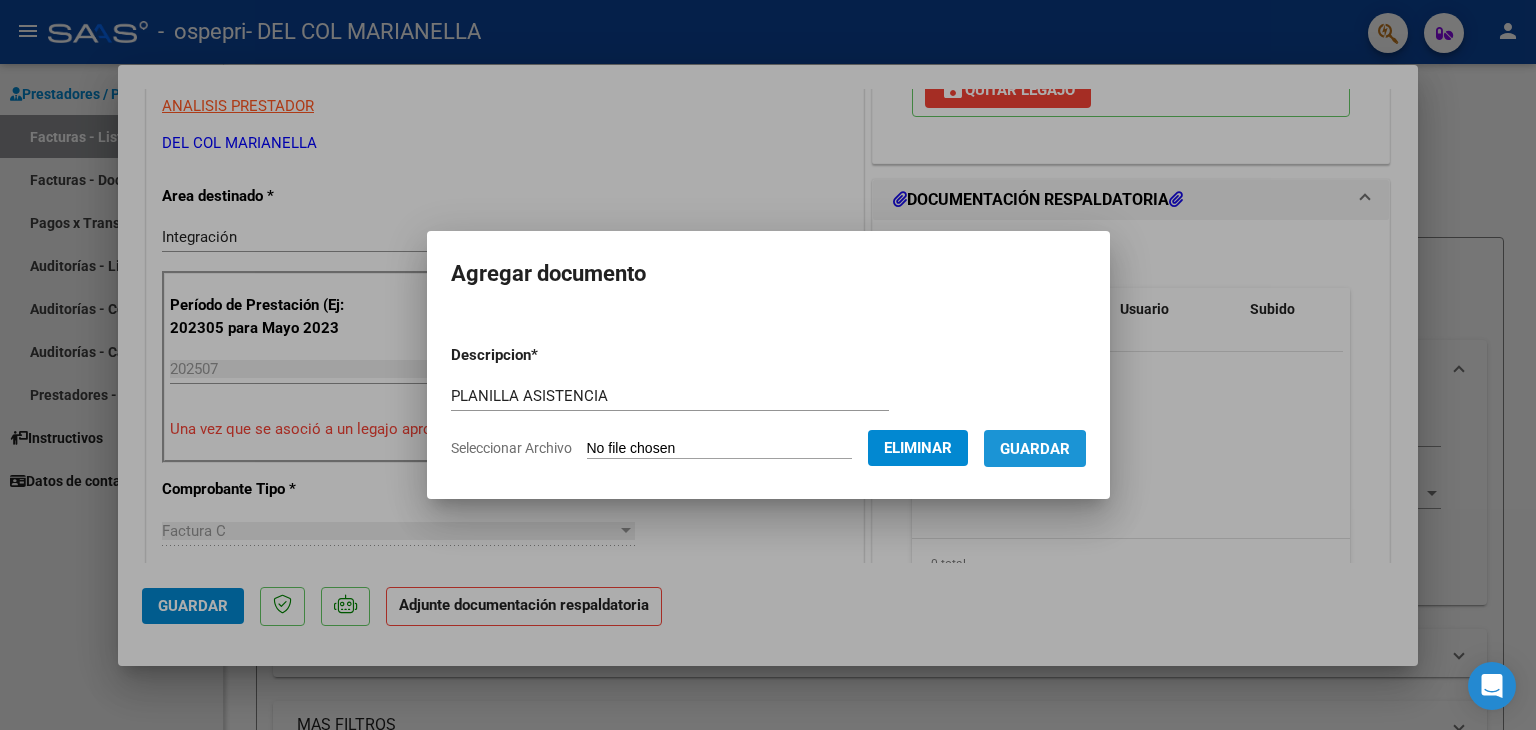 click on "Guardar" at bounding box center (1035, 449) 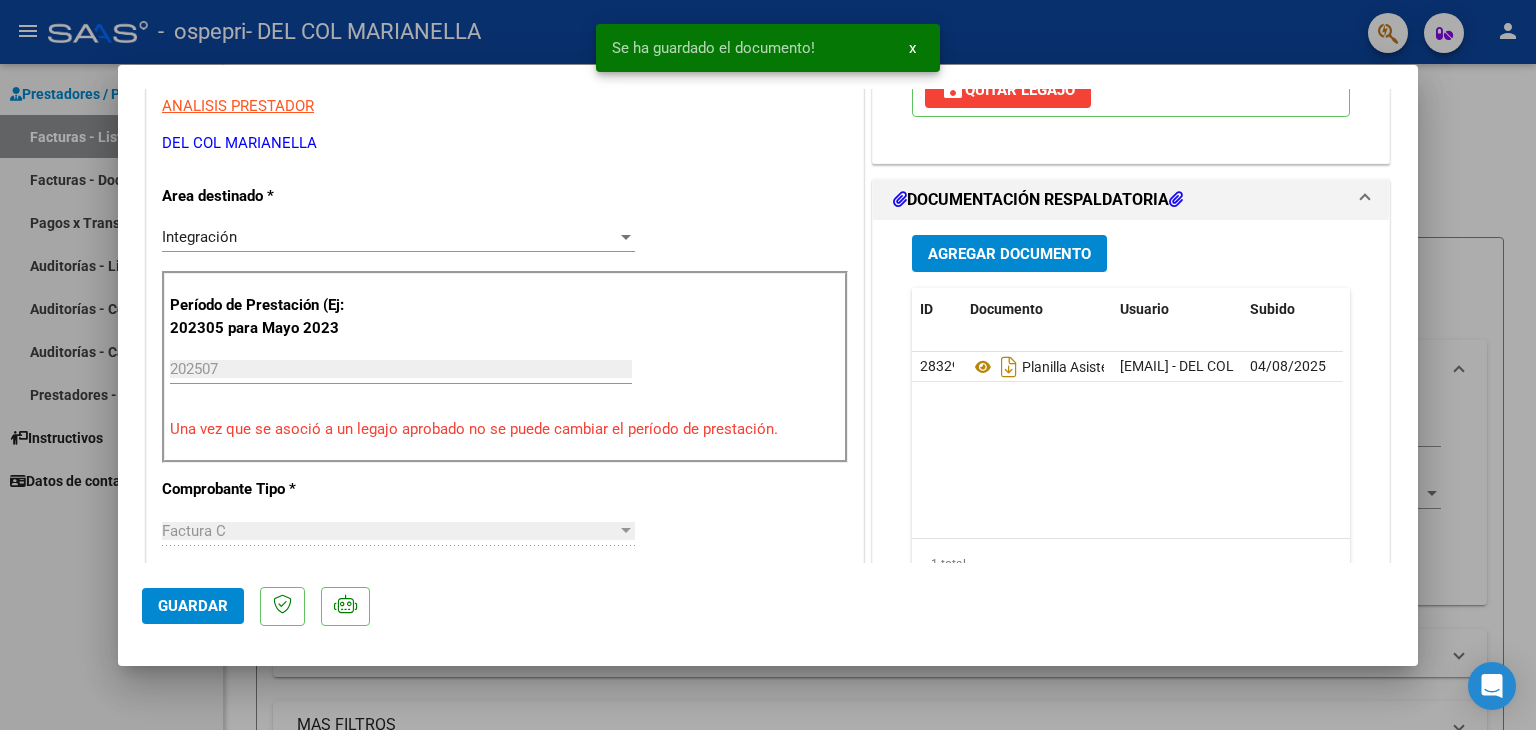 click at bounding box center [768, 365] 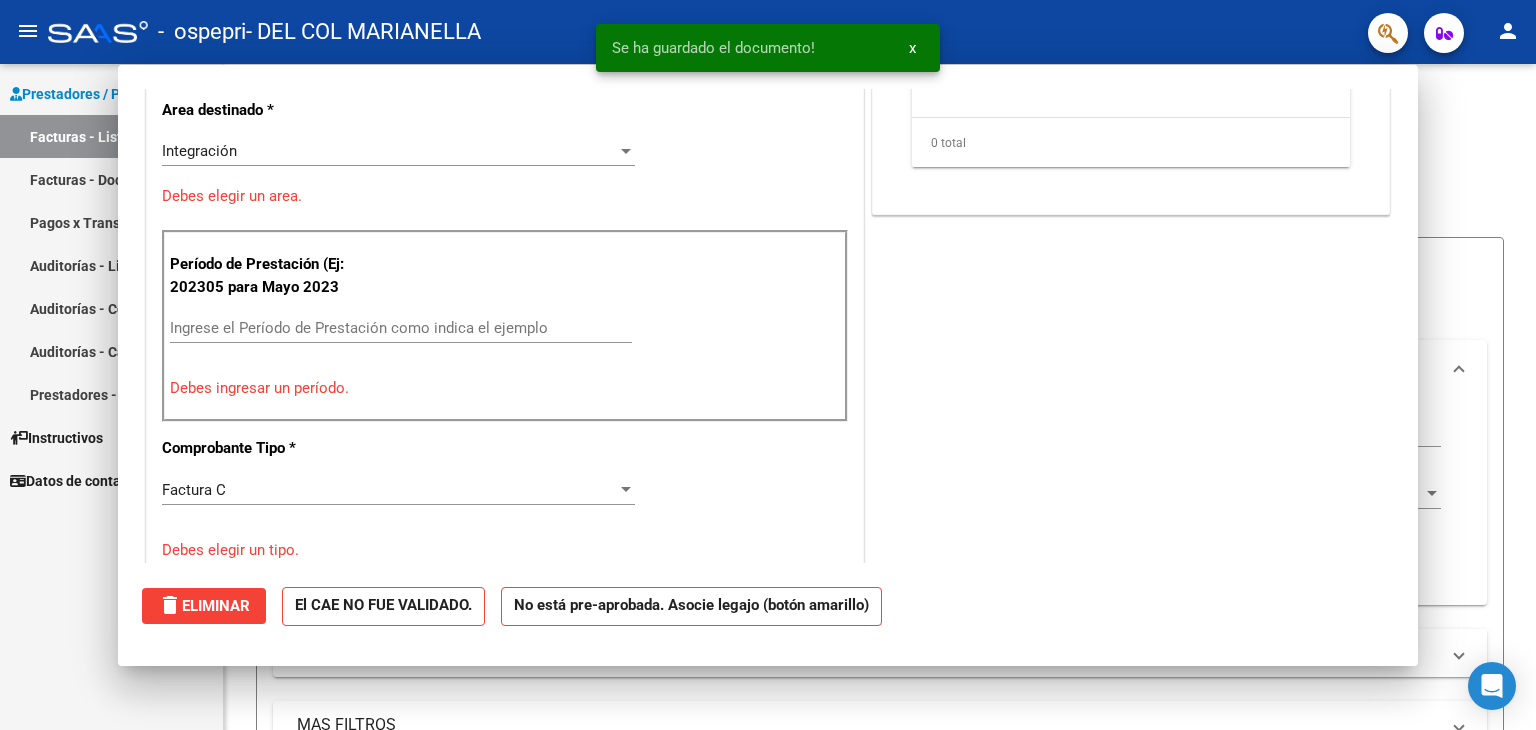 scroll, scrollTop: 0, scrollLeft: 0, axis: both 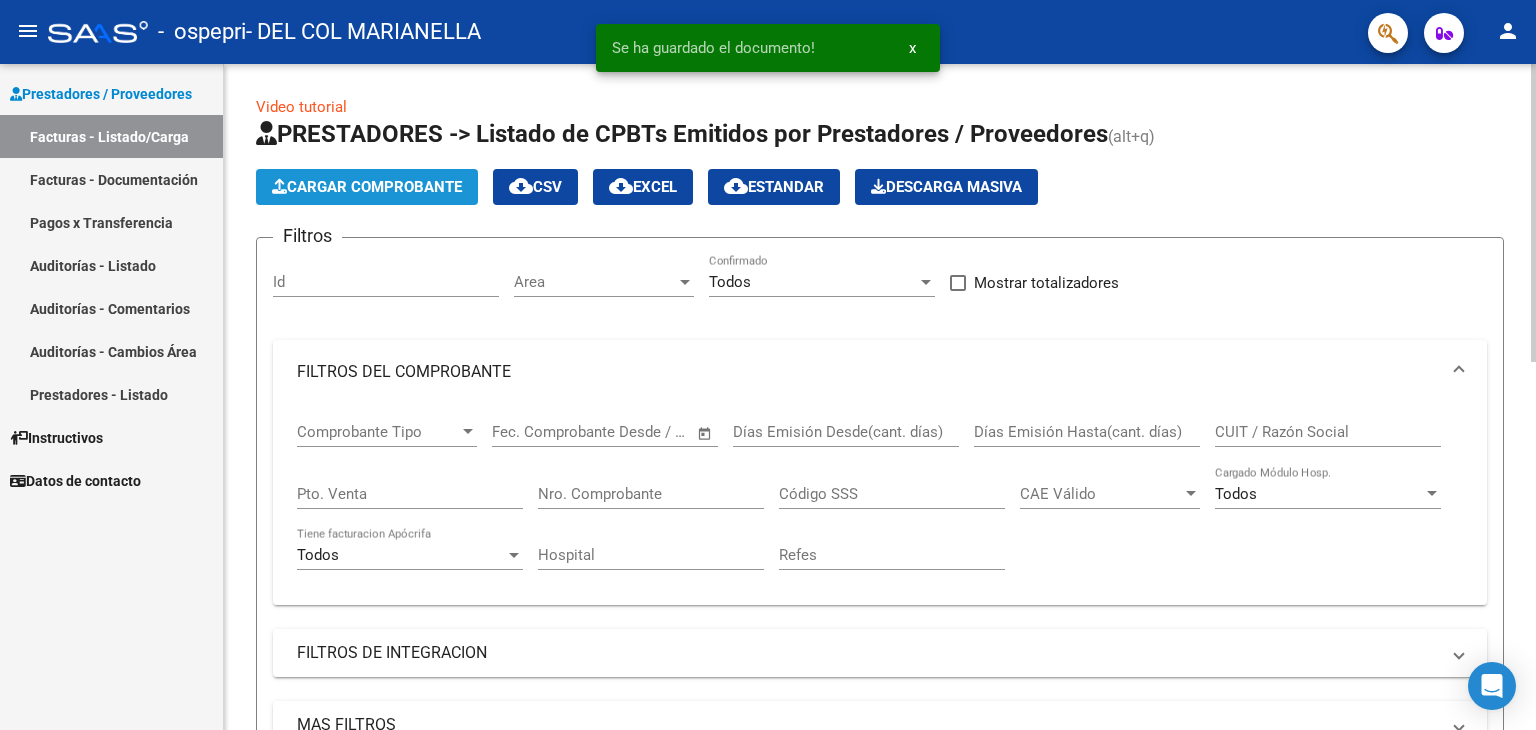 click on "Cargar Comprobante" 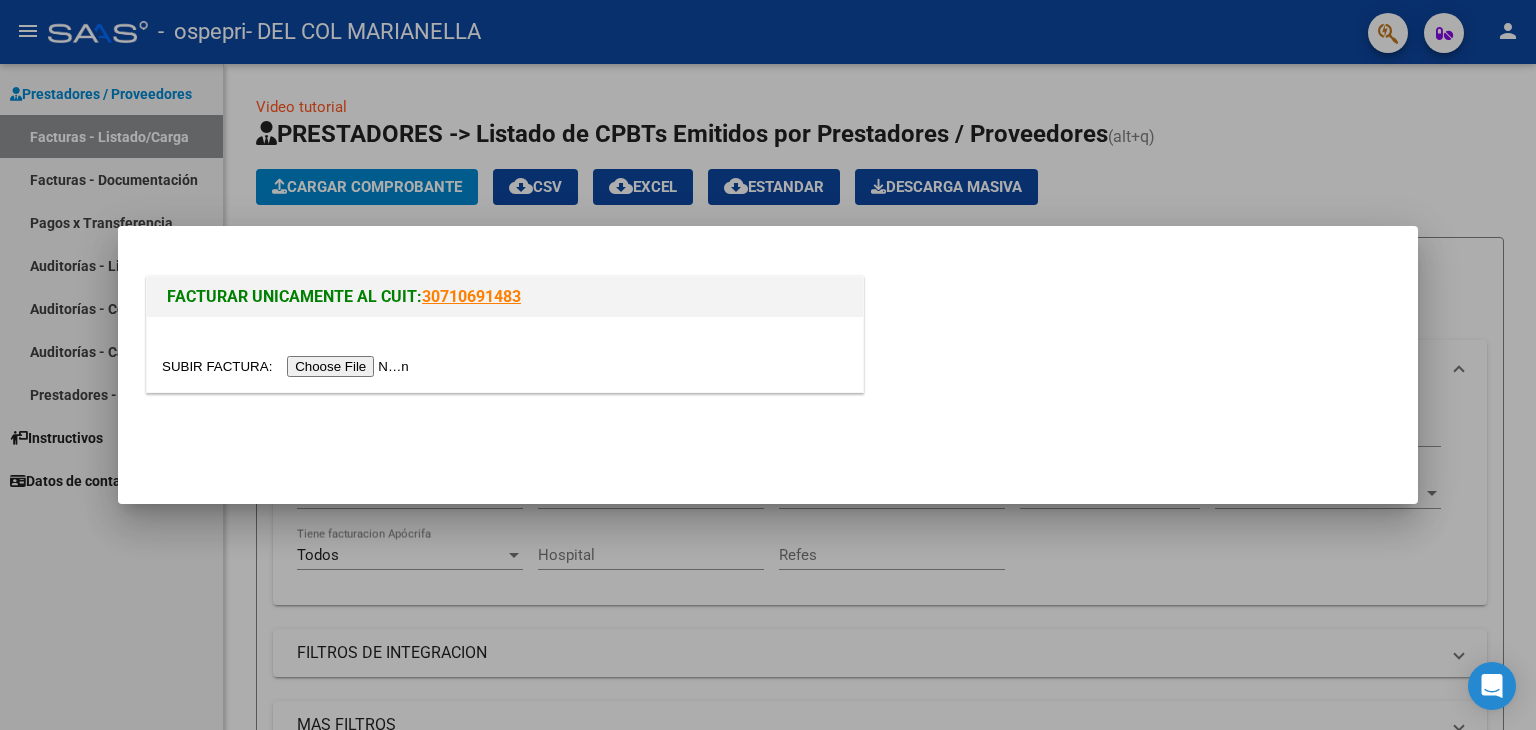 click at bounding box center (288, 366) 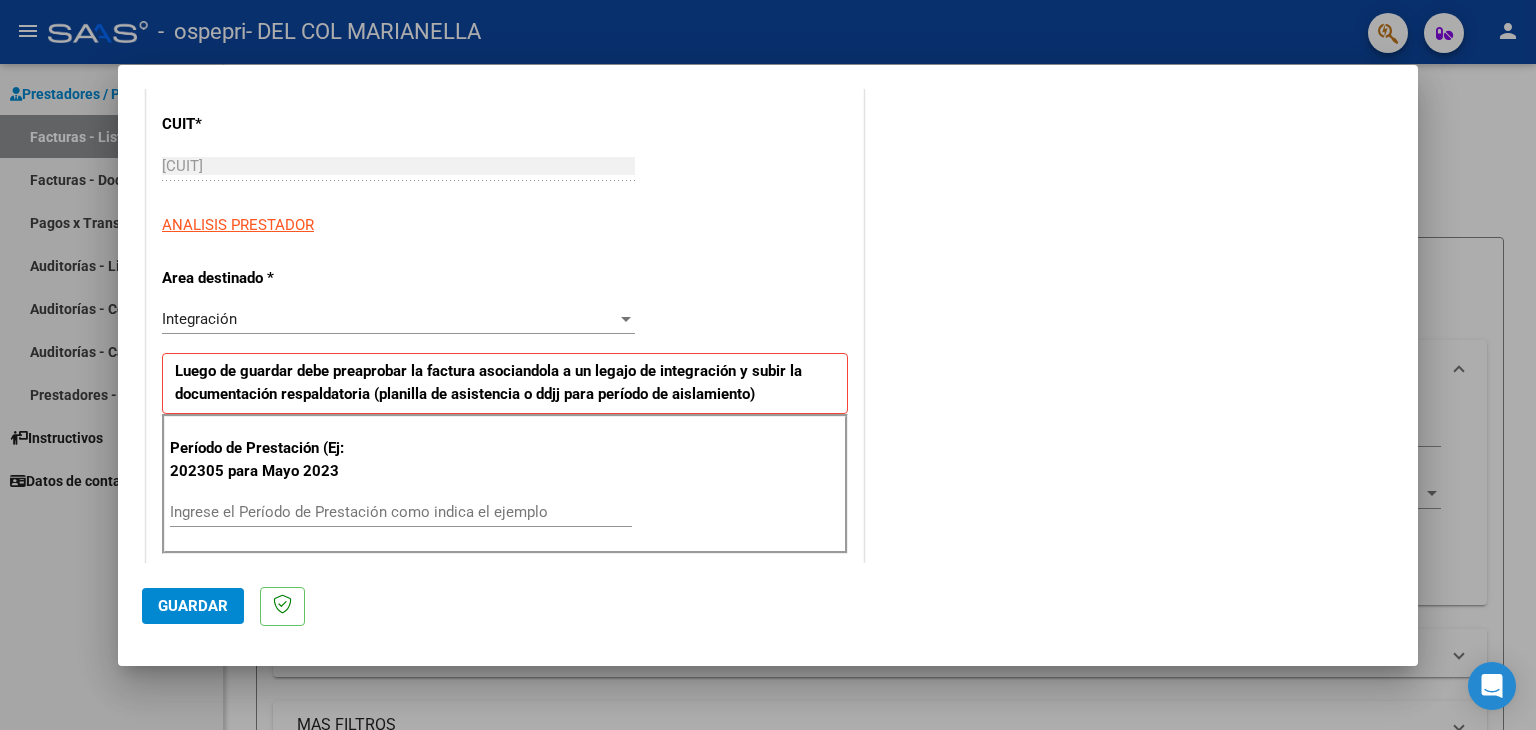 scroll, scrollTop: 282, scrollLeft: 0, axis: vertical 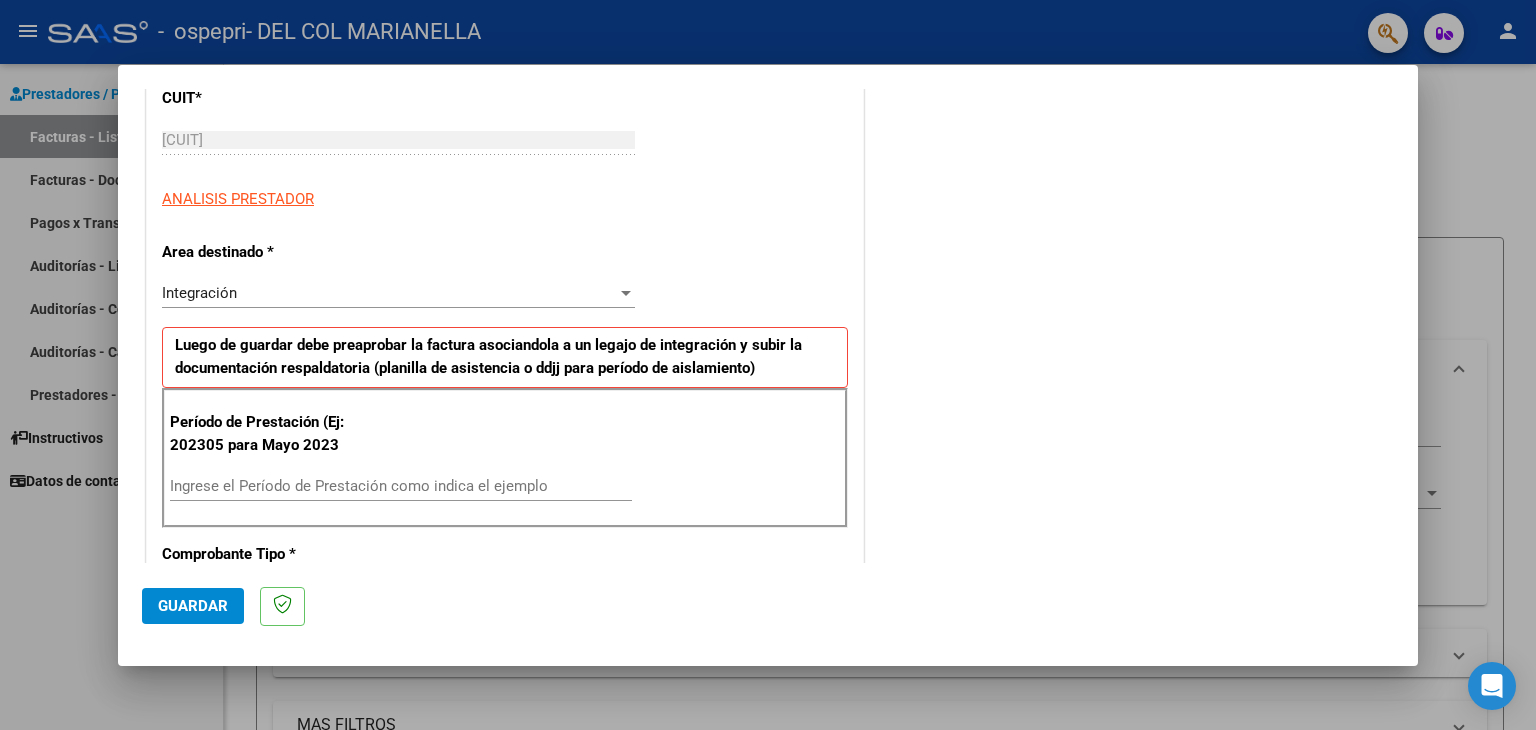 click on "Ingrese el Período de Prestación como indica el ejemplo" at bounding box center (401, 486) 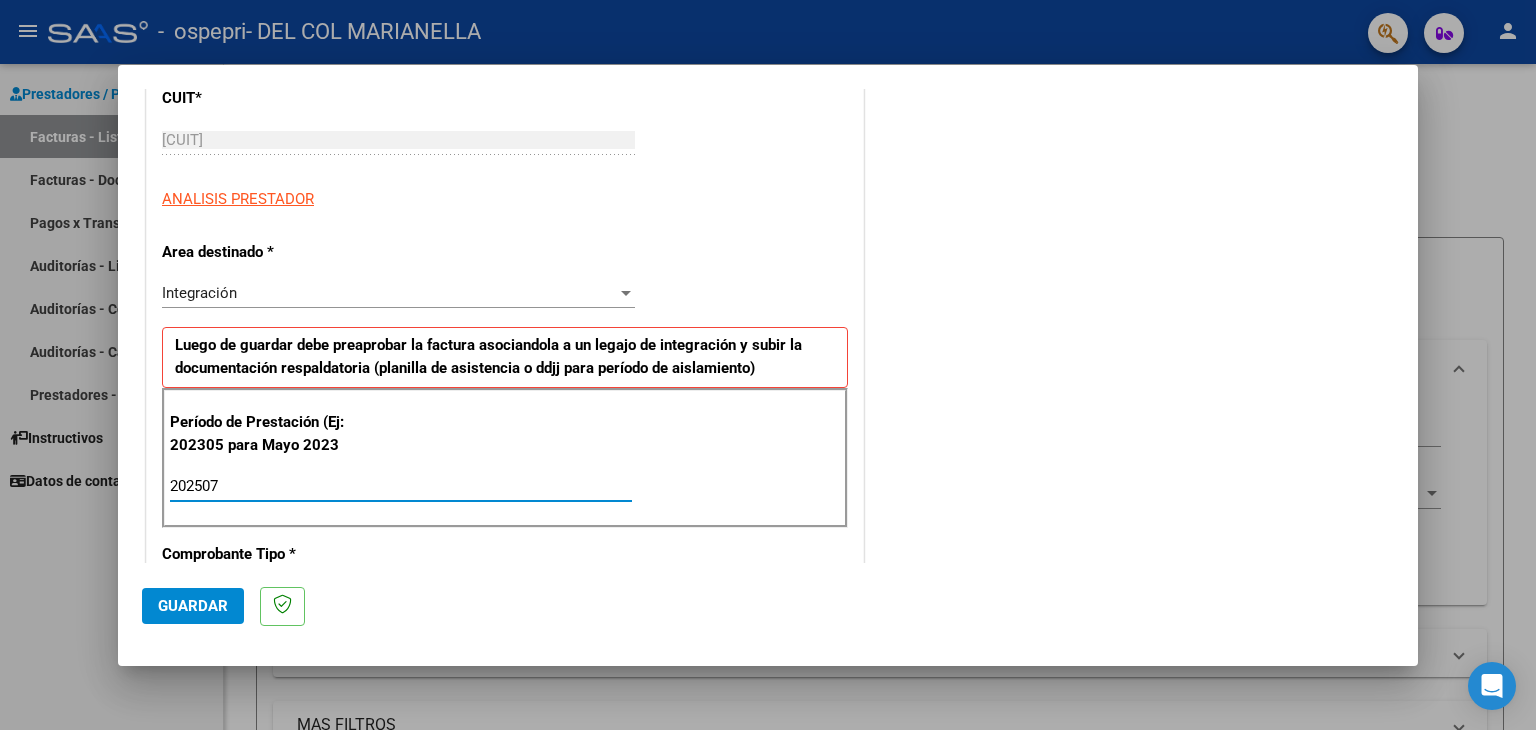 type on "202507" 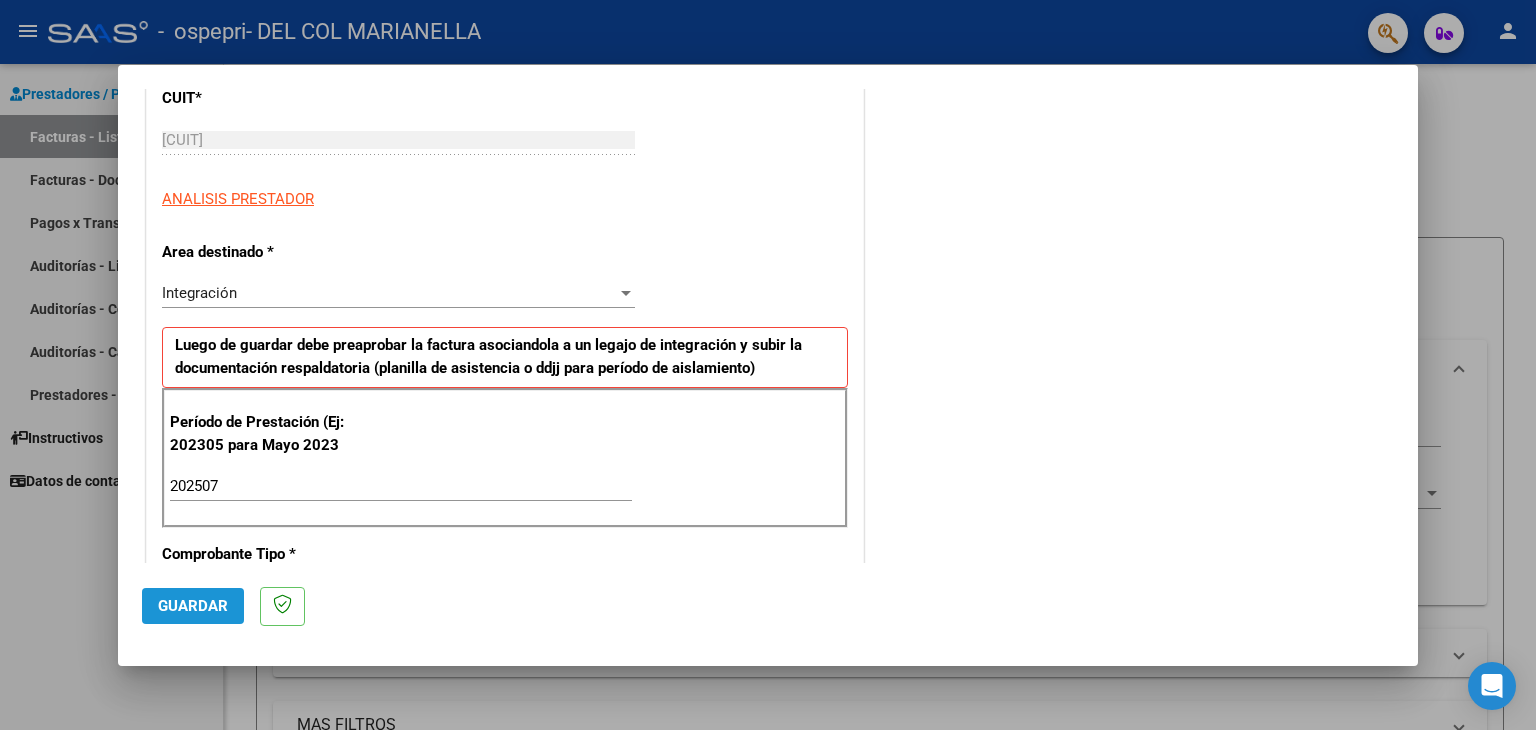 click on "Guardar" 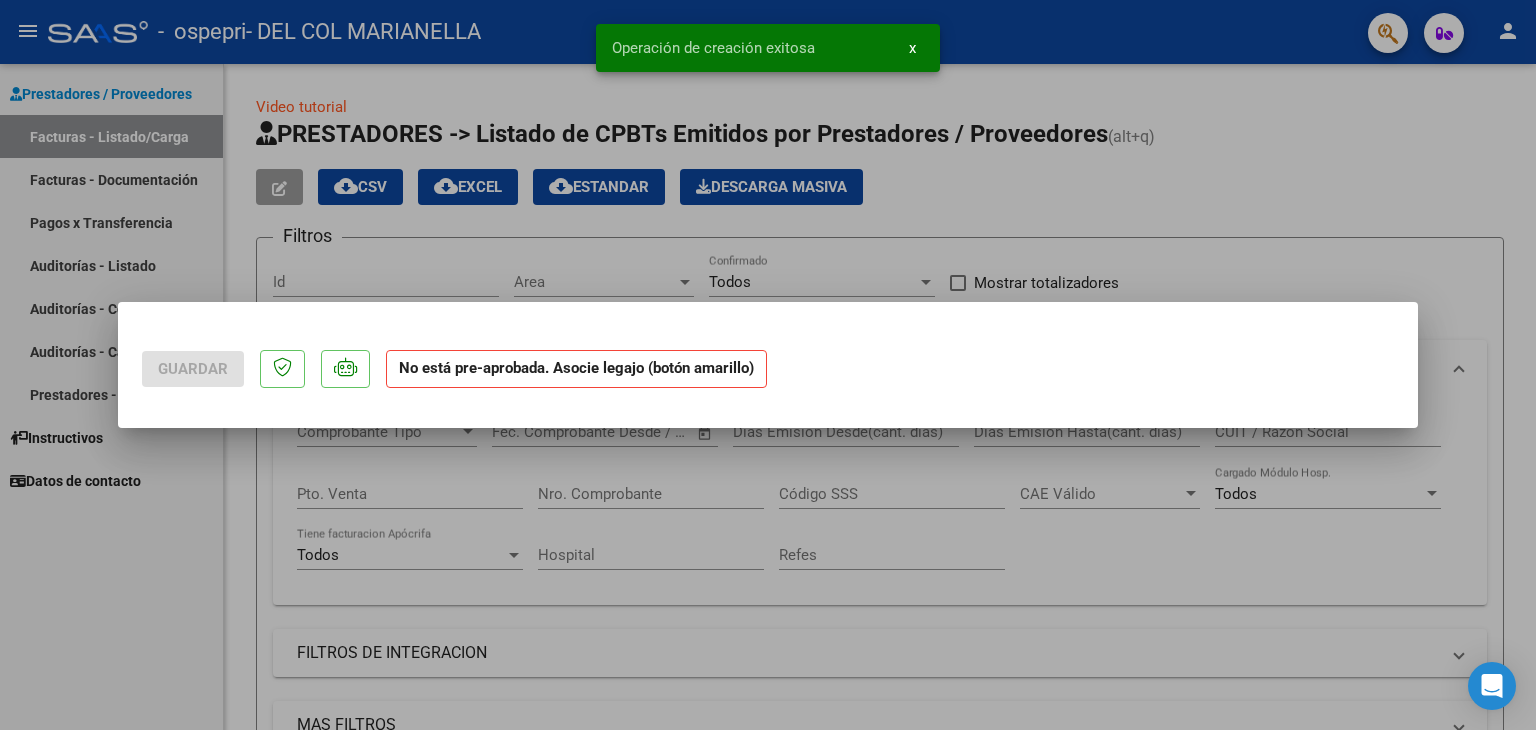 scroll, scrollTop: 0, scrollLeft: 0, axis: both 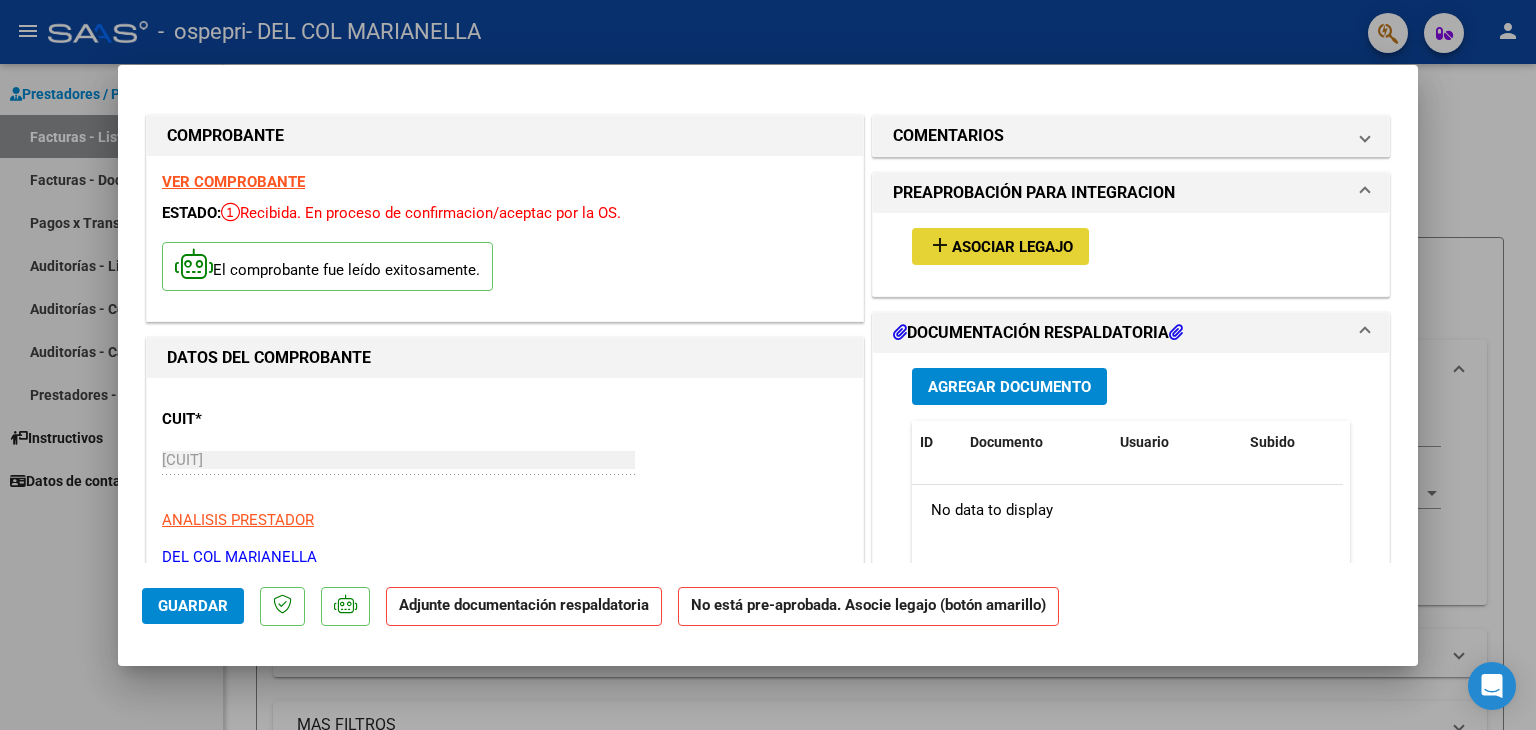 click on "add Asociar Legajo" at bounding box center (1000, 246) 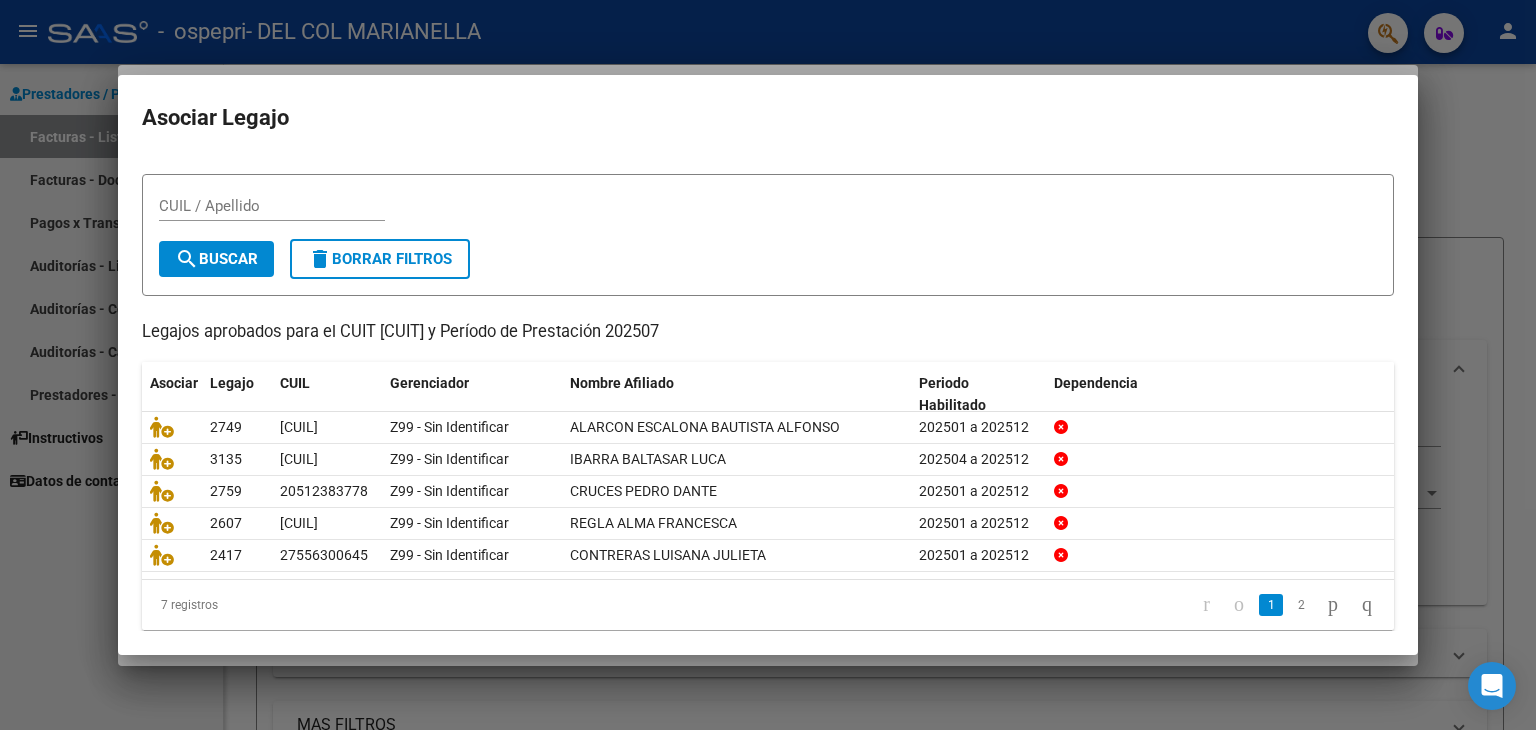 scroll, scrollTop: 44, scrollLeft: 0, axis: vertical 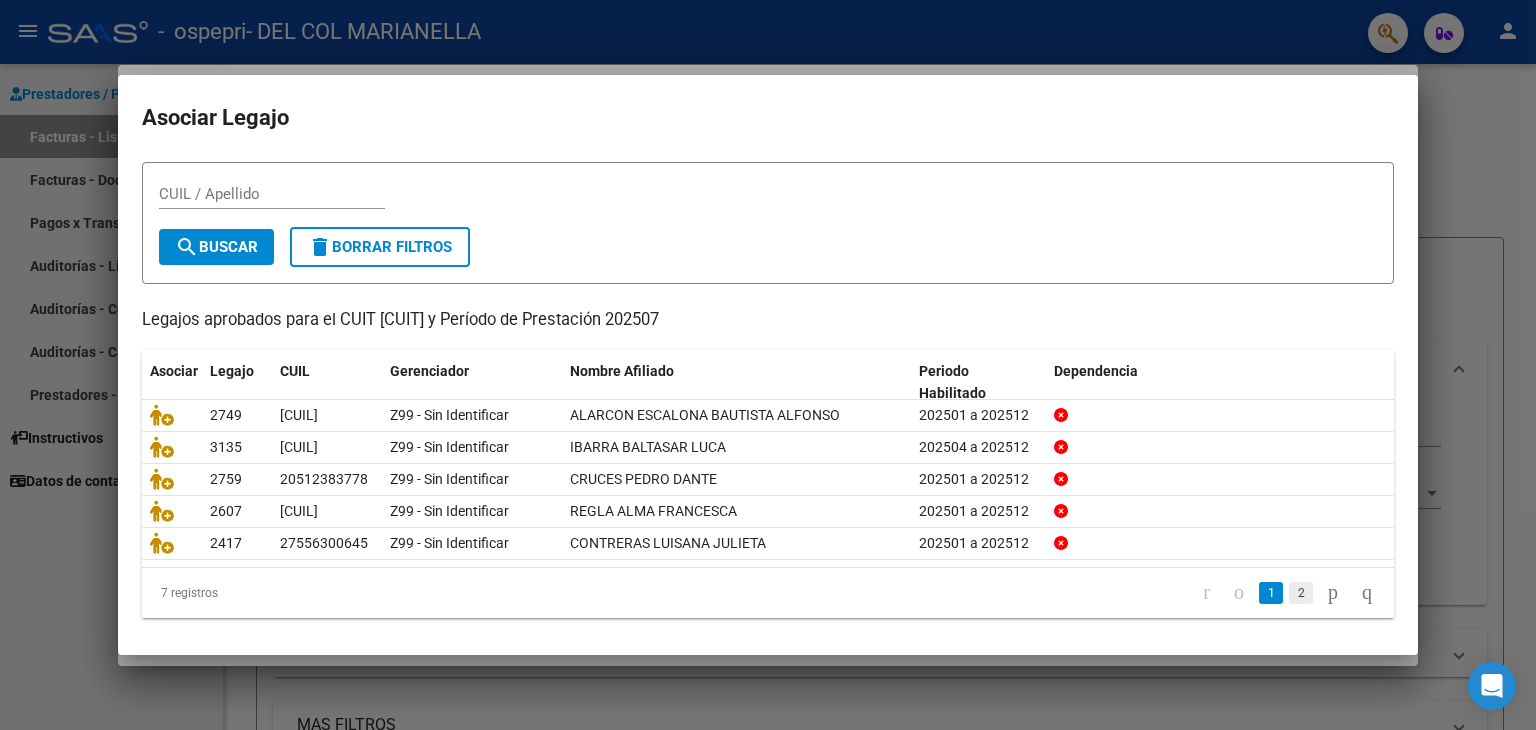 click on "2" 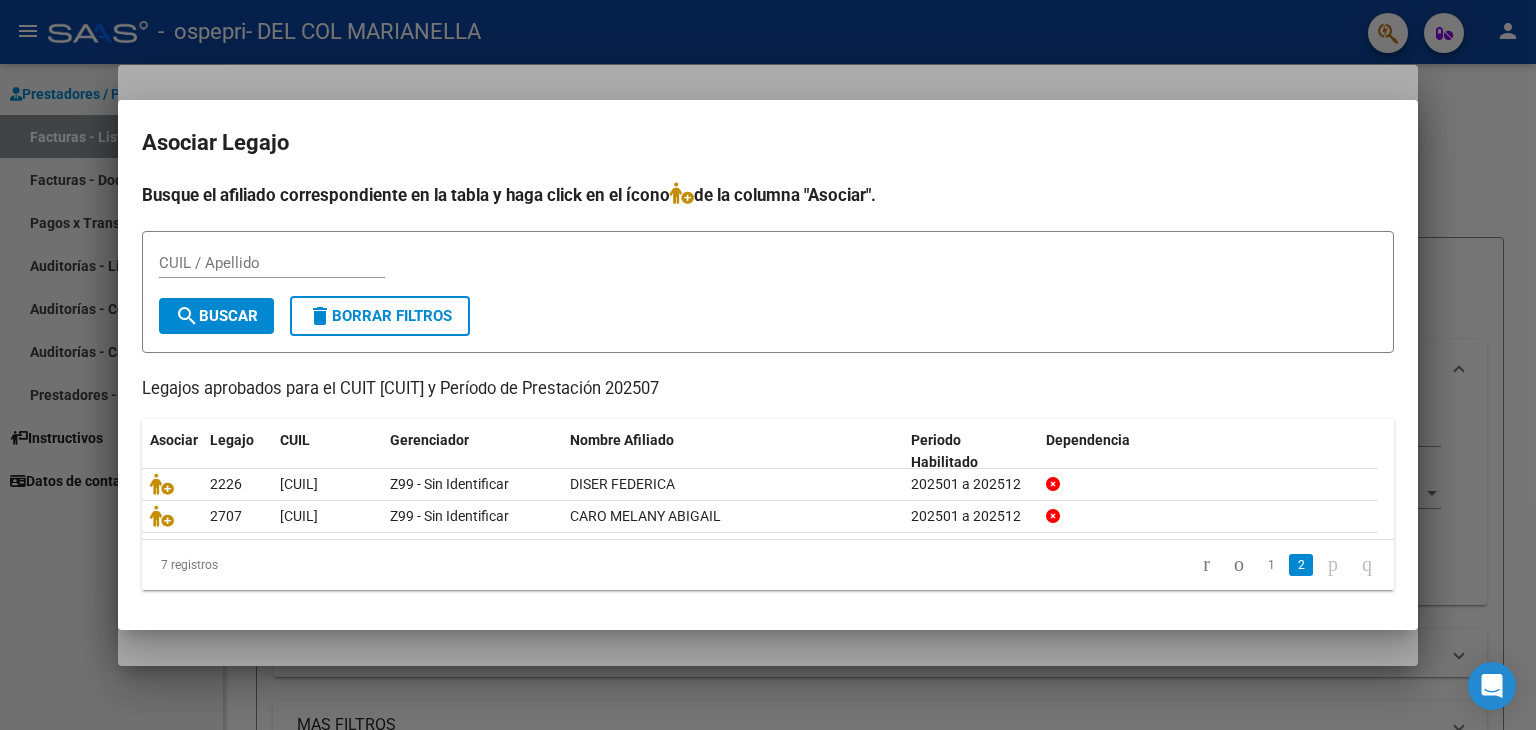 scroll, scrollTop: 0, scrollLeft: 0, axis: both 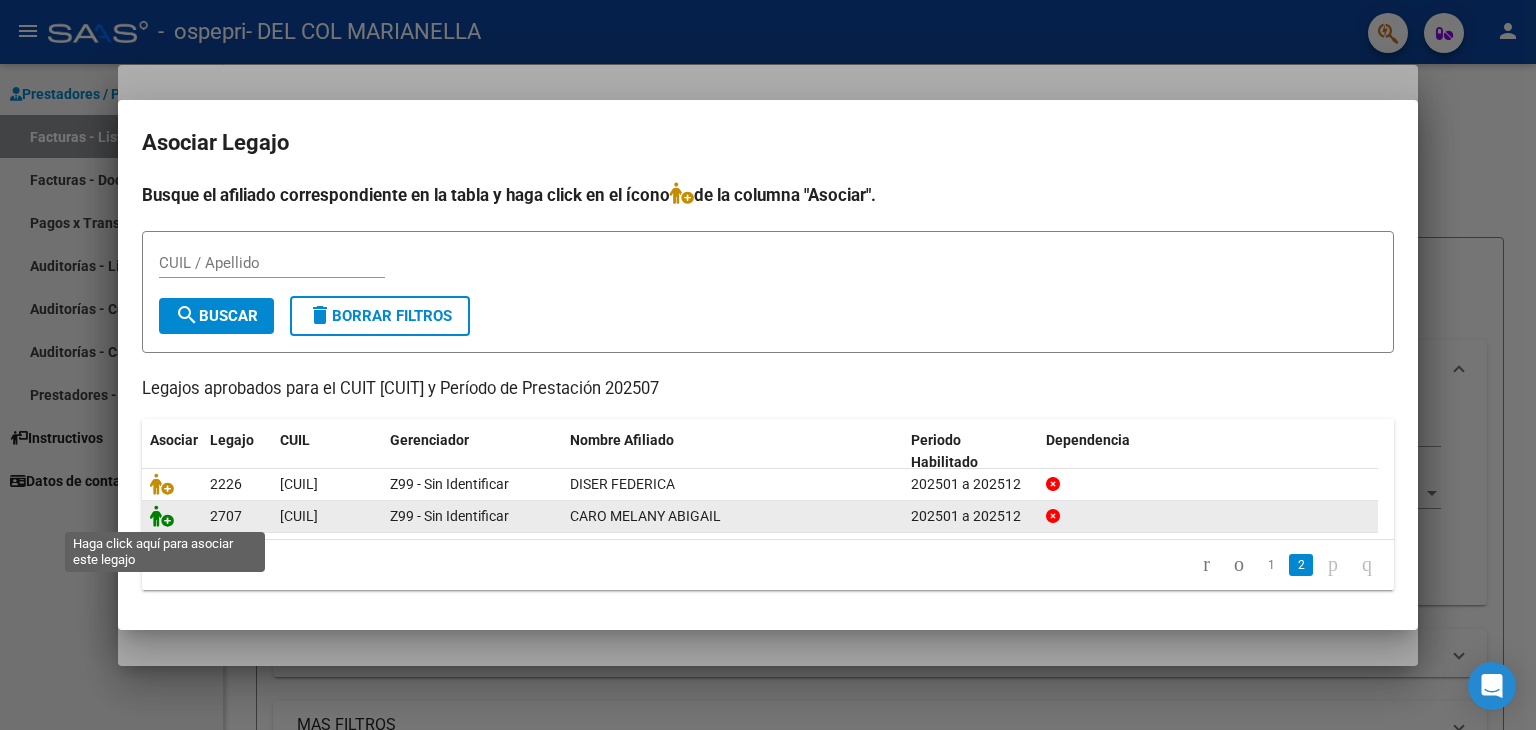 click 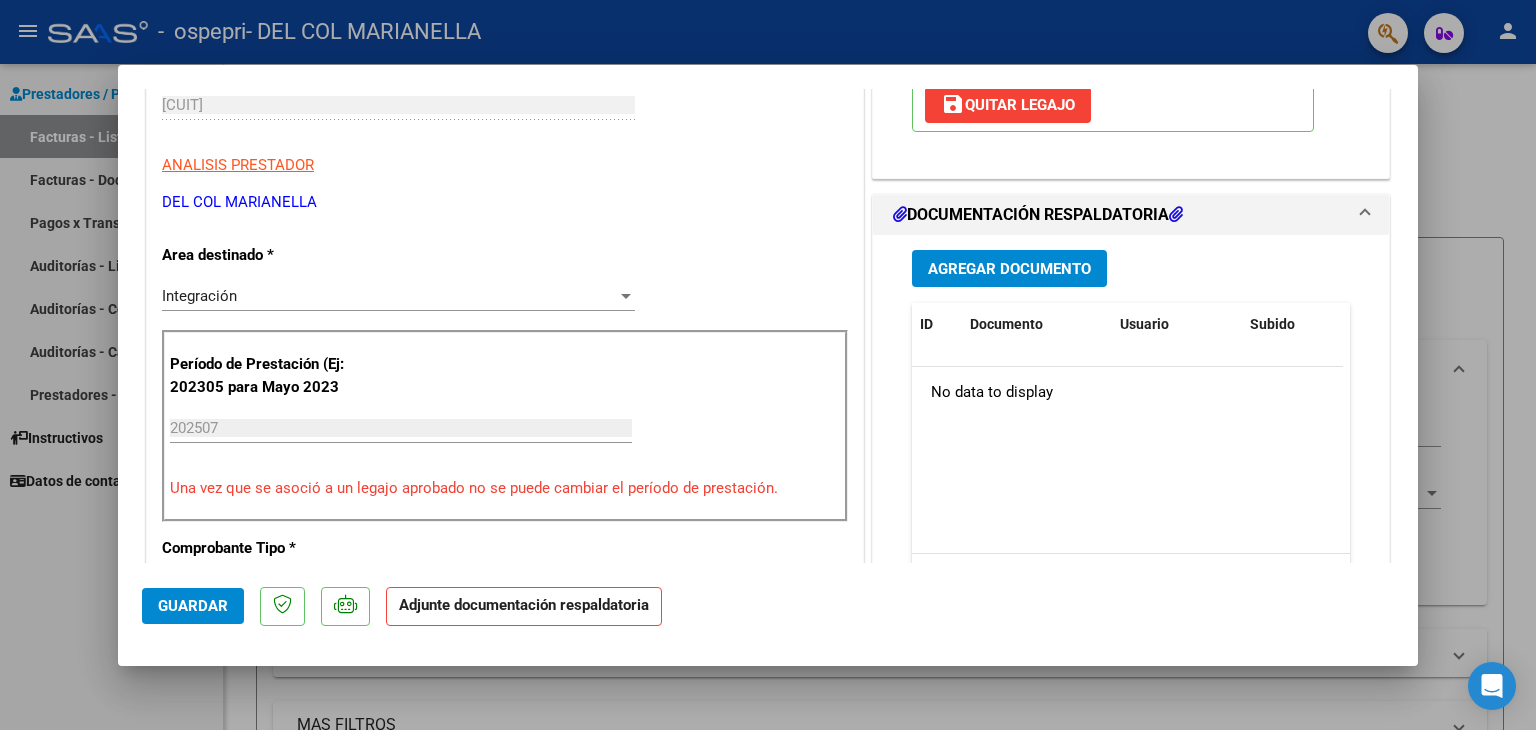 scroll, scrollTop: 427, scrollLeft: 0, axis: vertical 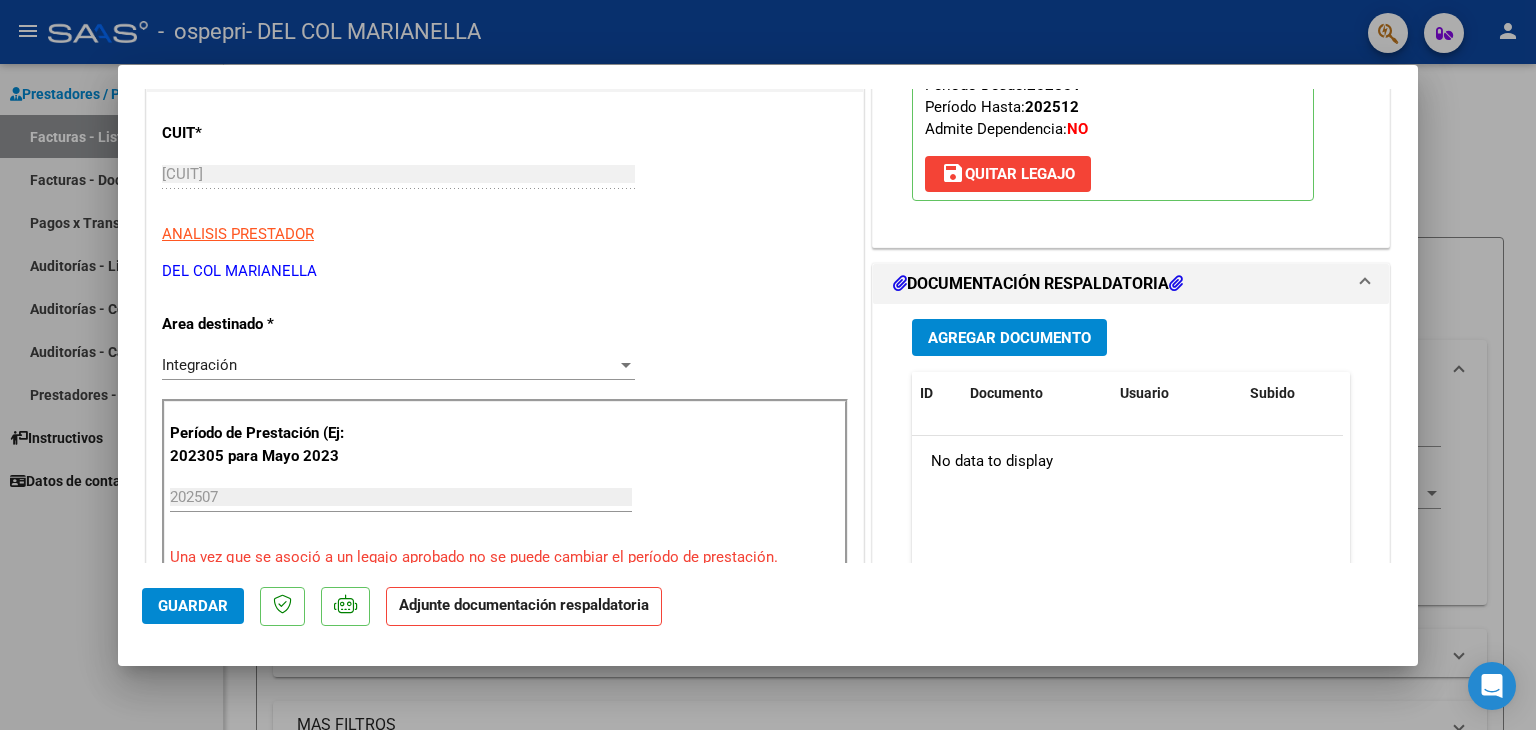 click on "202507" at bounding box center [401, 497] 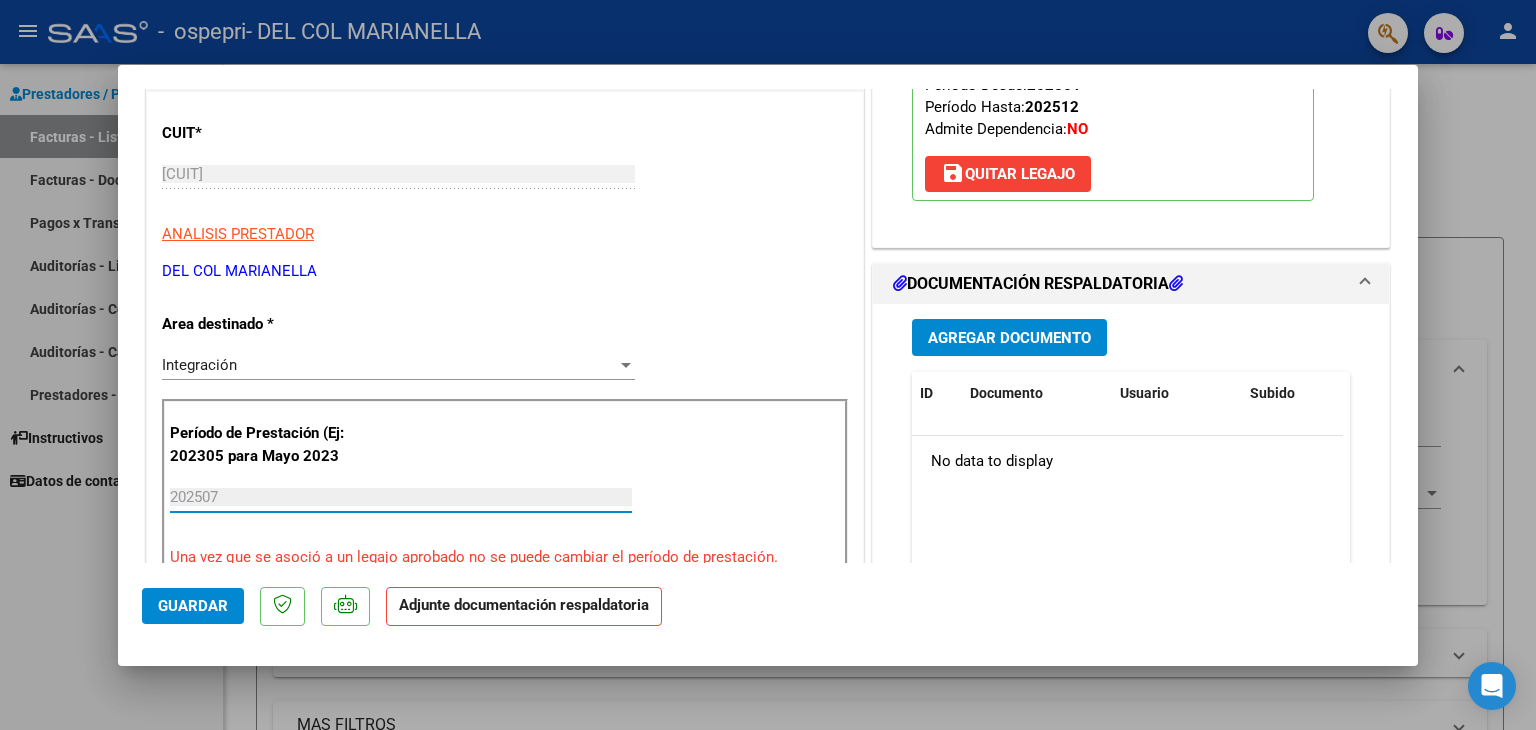 click on "202507" at bounding box center (401, 497) 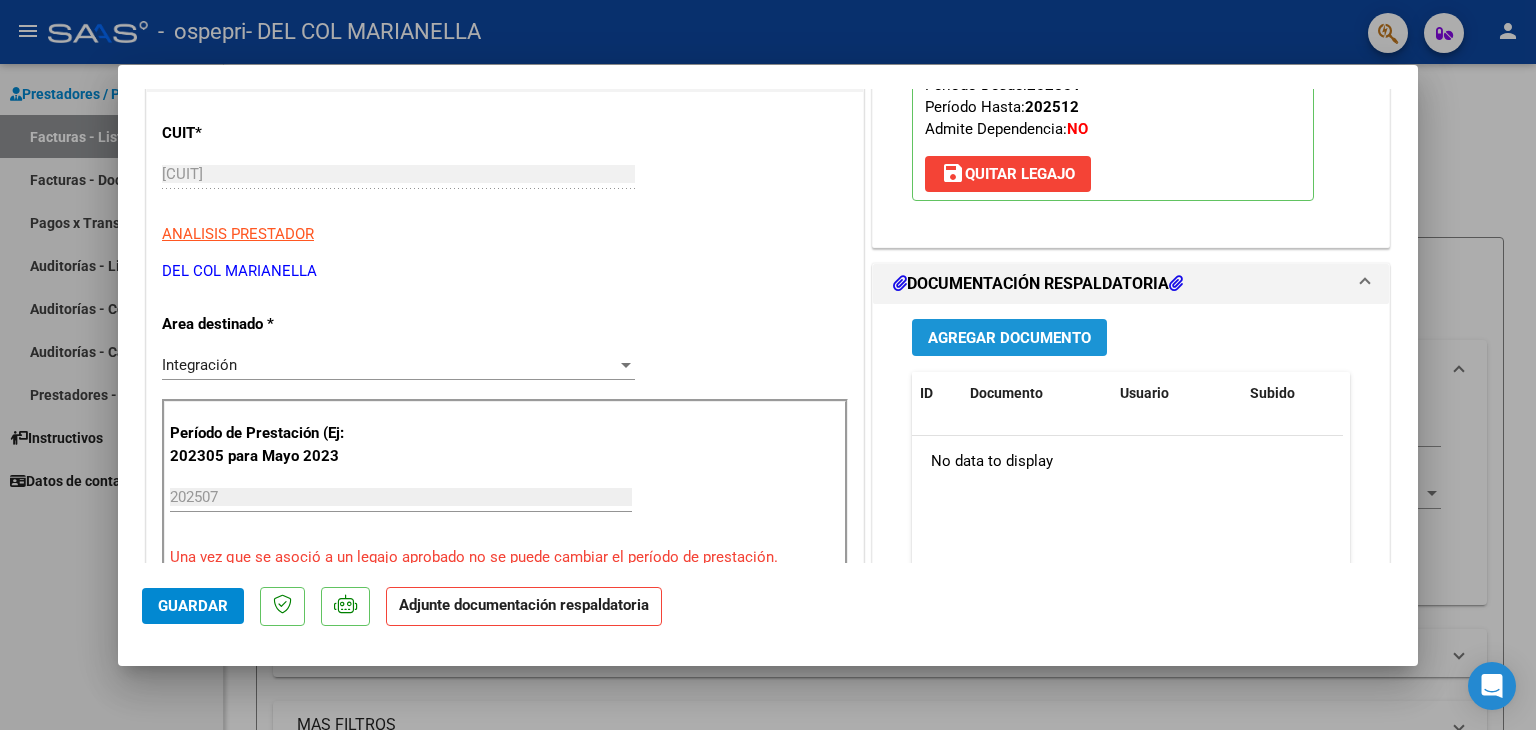 click on "Agregar Documento" at bounding box center (1009, 338) 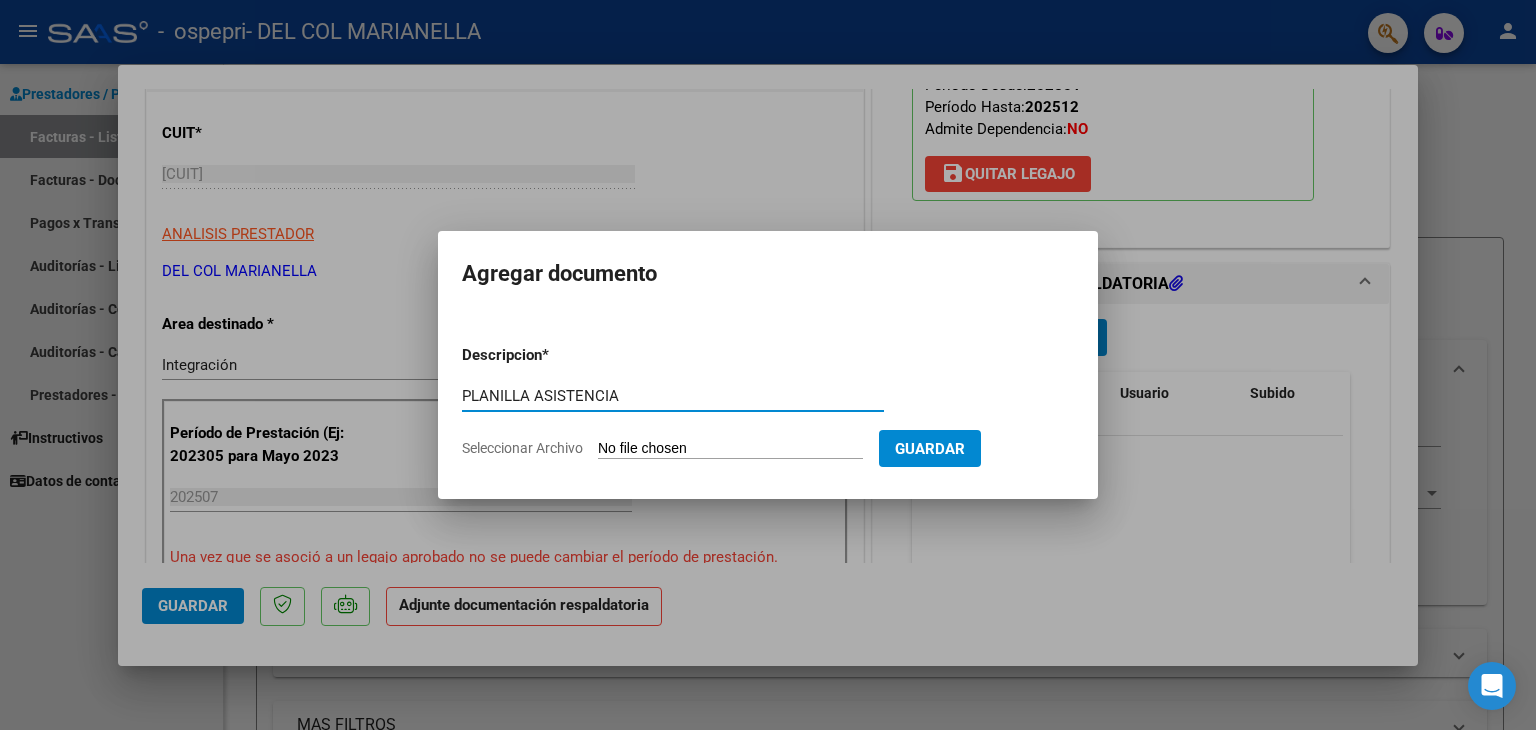 type on "PLANILLA ASISTENCIA" 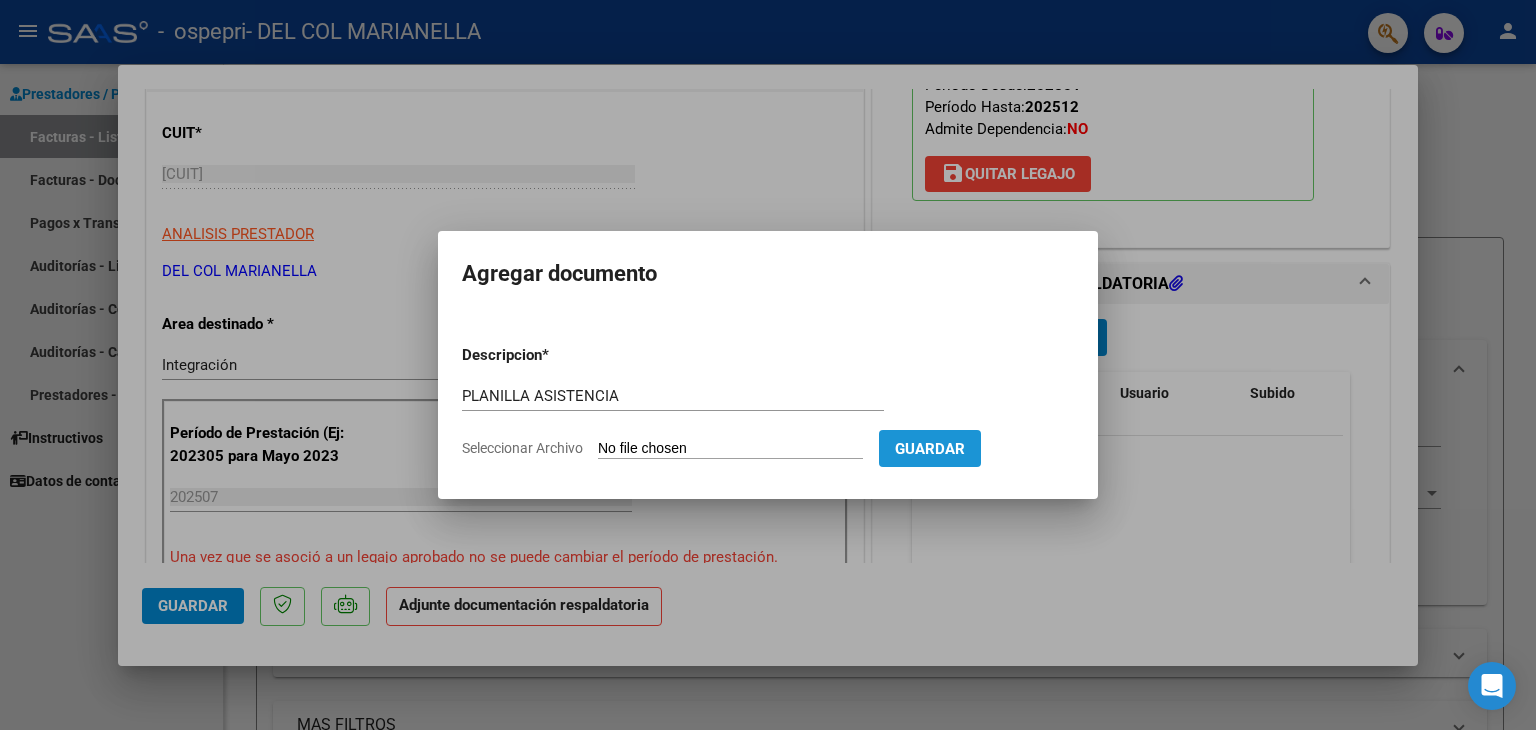 click on "Guardar" at bounding box center [930, 449] 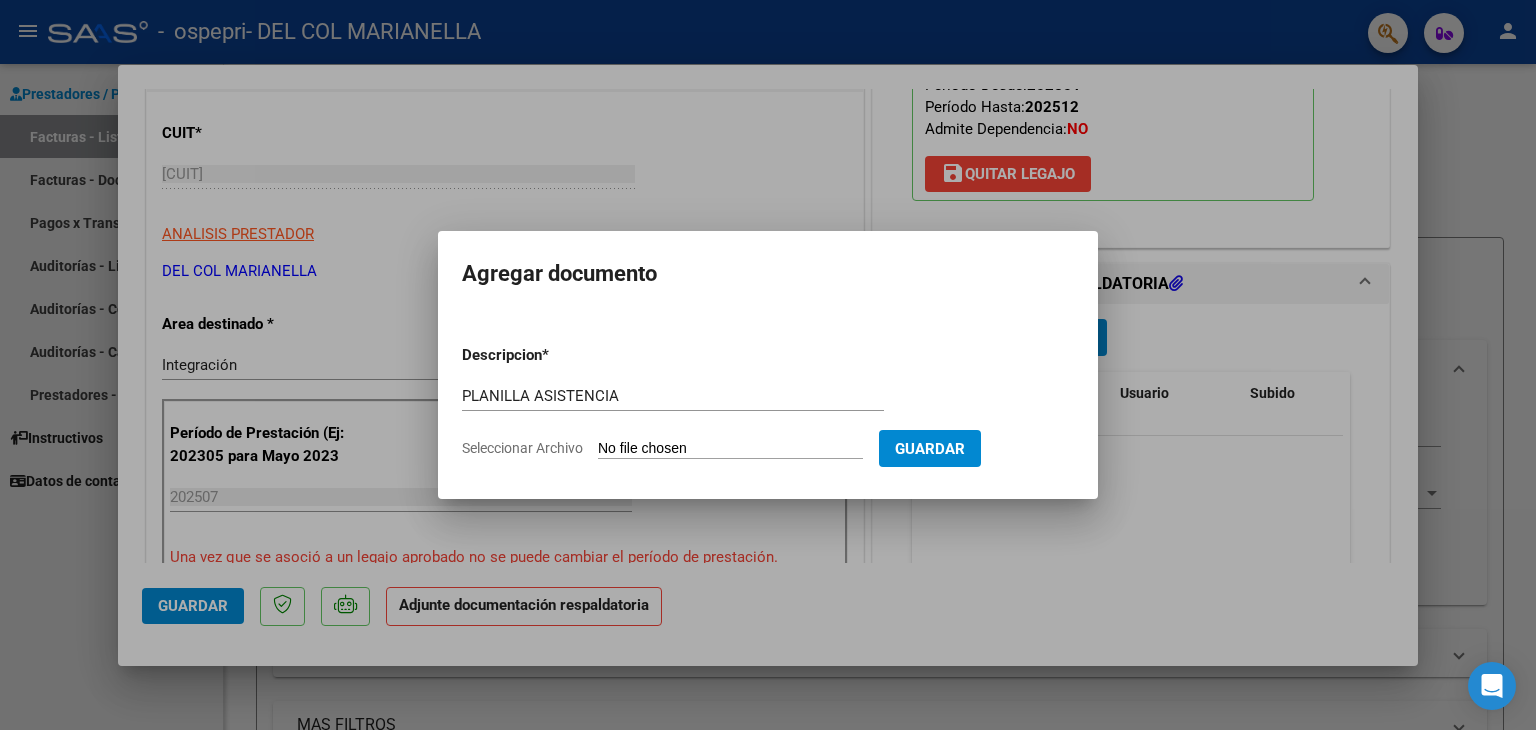 click on "Seleccionar Archivo" at bounding box center [730, 449] 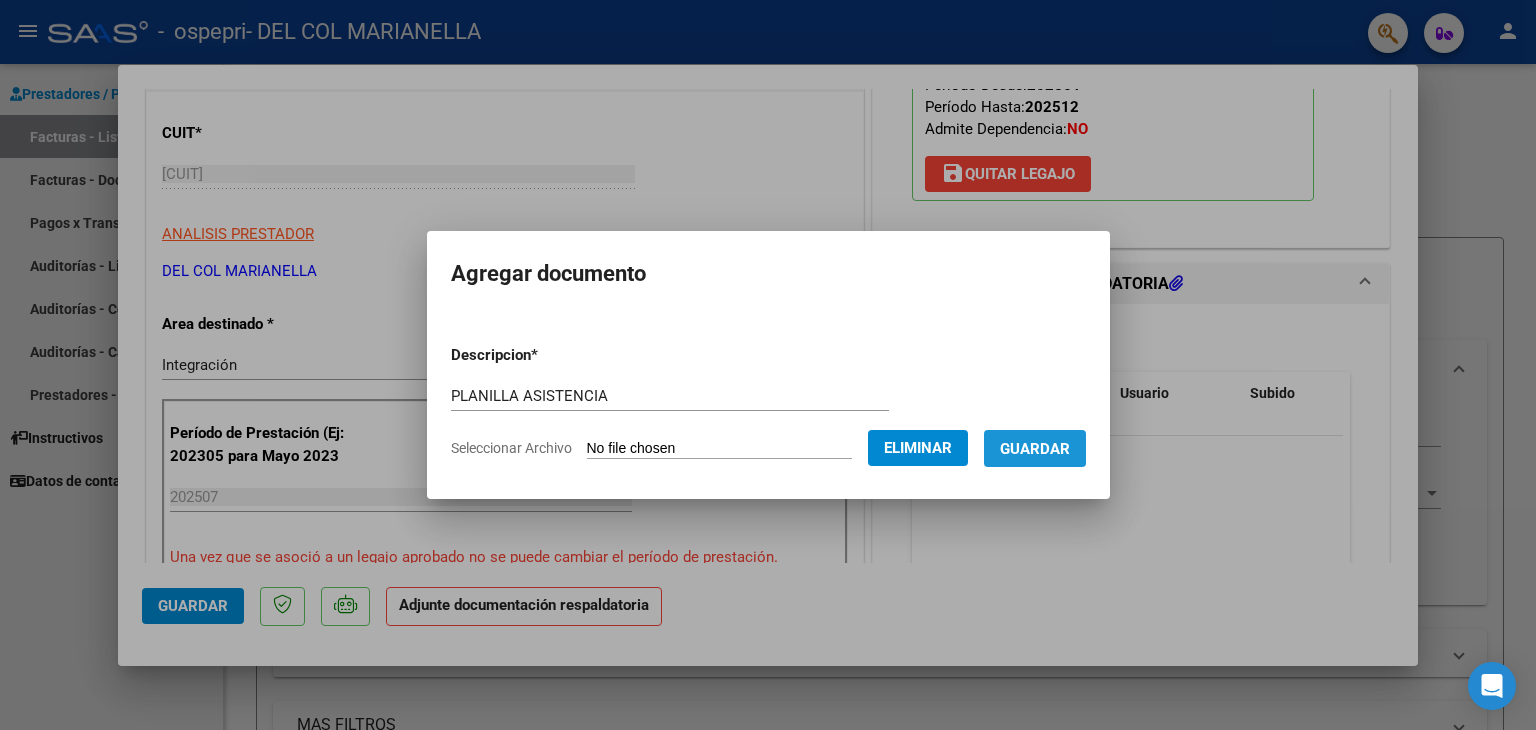 click on "Guardar" at bounding box center (1035, 449) 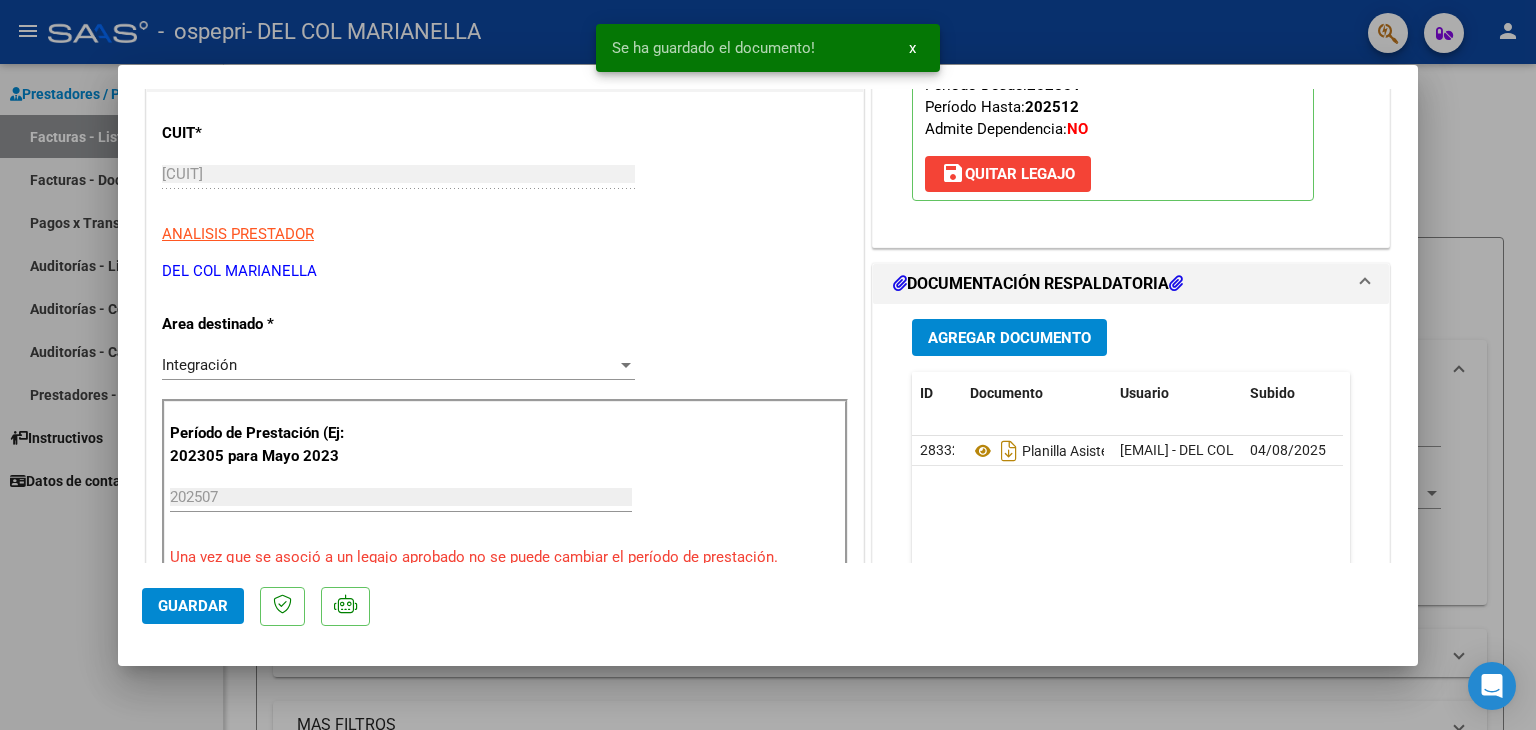 click at bounding box center [768, 365] 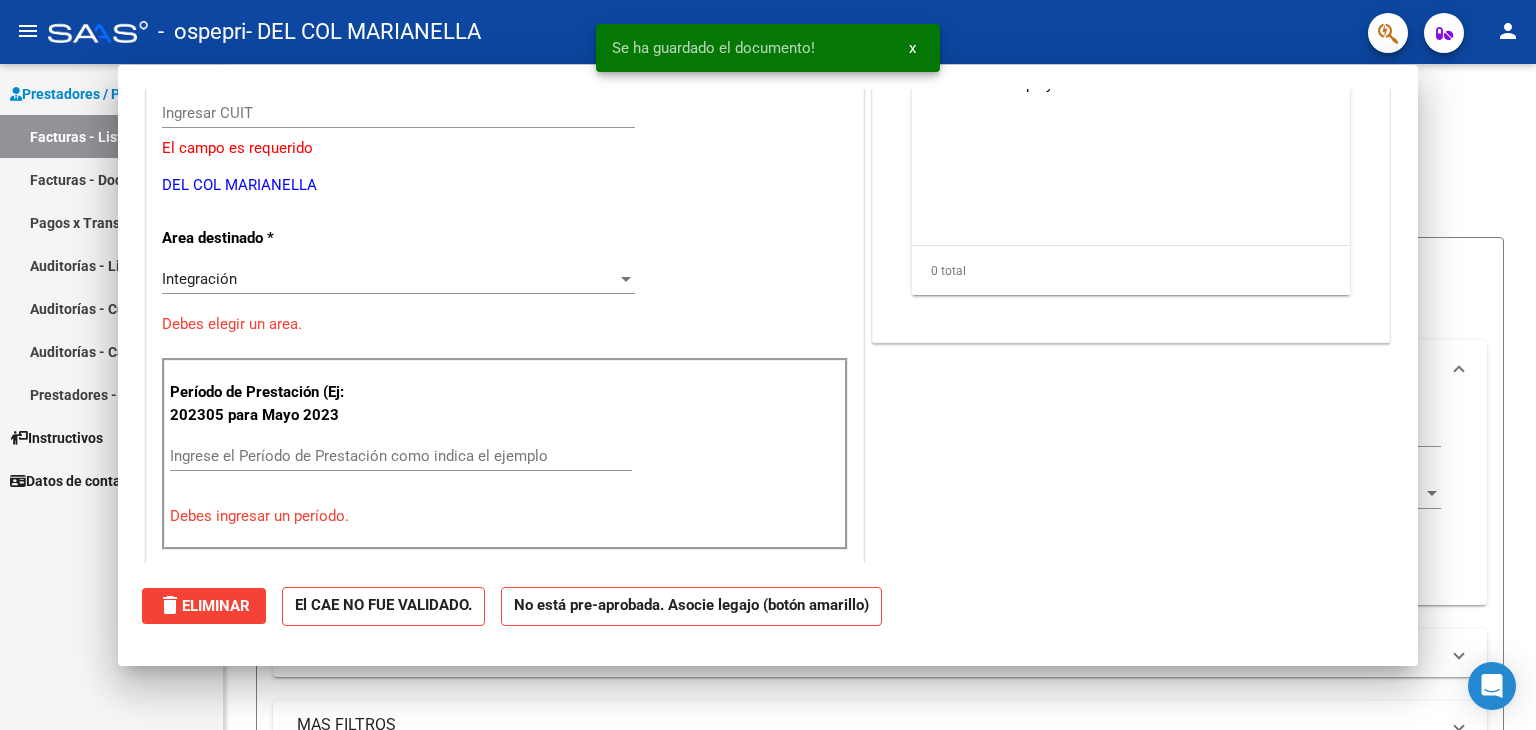 scroll, scrollTop: 0, scrollLeft: 0, axis: both 